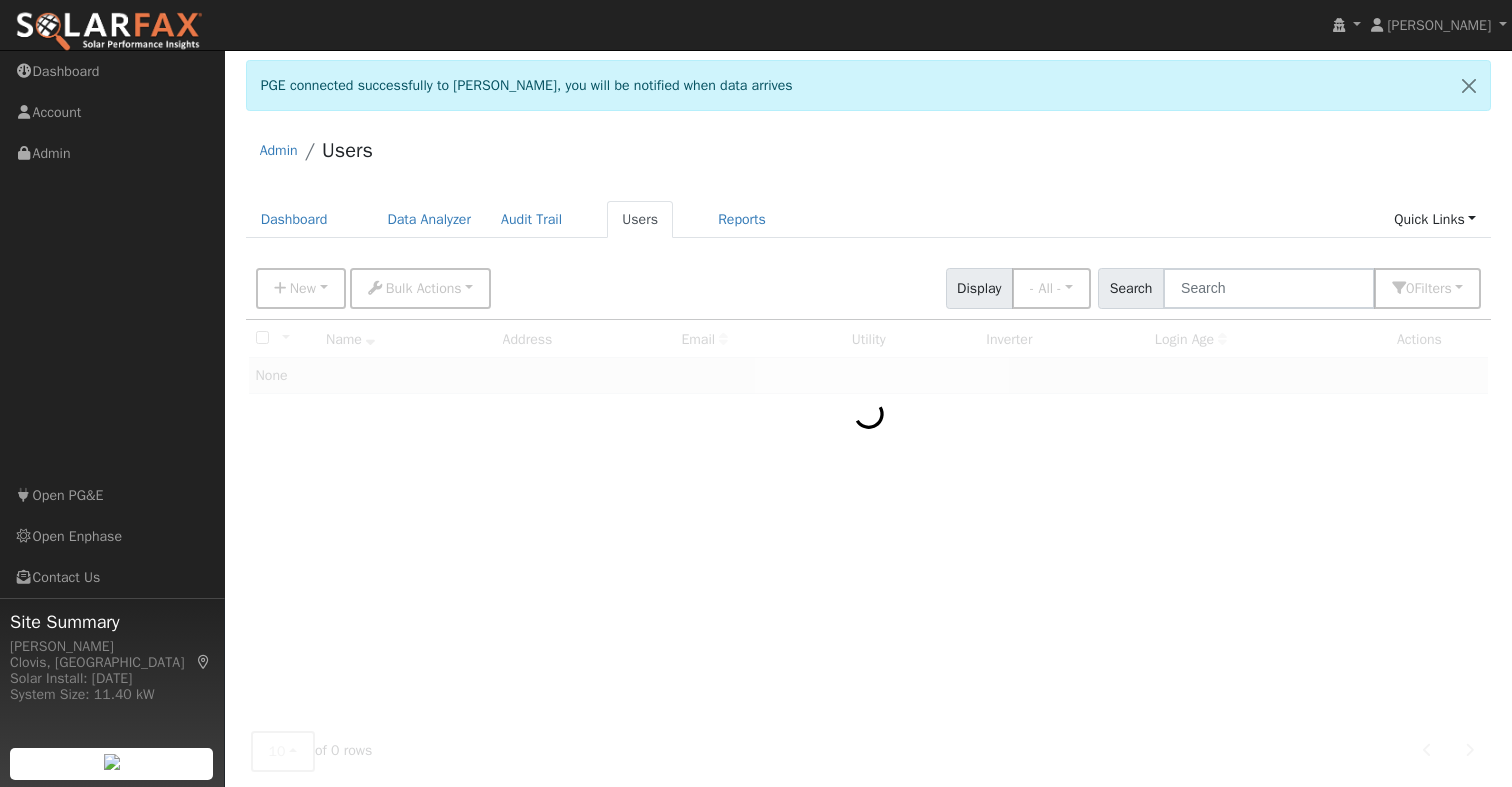 scroll, scrollTop: 0, scrollLeft: 0, axis: both 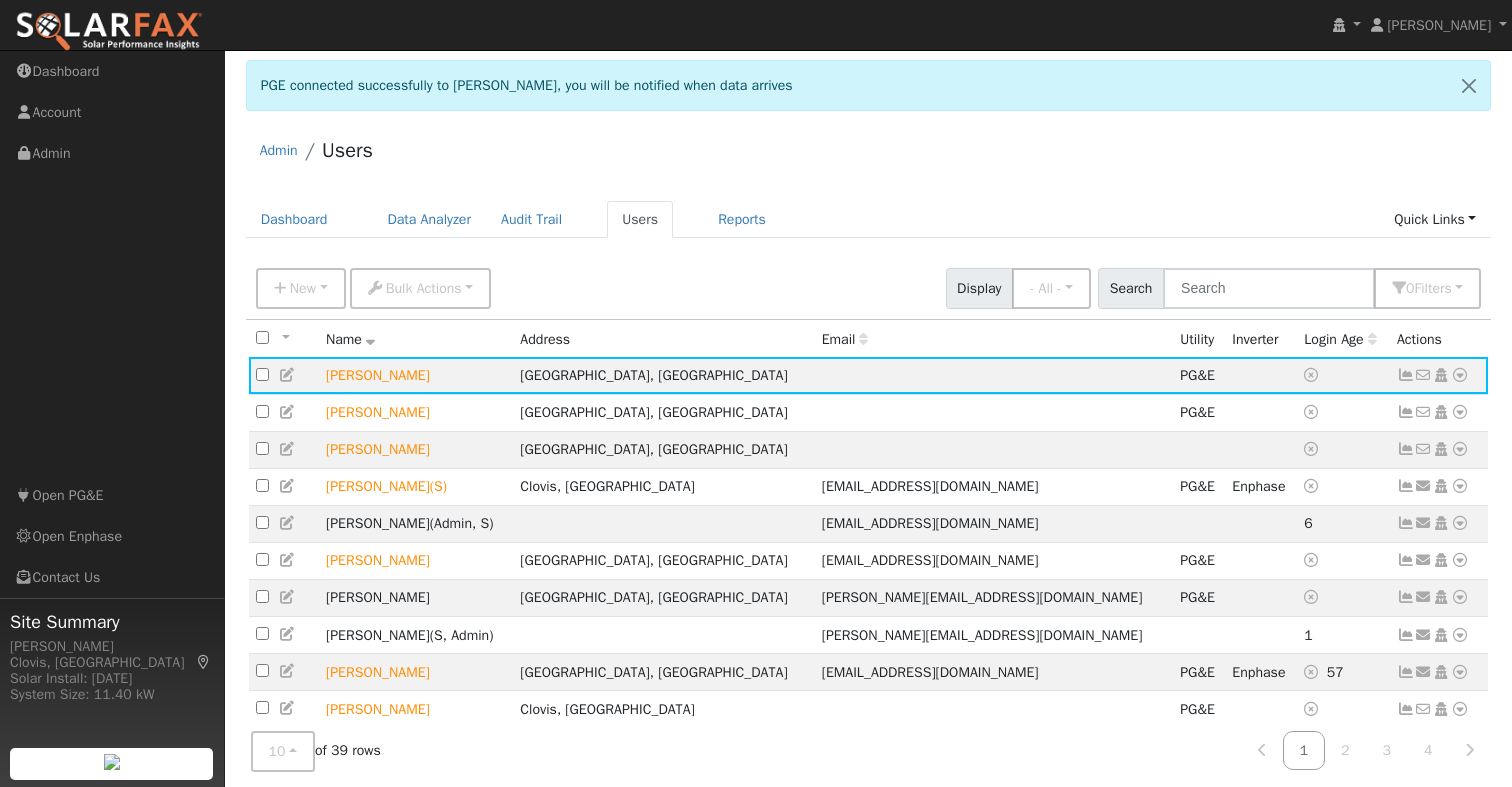 click on "Dashboard
Data Analyzer
Audit Trail
Users
Reports
Quick Links
Quick Add
Quick Connect
Run a Scenario Report
Upload a Utility CSV
Help Center" at bounding box center [869, 219] 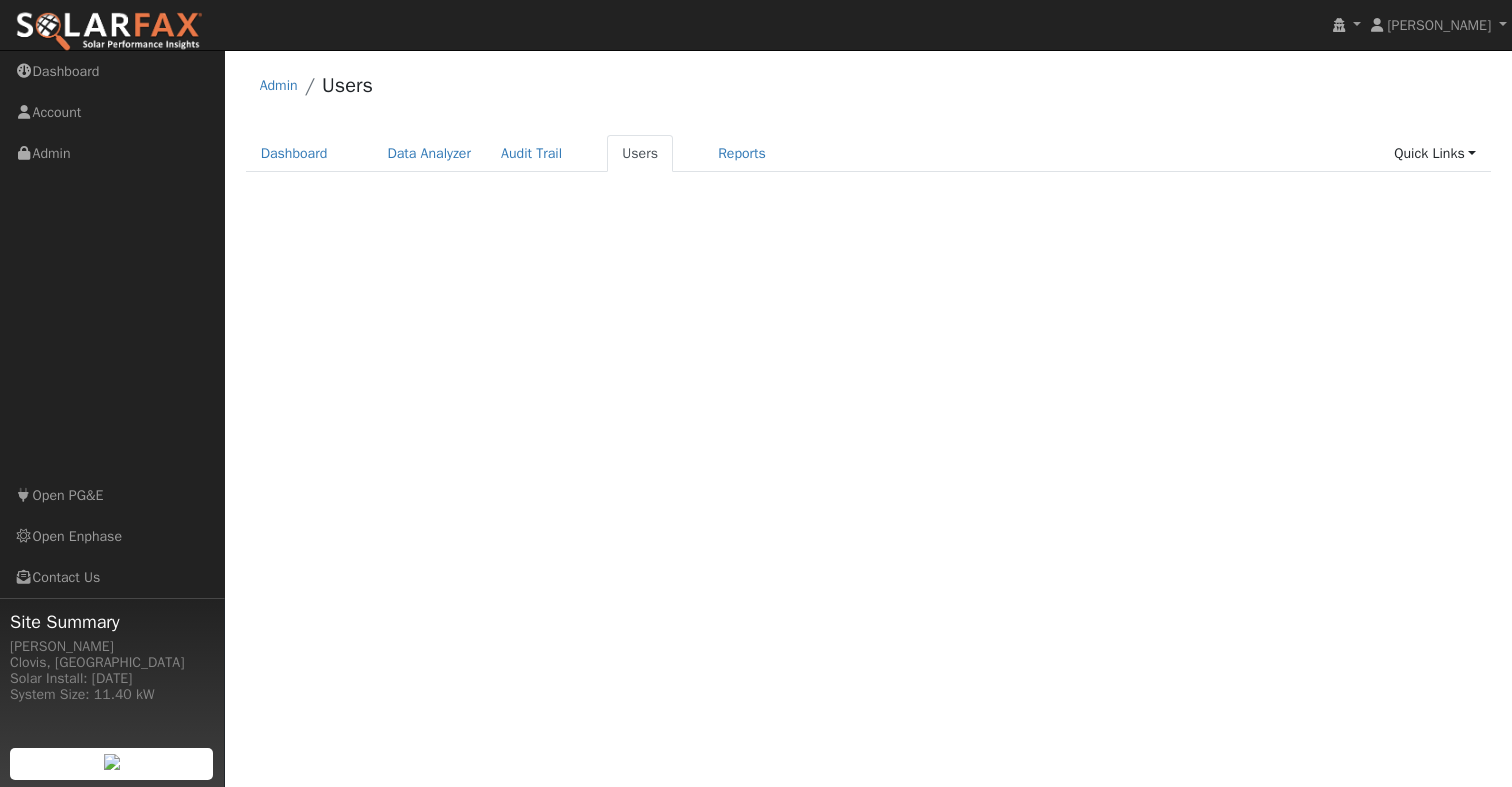 scroll, scrollTop: 0, scrollLeft: 0, axis: both 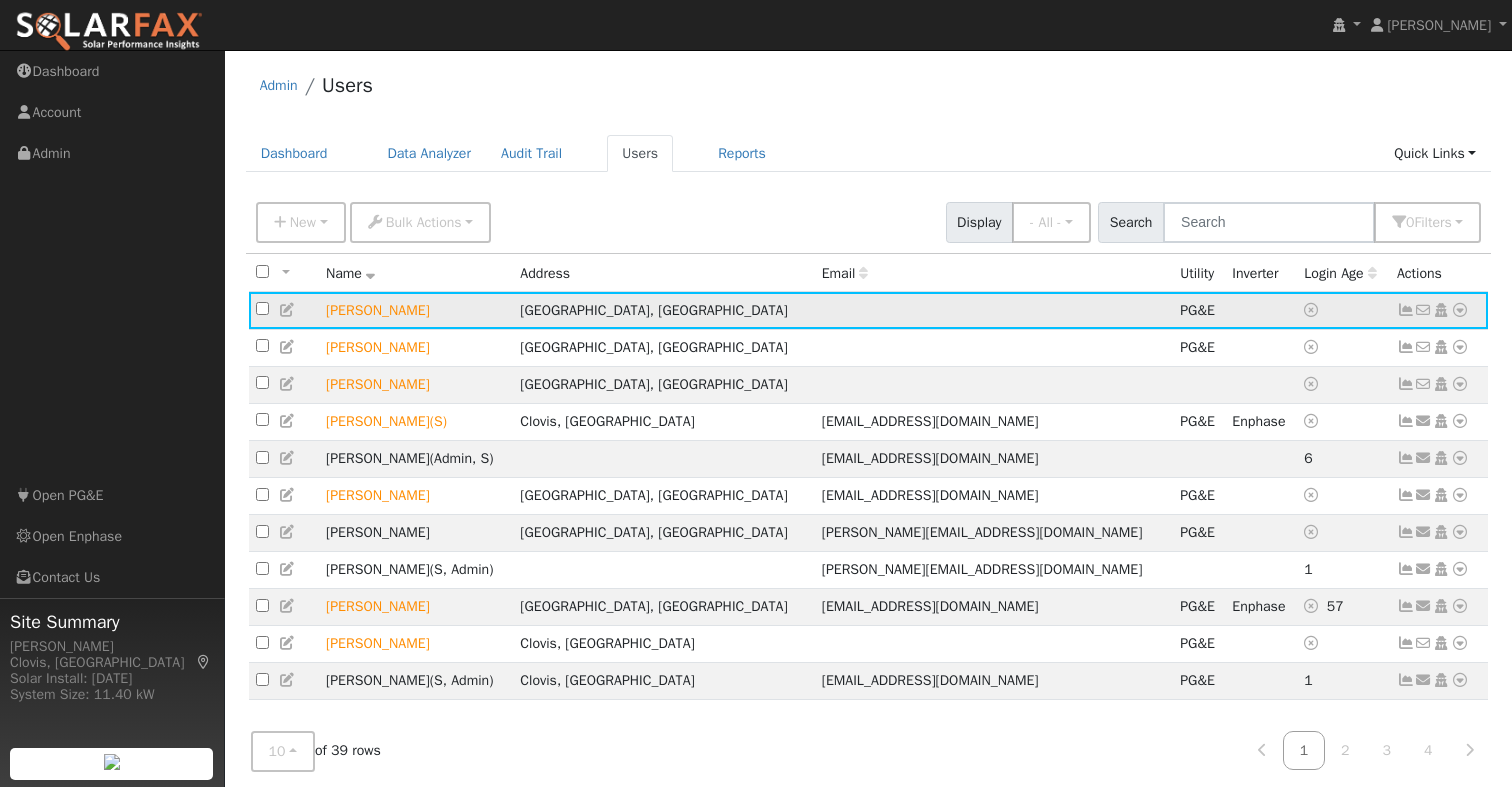 click on "No email address Send Email... Copy a Link Reset Password Open Access  Data Analyzer  Reports Scenario Health Check Account Timeline User Audit Trail  Interval Data Import From CSV Export to CSV  Connect  Solar  Disconnect  Utility  Delete User" 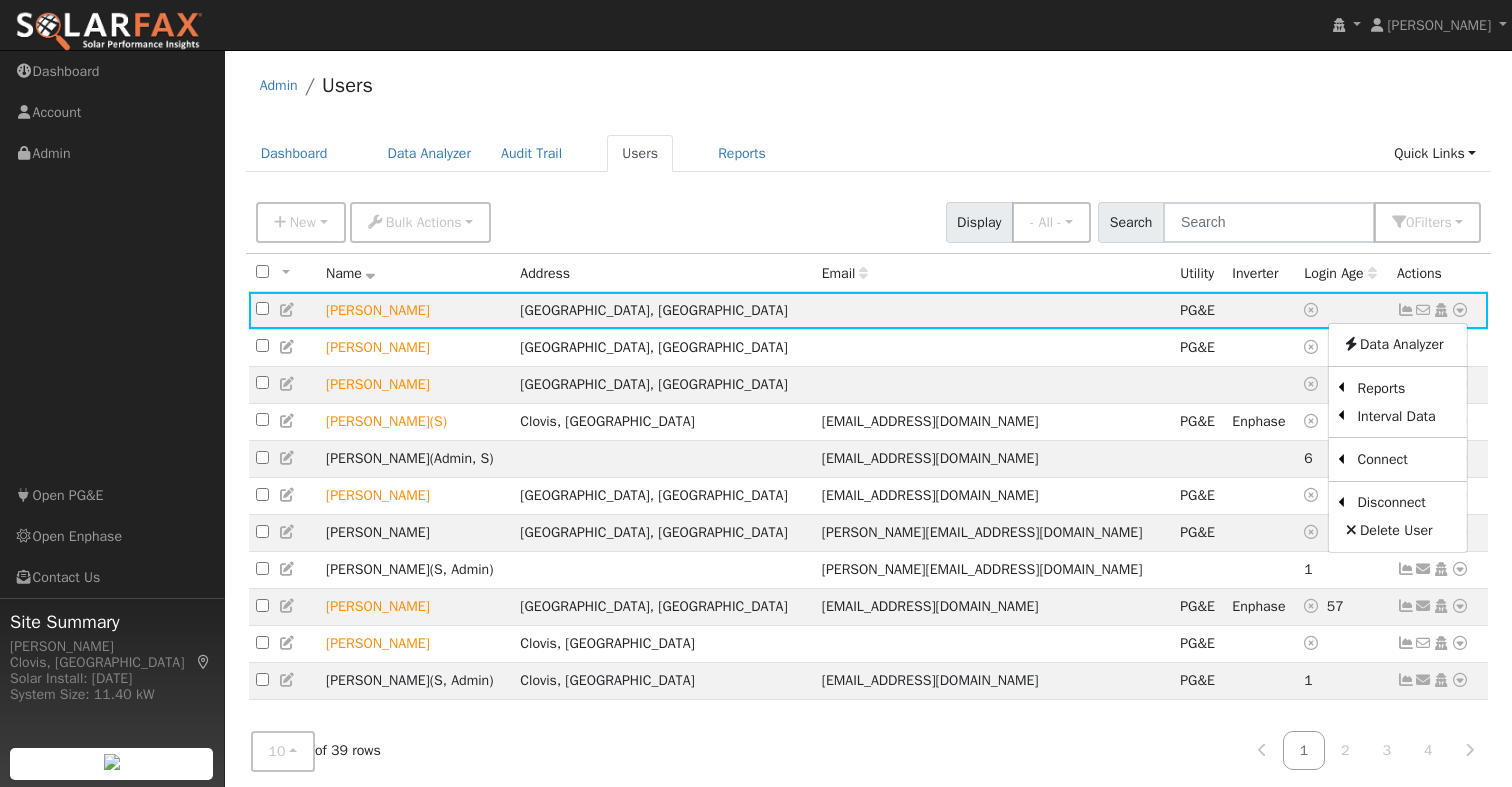 click on "Scenario" at bounding box center [0, 0] 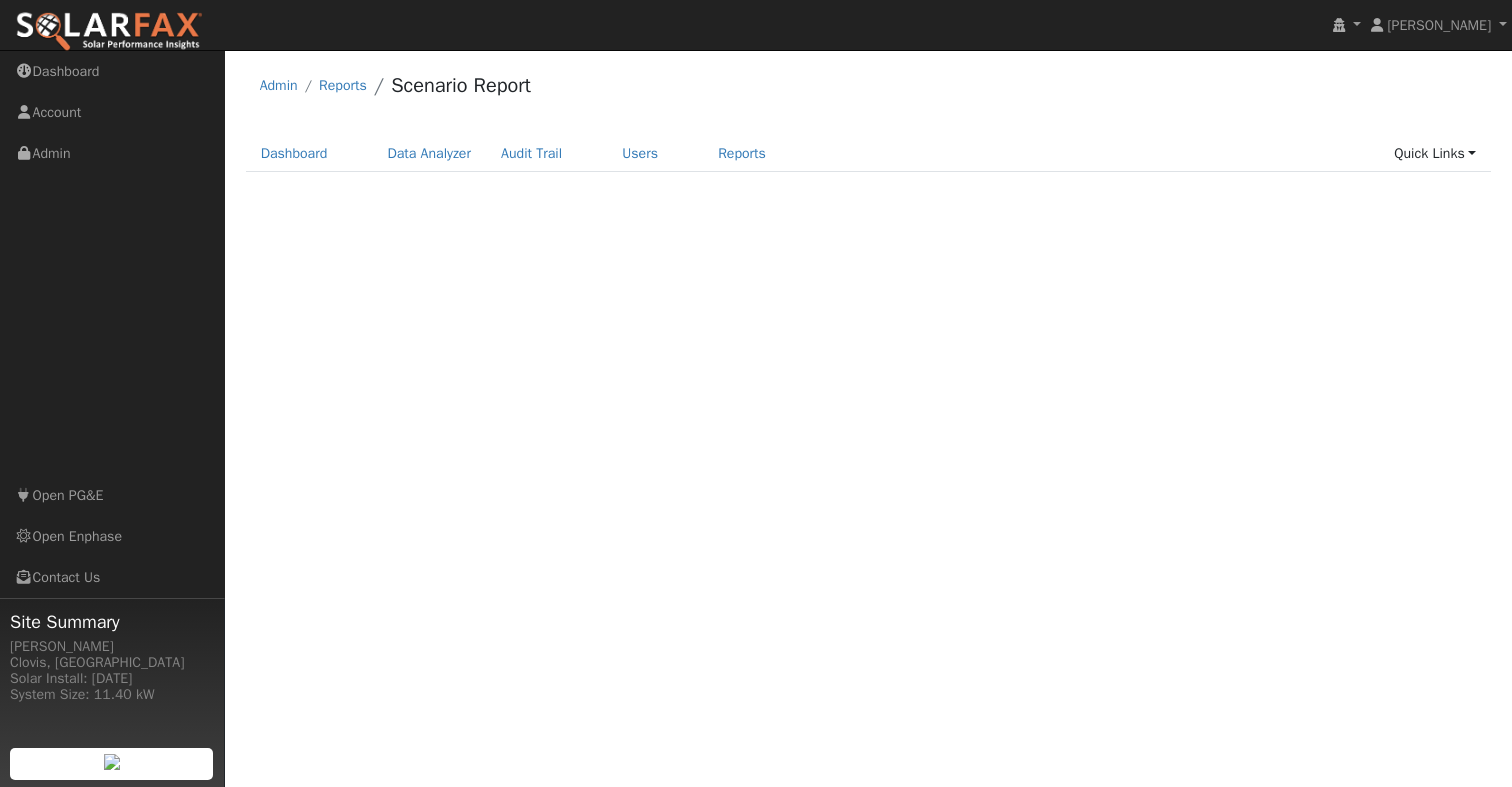 scroll, scrollTop: 0, scrollLeft: 0, axis: both 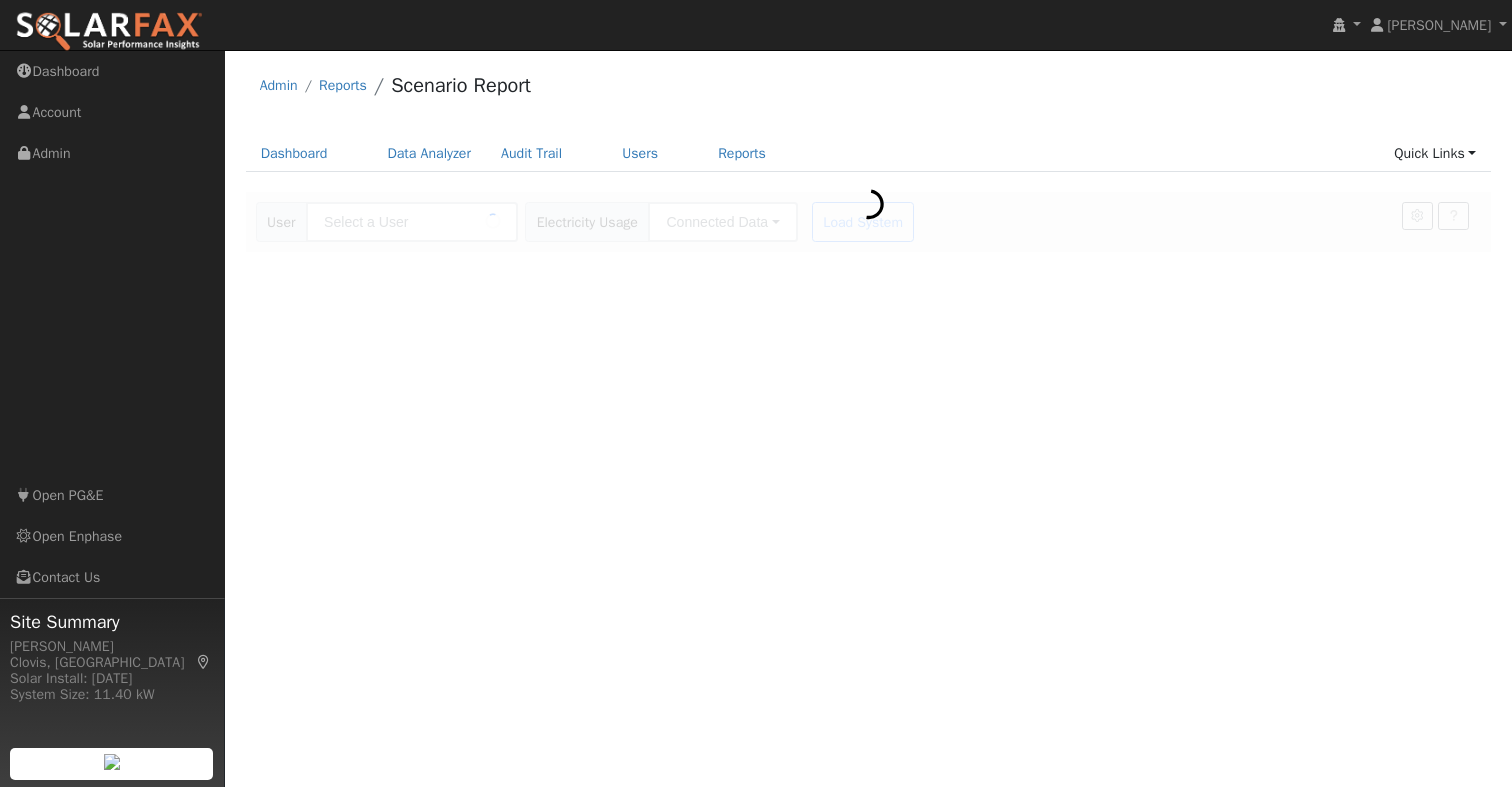 type on "[PERSON_NAME]" 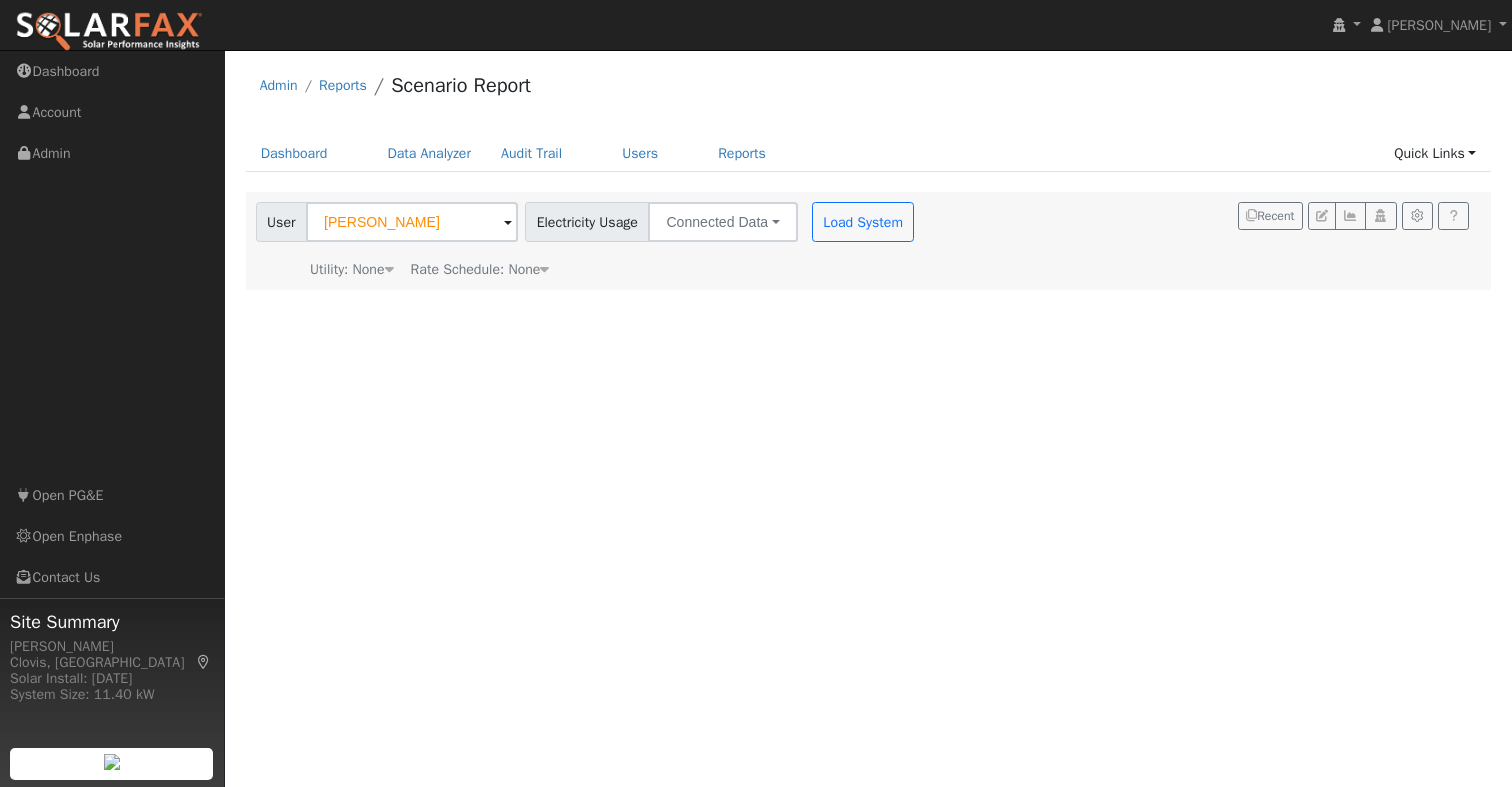 type on "Pacific Gas & Electric" 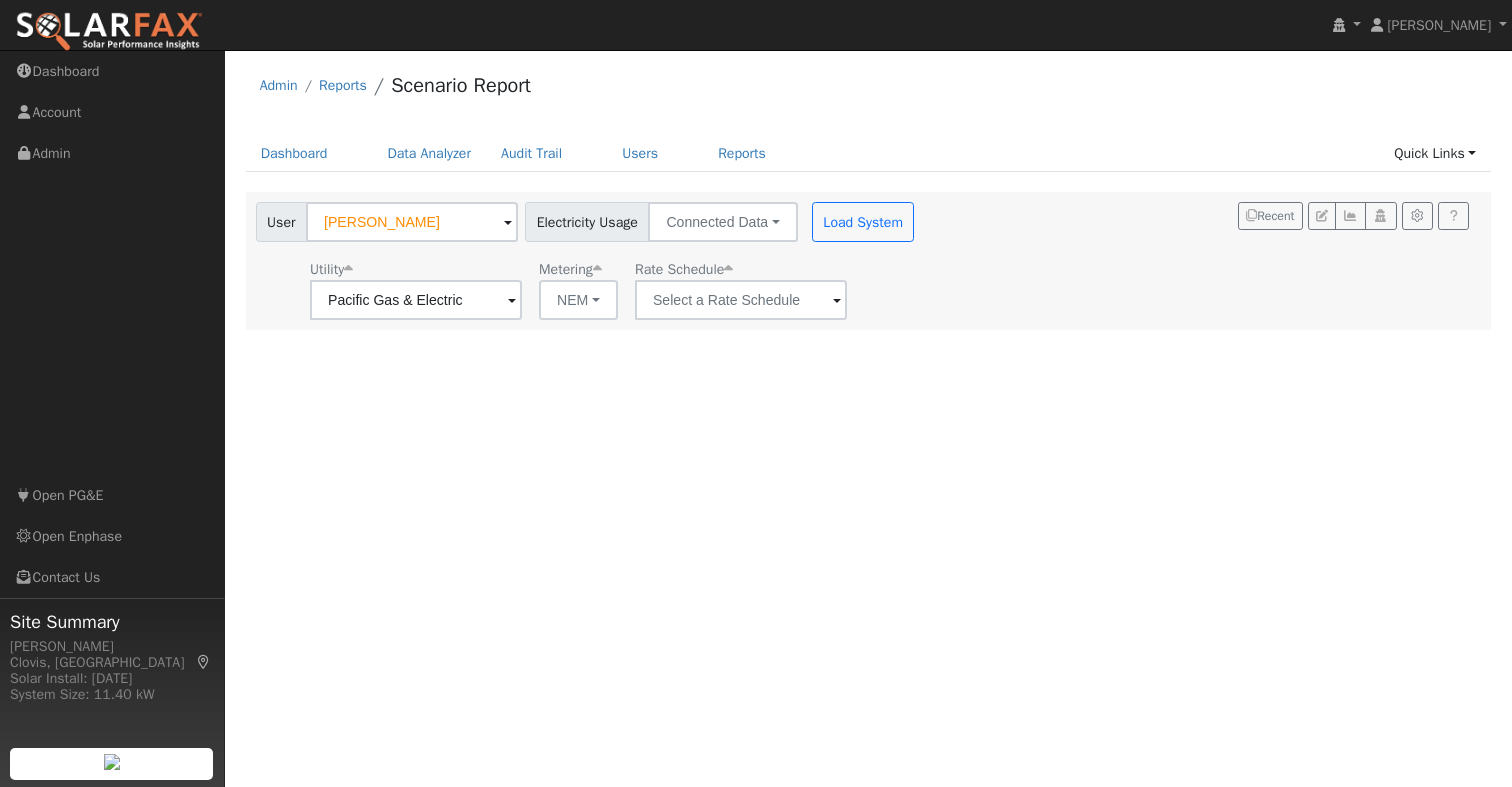 drag, startPoint x: 924, startPoint y: 291, endPoint x: 824, endPoint y: 297, distance: 100.17984 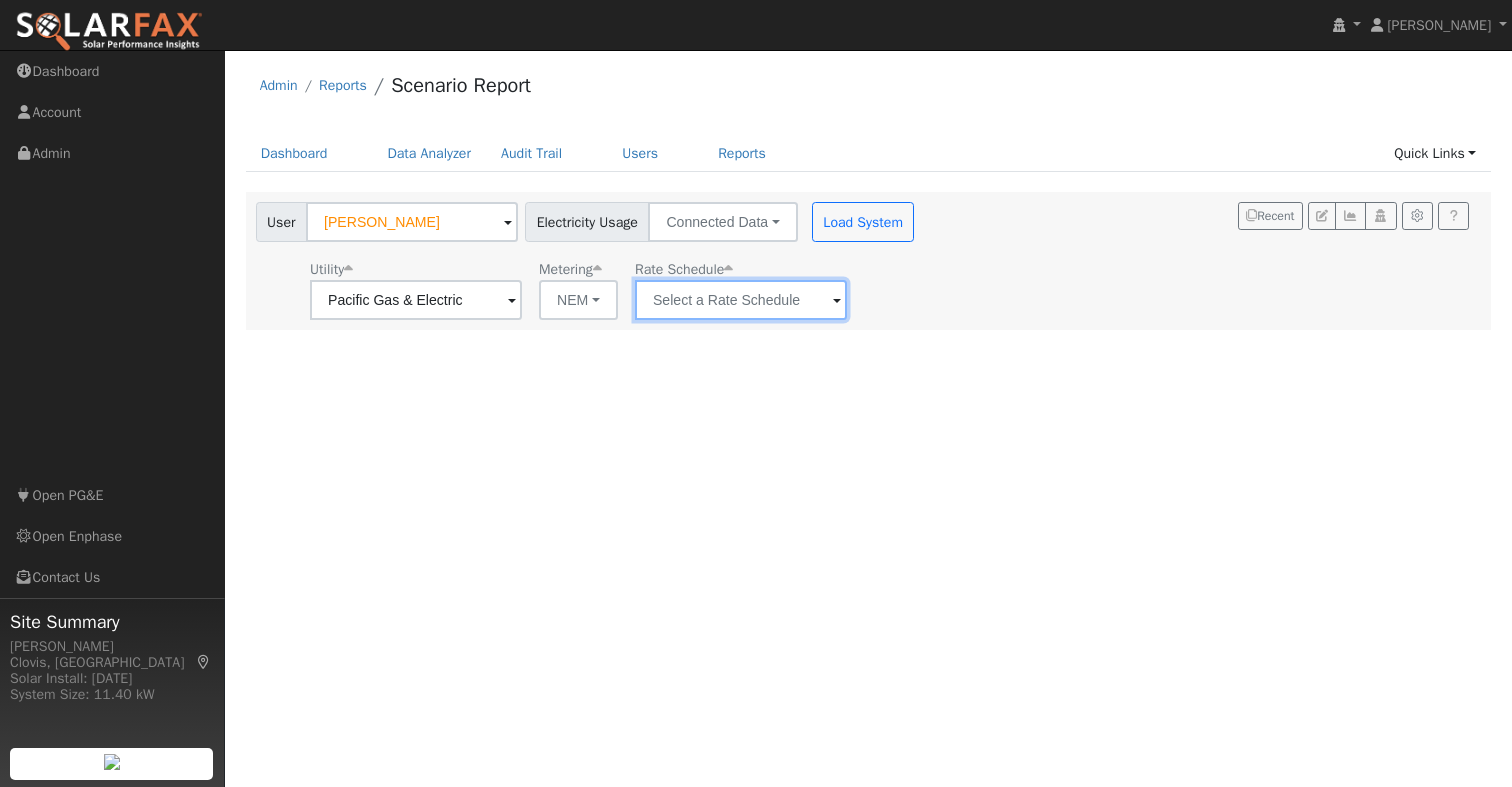click at bounding box center [416, 300] 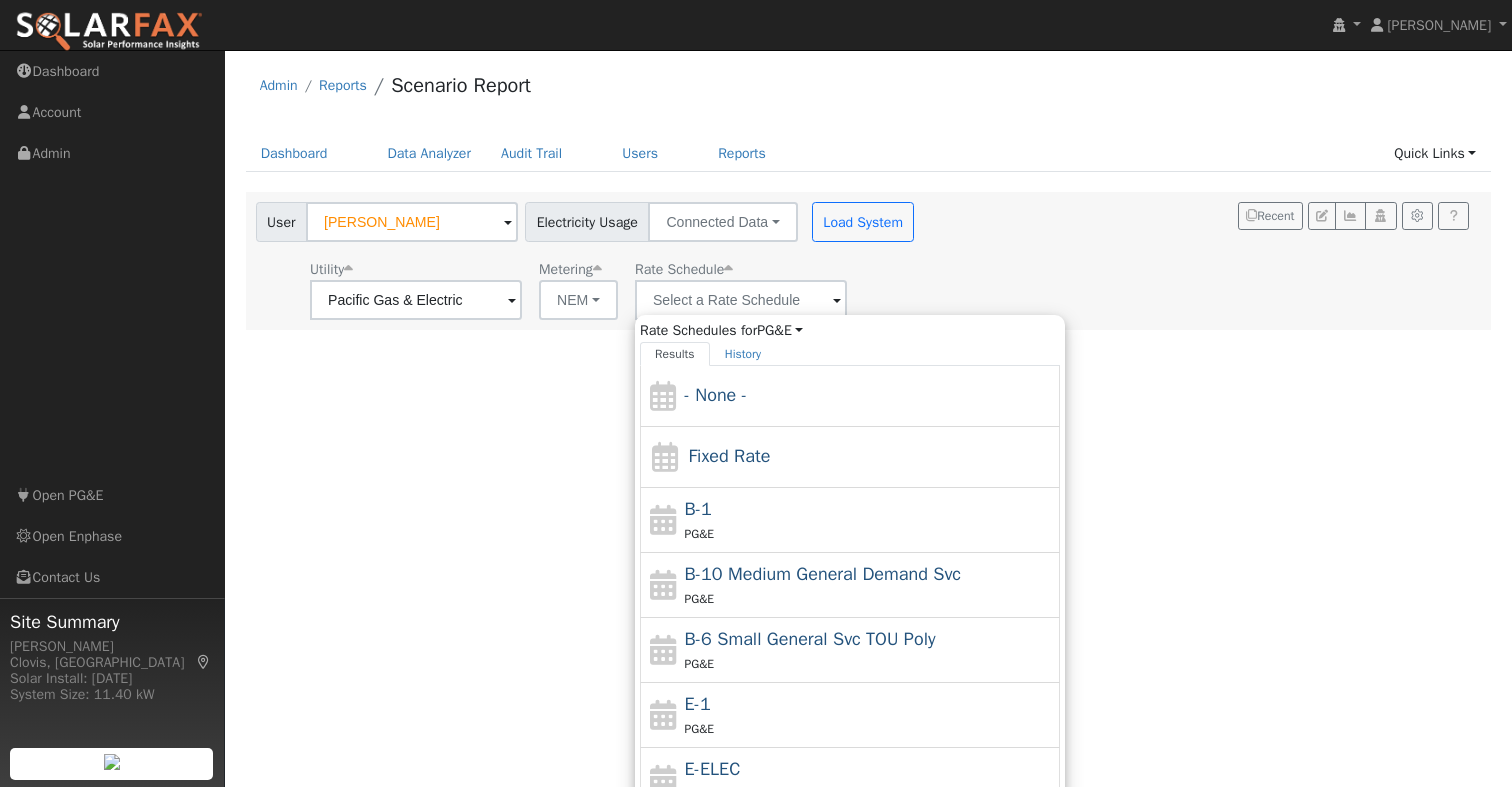 click on "User [PERSON_NAME] Account   Default Account Default Account [STREET_ADDRESS] Primary Account Electricity Usage Connected Data Connected Data Estimated Data CSV Data Load System  Utility  Pacific Gas & Electric  Metering  NEM NEM NBT  Rate Schedule   Rate Schedules for  PG&E All Utilities Results History - None - Fixed Rate B-1 PG&E B-10 Medium General Demand Svc PG&E B-6 Small General Svc TOU Poly PG&E E-1 PG&E E-ELEC PG&E EV EV2 (Sch) PG&E E-TOU-C PG&E E-TOU-D PG&E E-TOU Option B - RES TOU Svc PG&E Showing page 1 of 1  Enter text to search   No history   Recent" at bounding box center (865, 257) 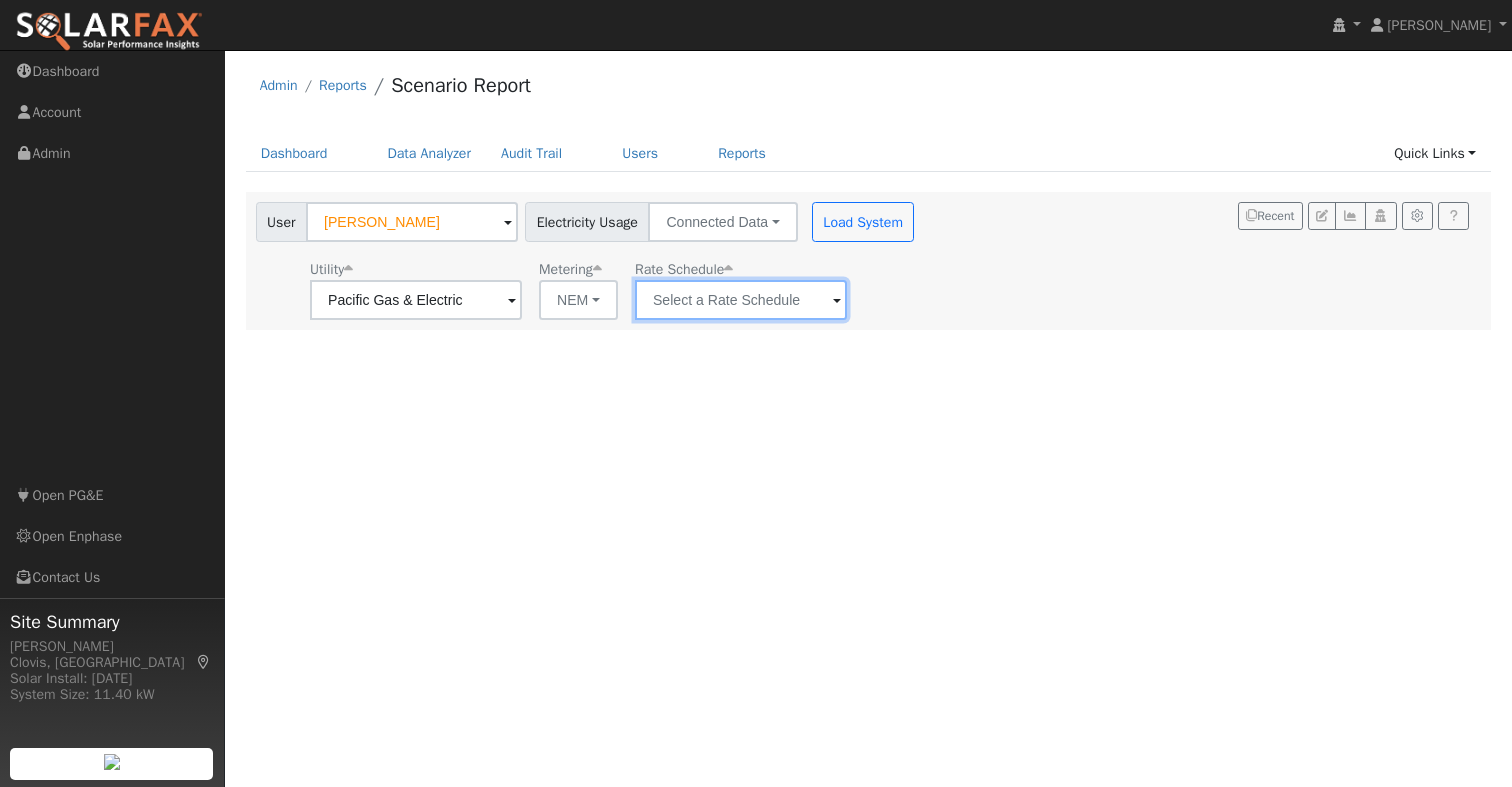 click at bounding box center [416, 300] 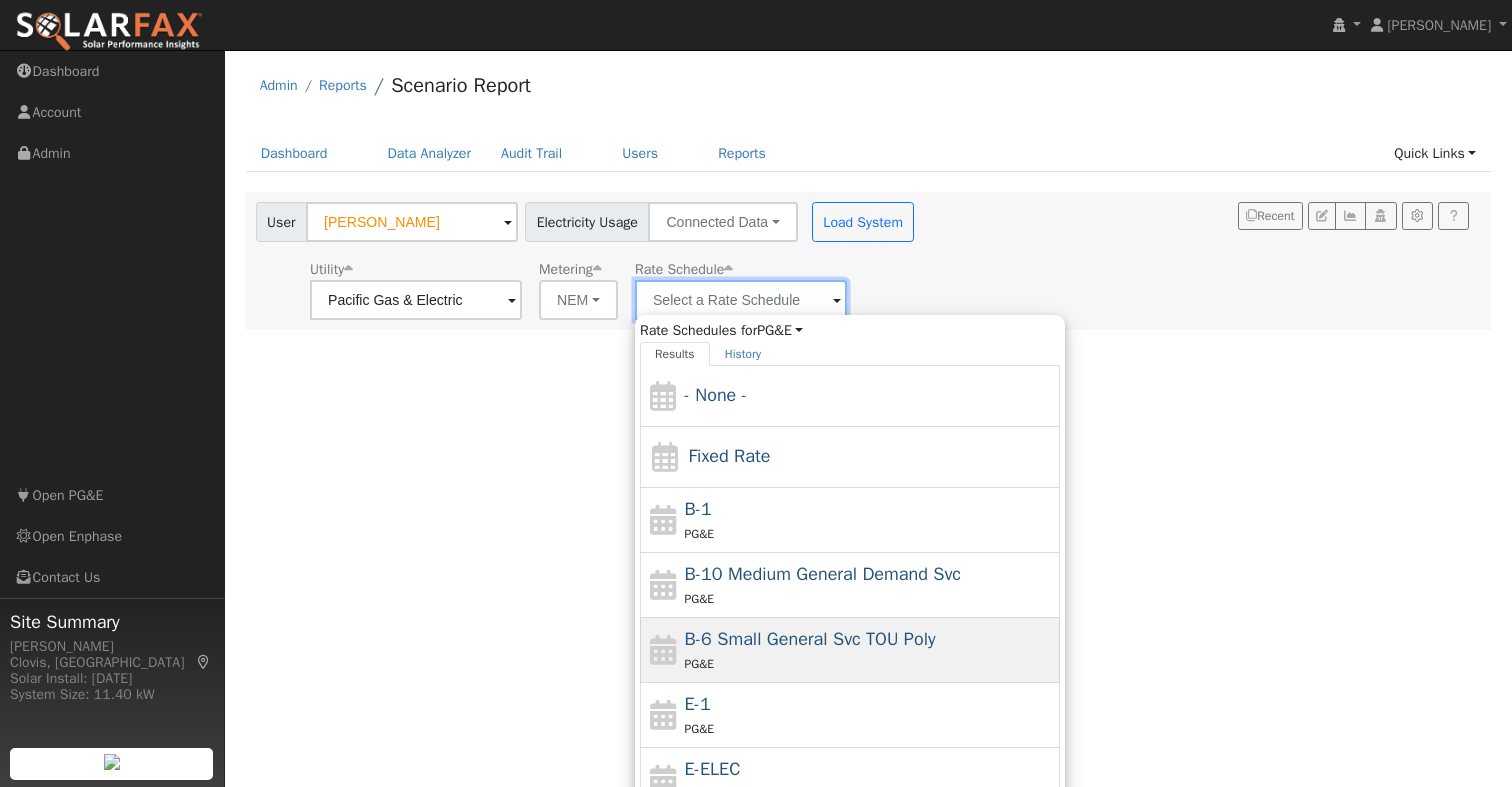 scroll, scrollTop: 219, scrollLeft: 0, axis: vertical 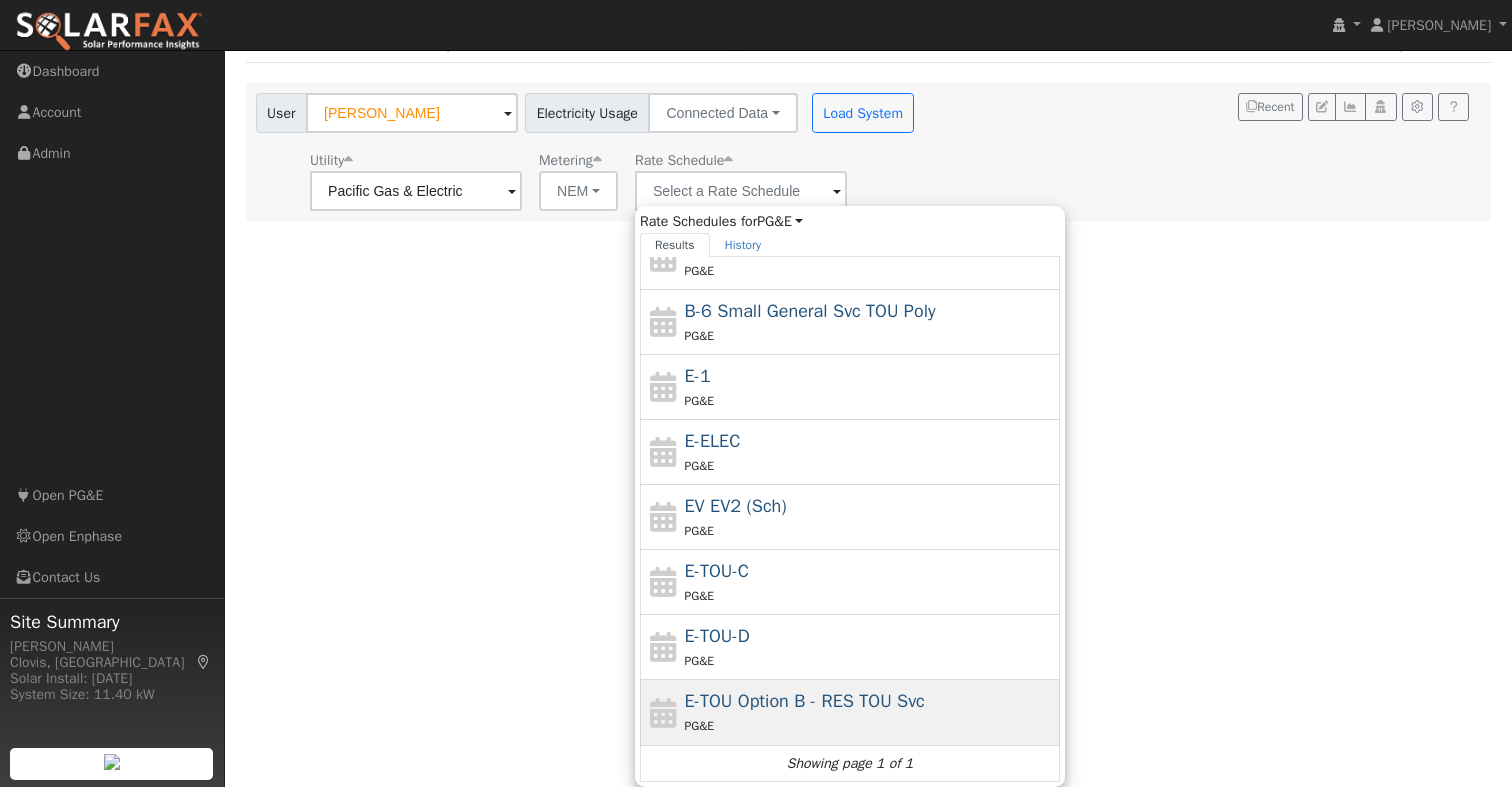 click on "E-TOU Option B - RES TOU Svc" at bounding box center (805, 701) 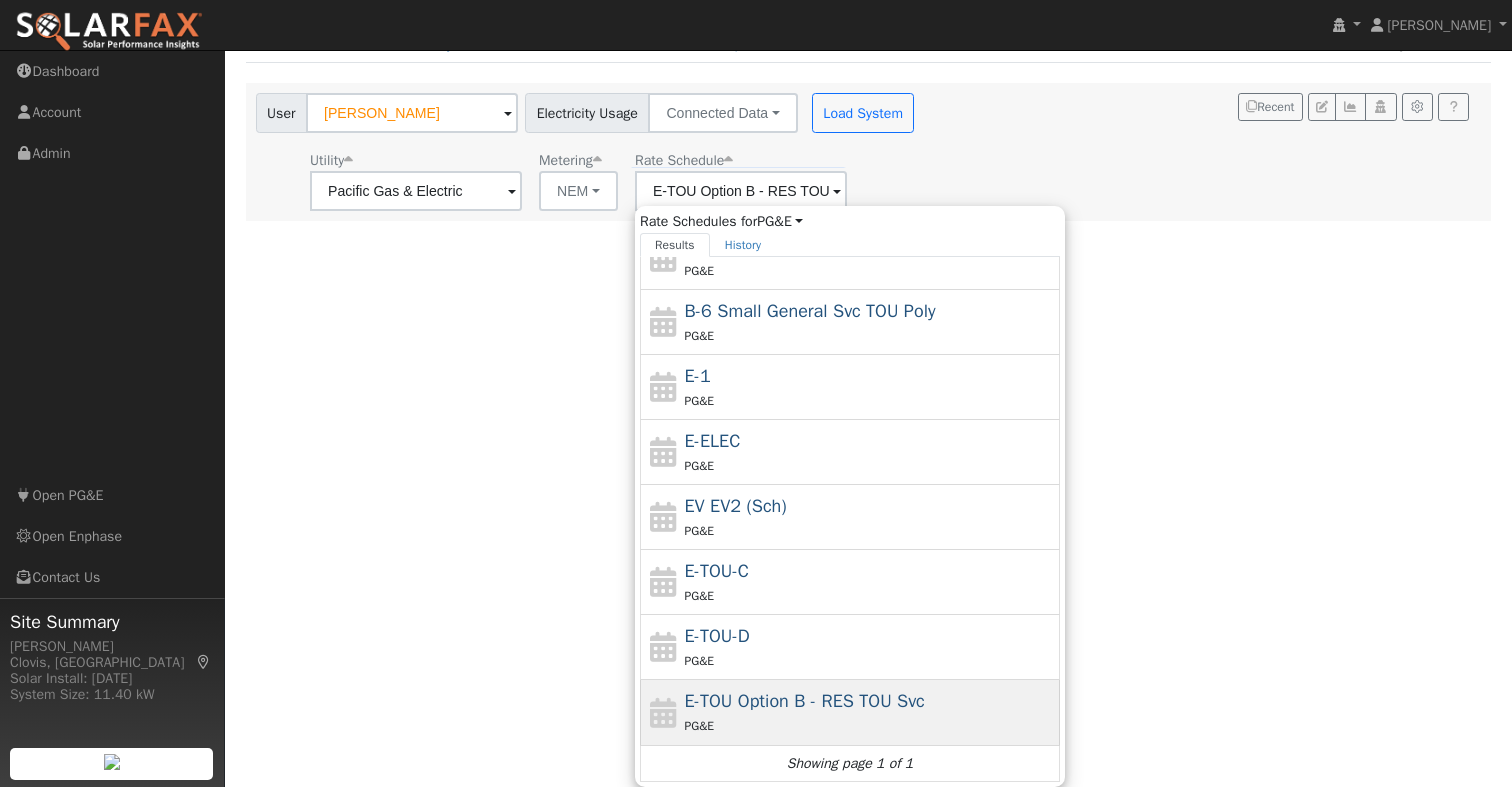 scroll, scrollTop: 0, scrollLeft: 0, axis: both 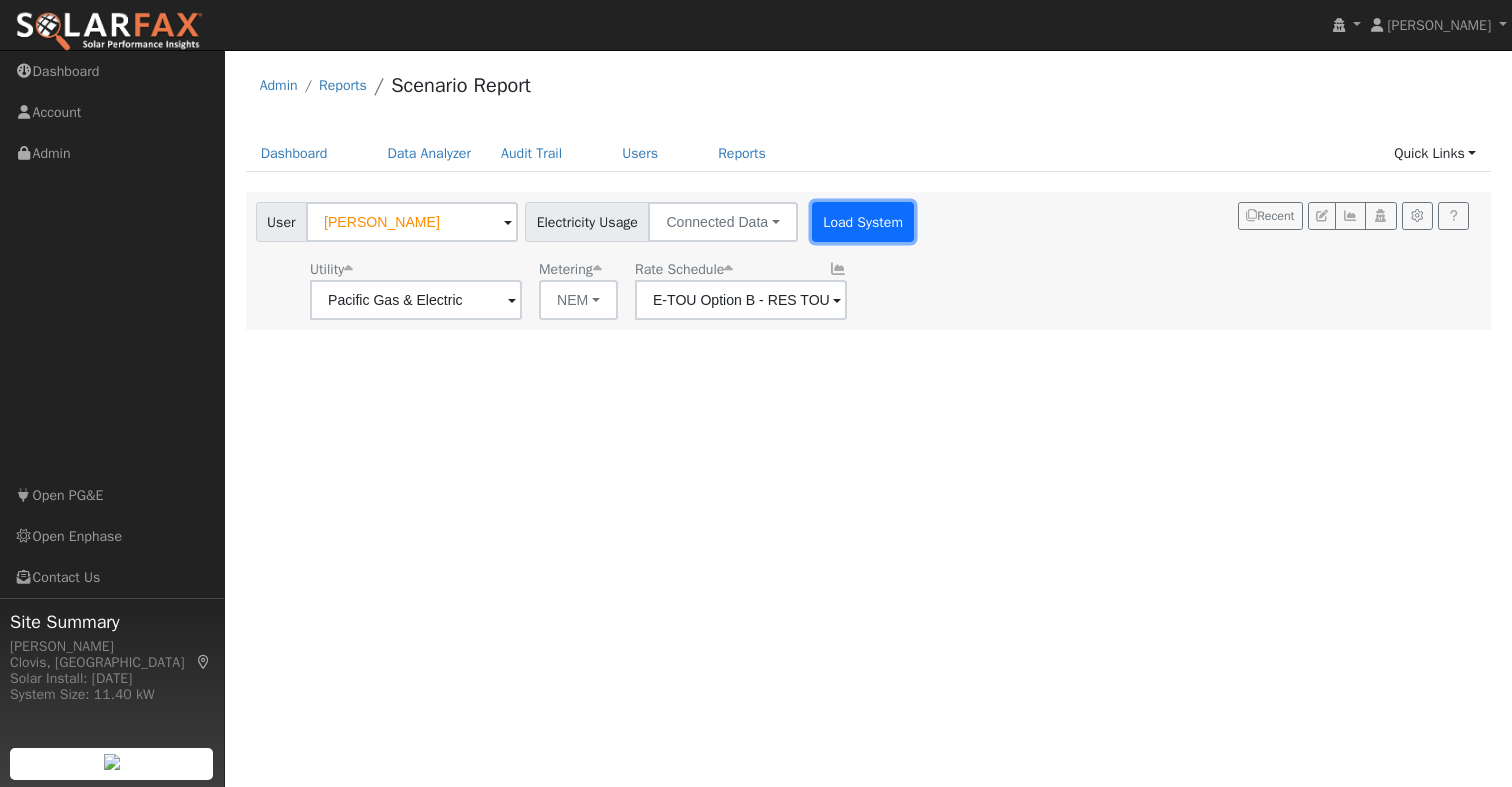 click on "Load System" at bounding box center (863, 222) 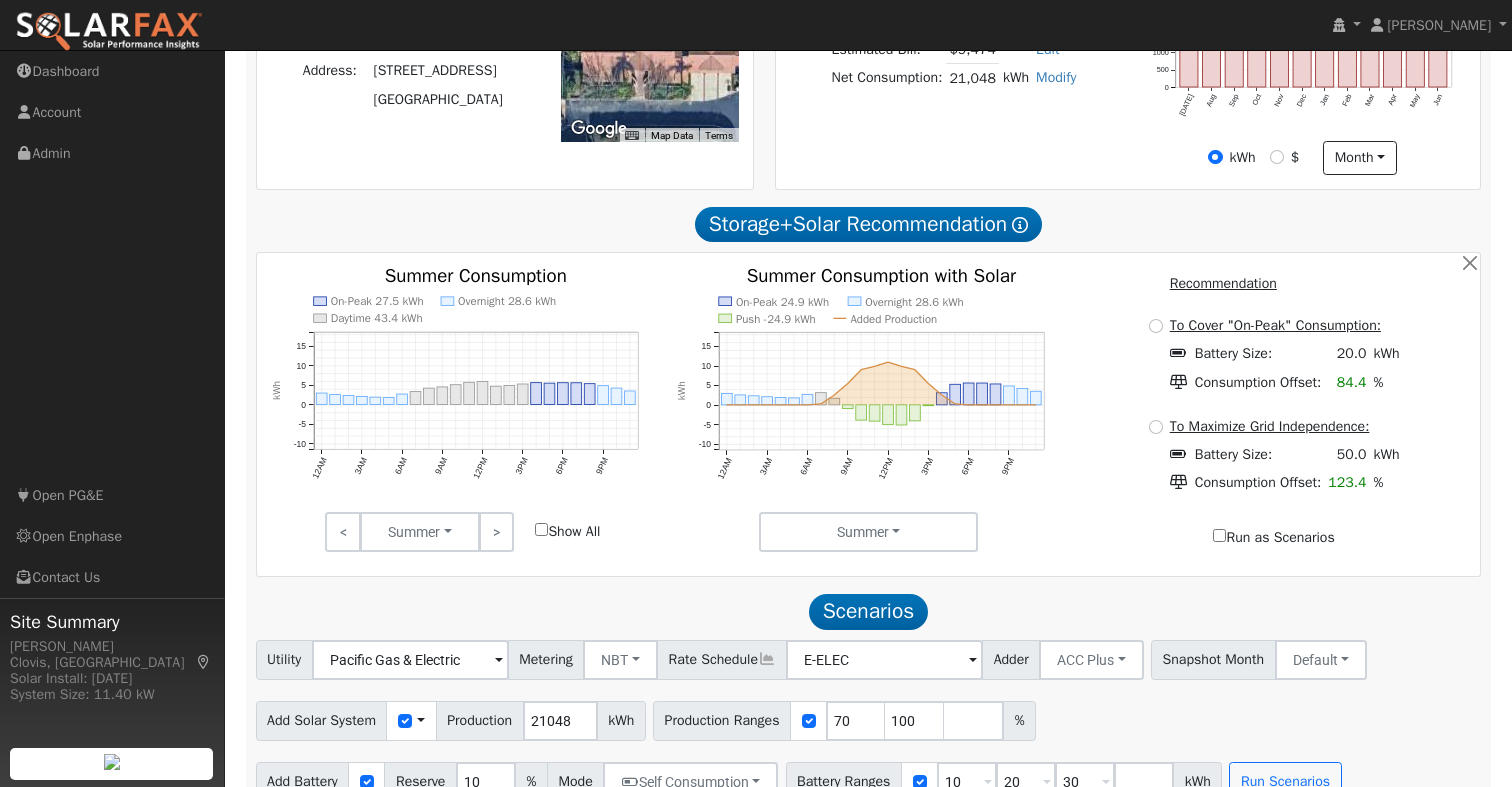 scroll, scrollTop: 581, scrollLeft: 0, axis: vertical 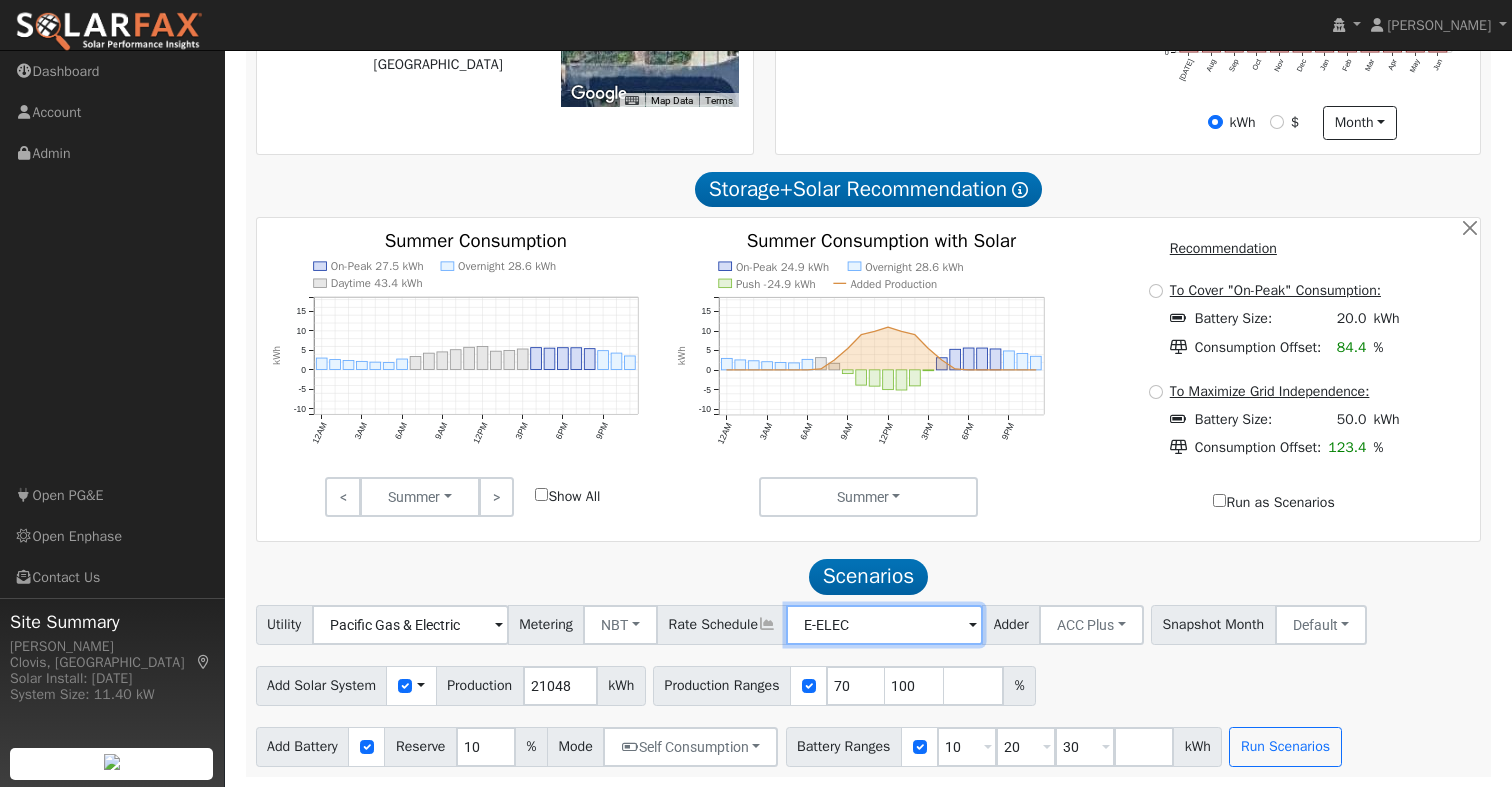 click on "E-ELEC" at bounding box center [410, 625] 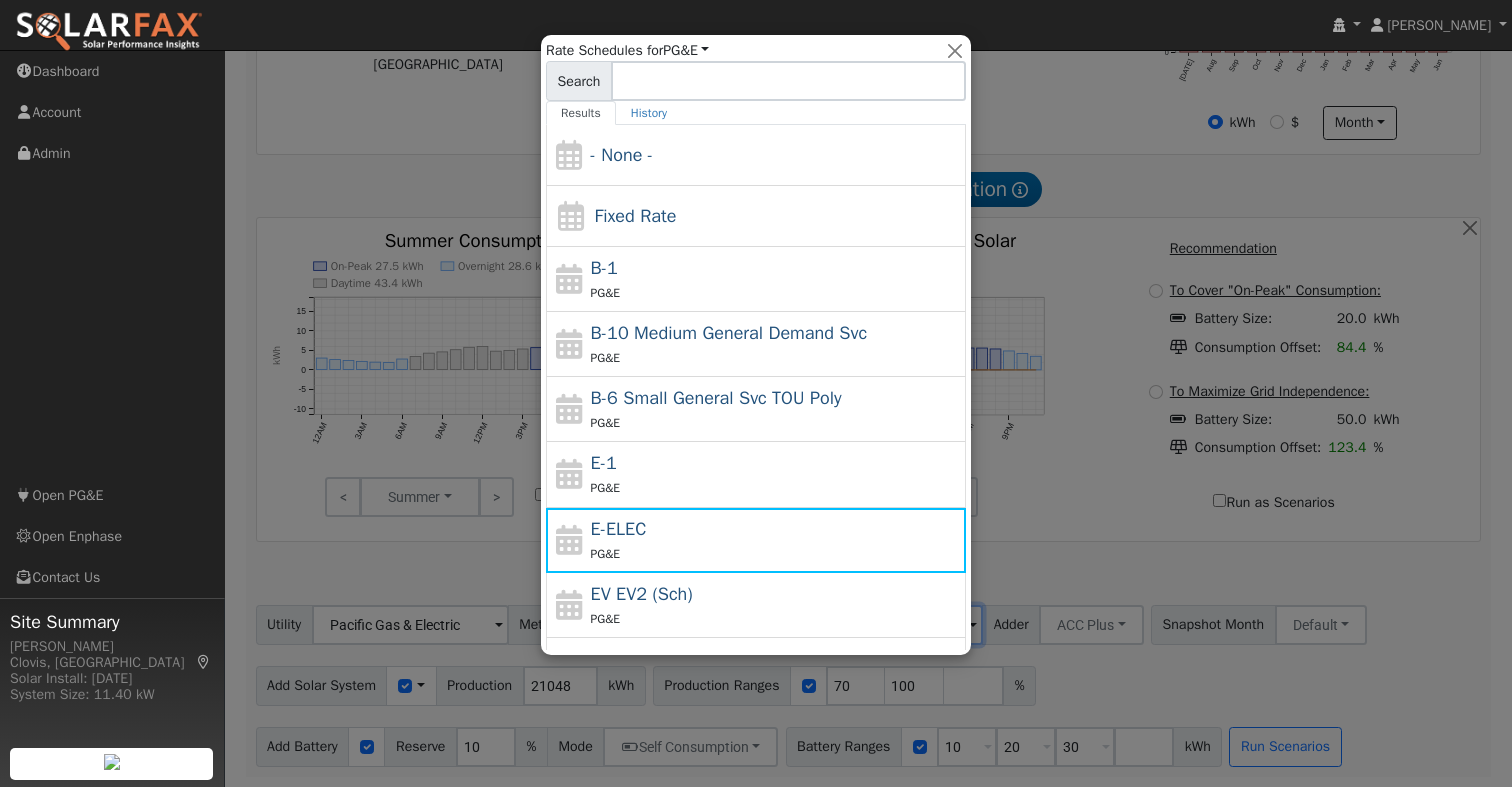click at bounding box center (756, 393) 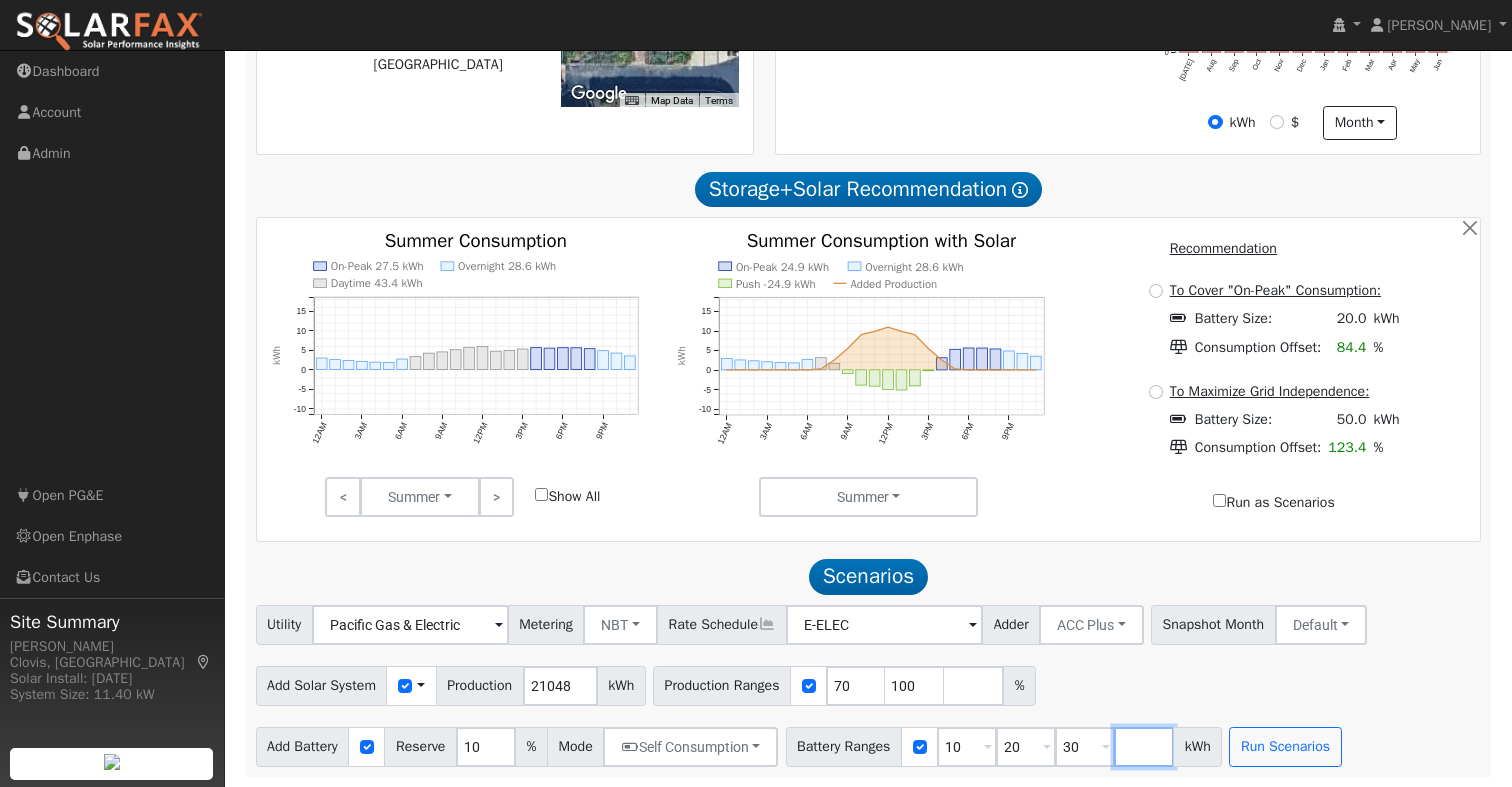 click at bounding box center (1144, 747) 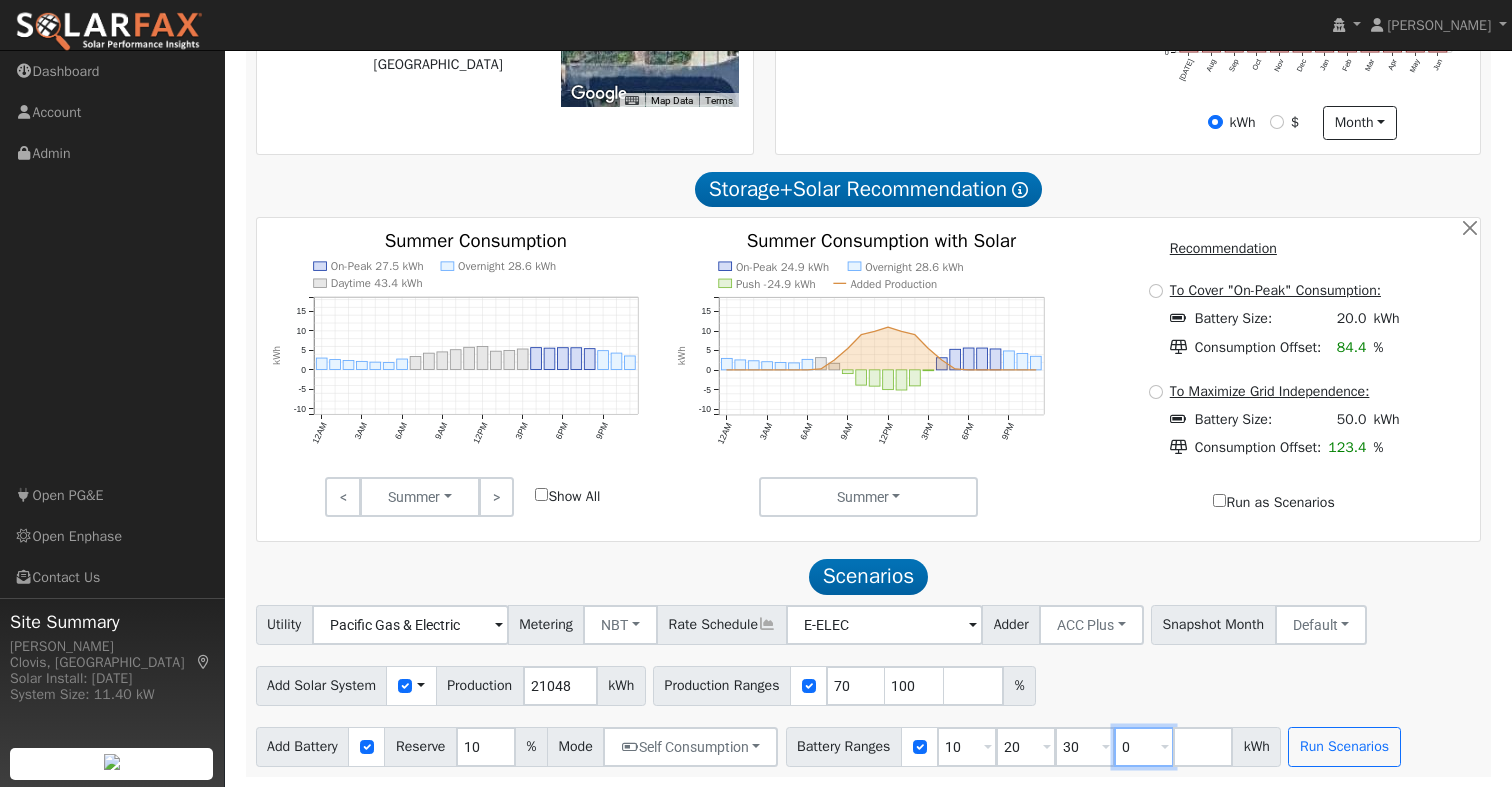 type on "0" 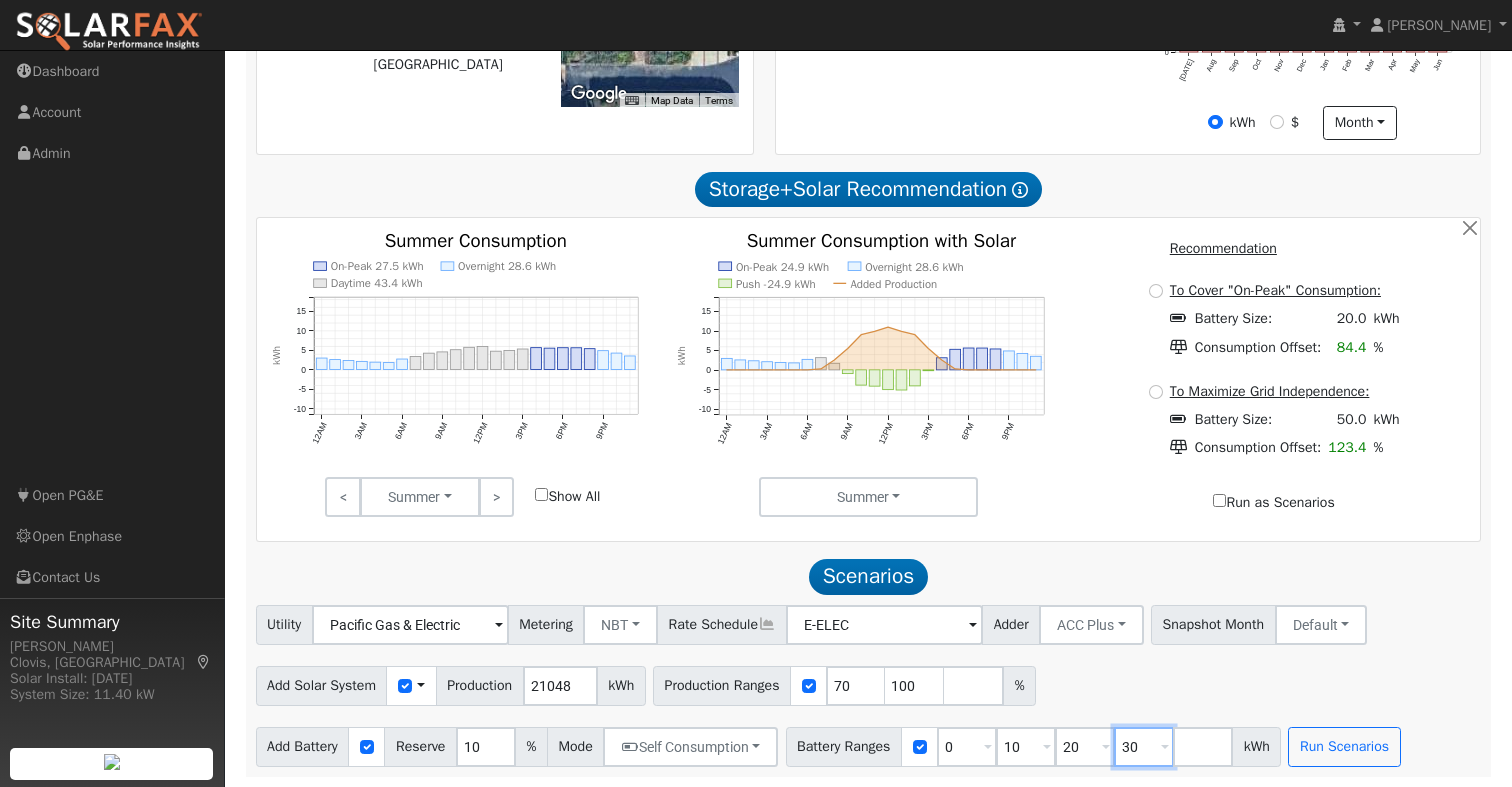 click on "Utility Pacific Gas & Electric Metering NBT NEM NBT  Rate Schedule  E-ELEC Adder ACC Plus - None - ACC Plus SB-535 Snapshot Month Default Jan Feb Mar Apr May Jun Jul Aug Sep Oct Nov Dec Add Solar System Use CSV Data Production 21048 kWh Production Ranges 70 100 % Add Battery Reserve 10 % Mode  Self Consumption  Self Consumption  Peak Savings    ACC High Value Push    Backup Battery Ranges 0 Overrides Reserve % Mode  None None  Self Consumption  Peak Savings    ACC High Value Push    Backup 10 Overrides Reserve % Mode  None None  Self Consumption  Peak Savings    ACC High Value Push    Backup 20 Overrides Reserve % Mode  None None  Self Consumption  Peak Savings    ACC High Value Push    Backup 30 Overrides Reserve % Mode  None None  Self Consumption  Peak Savings    ACC High Value Push    Backup kWh Run Scenarios" at bounding box center (868, 686) 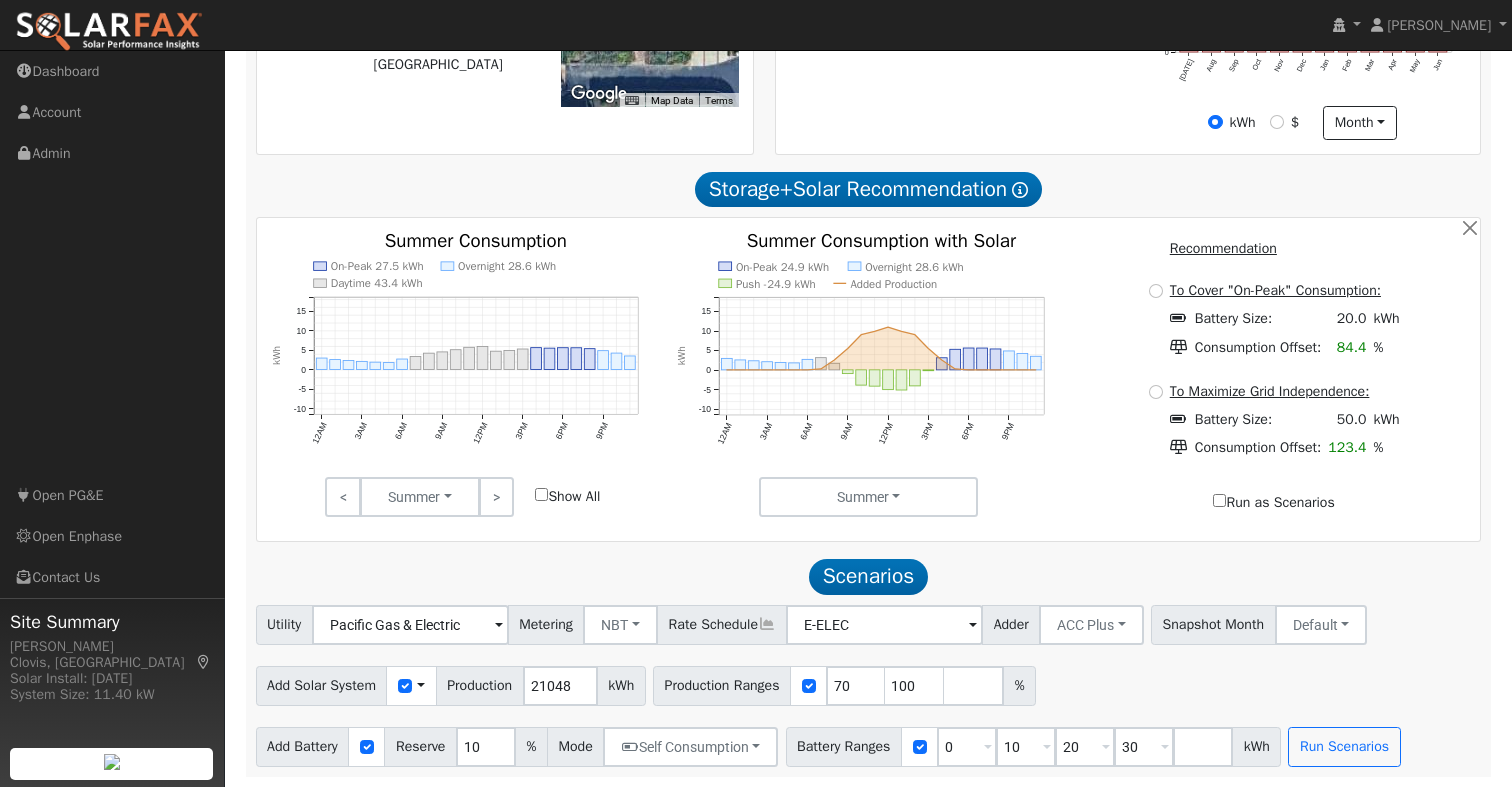 click on "Add Solar System Use CSV Data Production 21048 kWh Production Ranges 70 100 %" at bounding box center [868, 682] 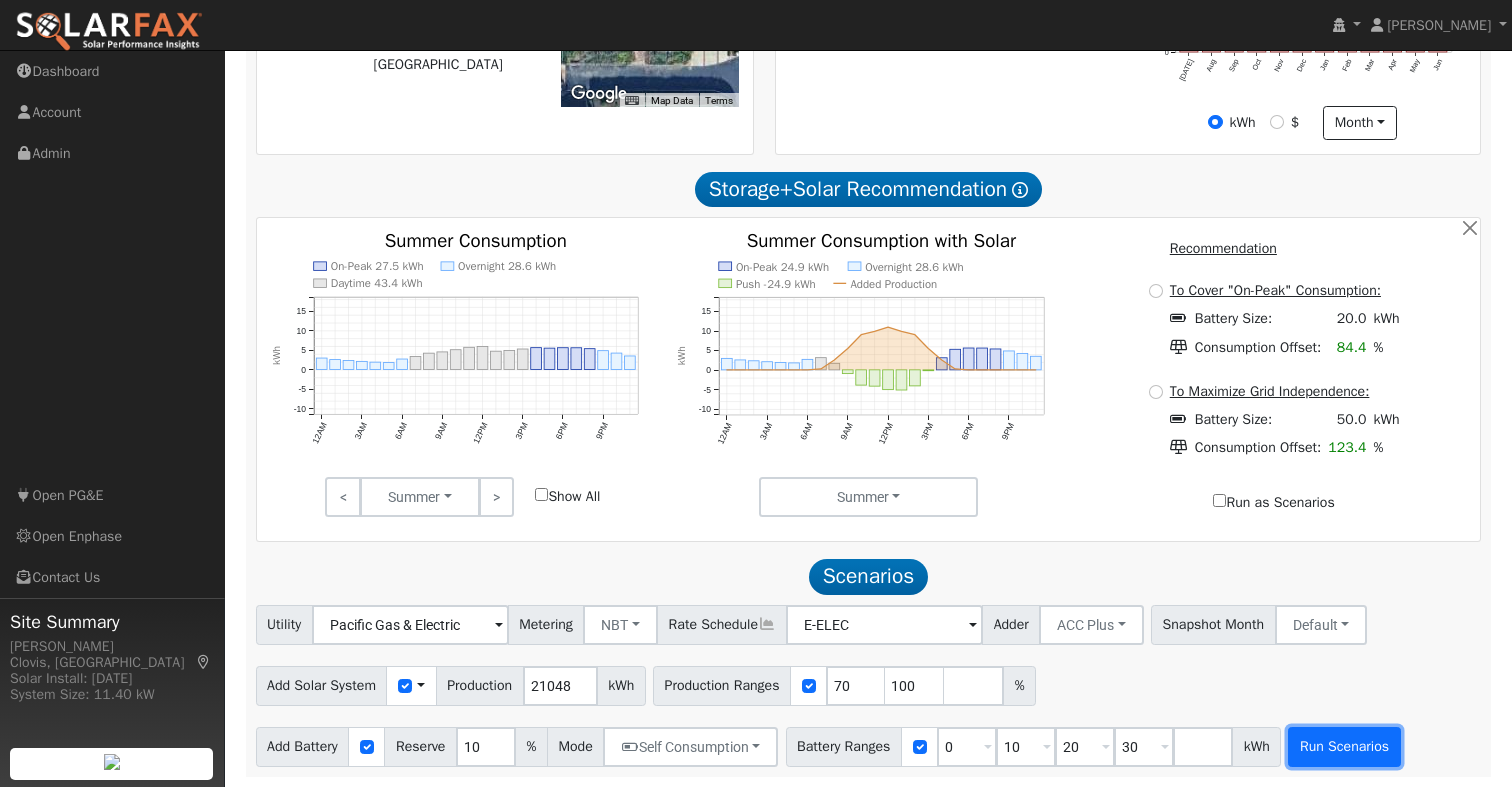 click on "Run Scenarios" at bounding box center (1344, 747) 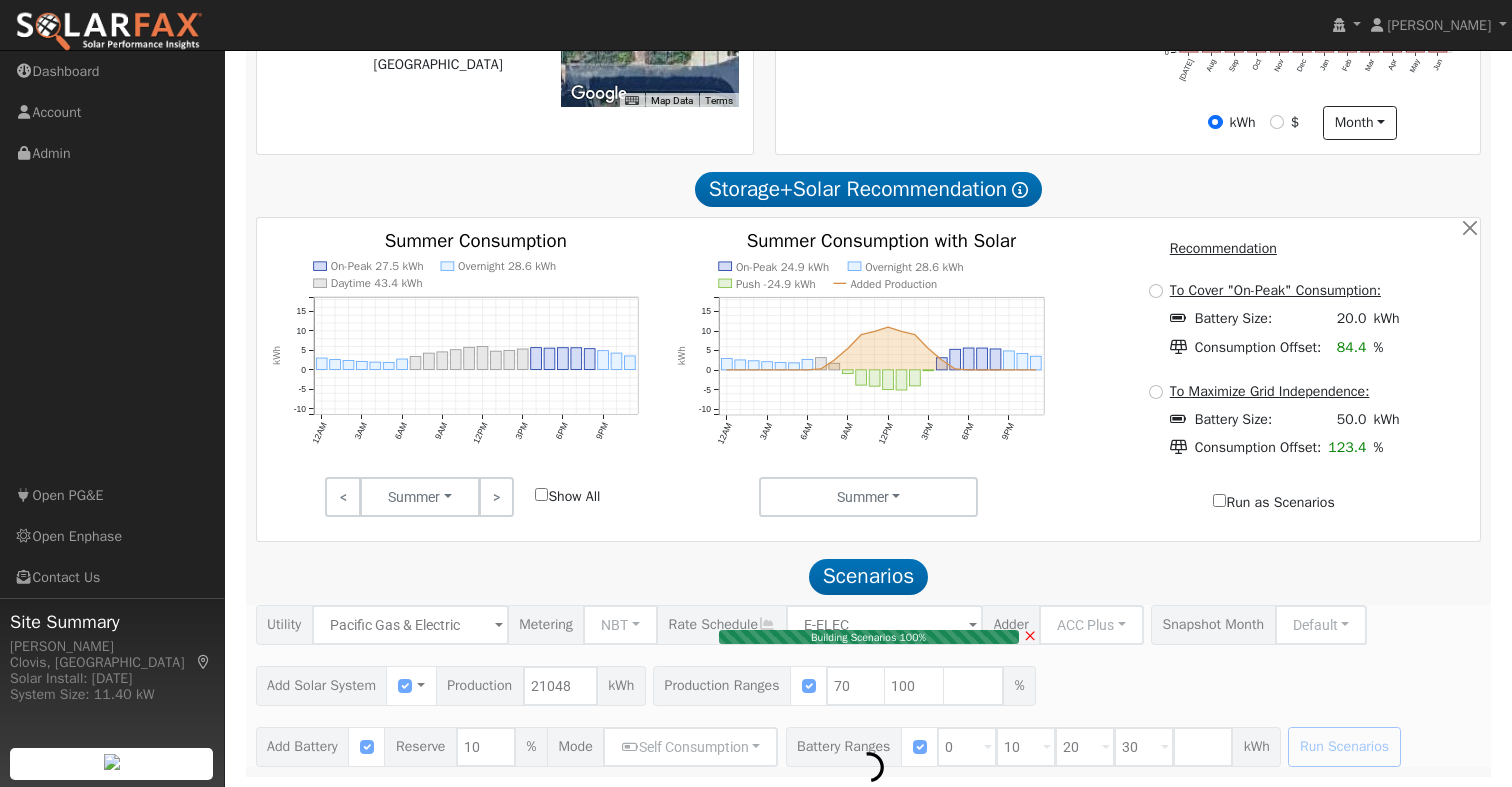 type on "9.8" 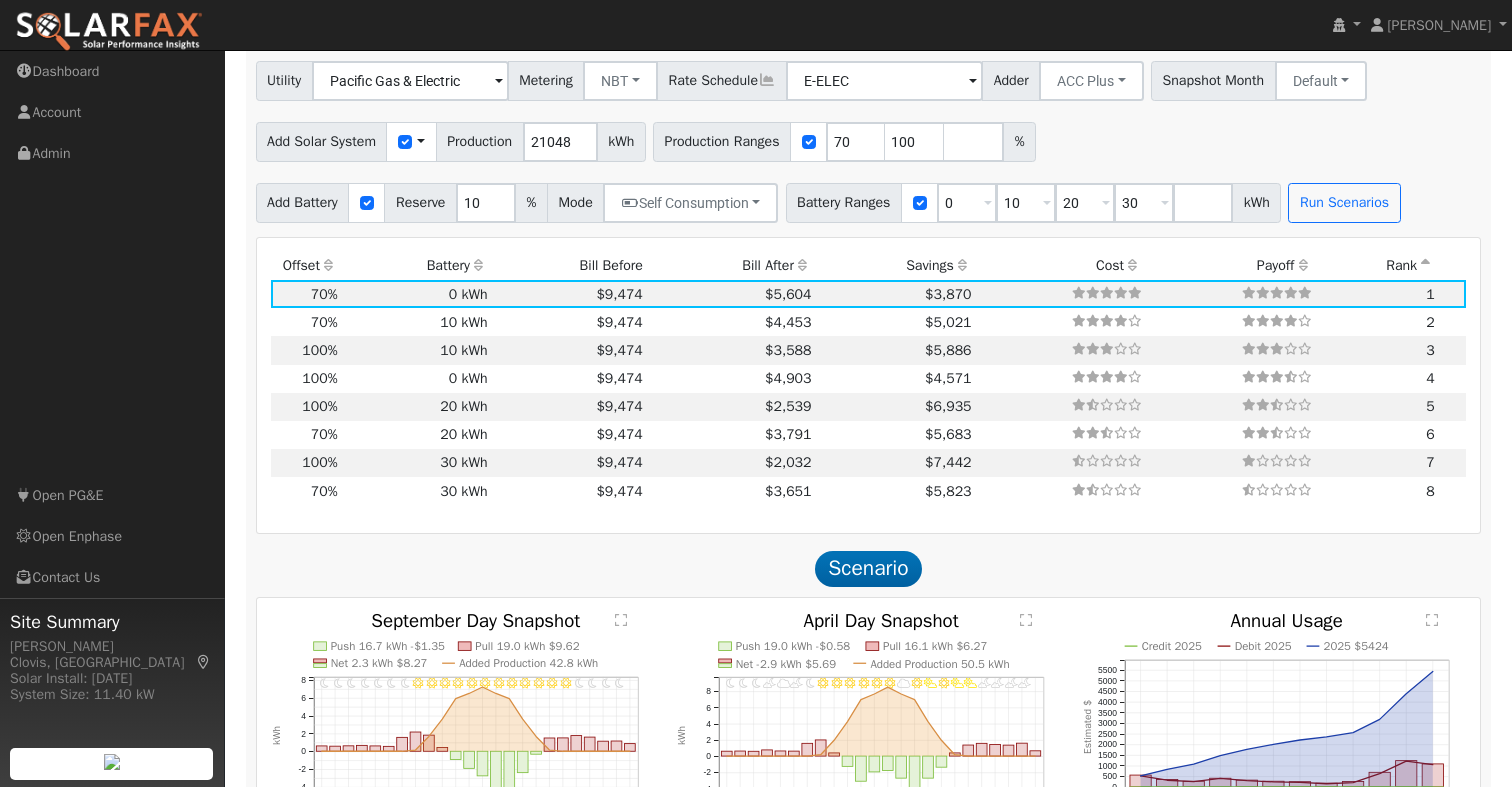 scroll, scrollTop: 1112, scrollLeft: 0, axis: vertical 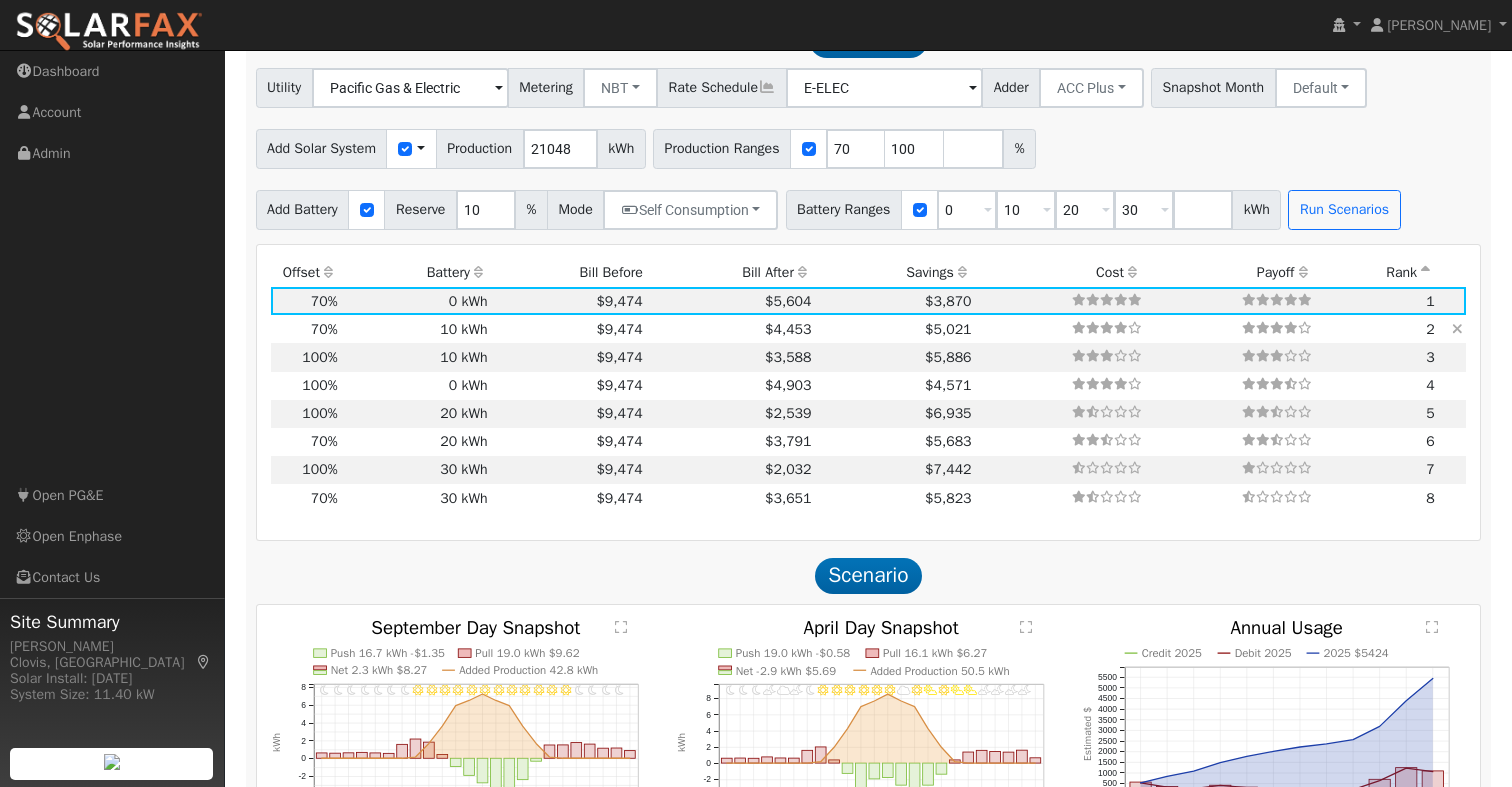 click on "$4,453" at bounding box center [730, 329] 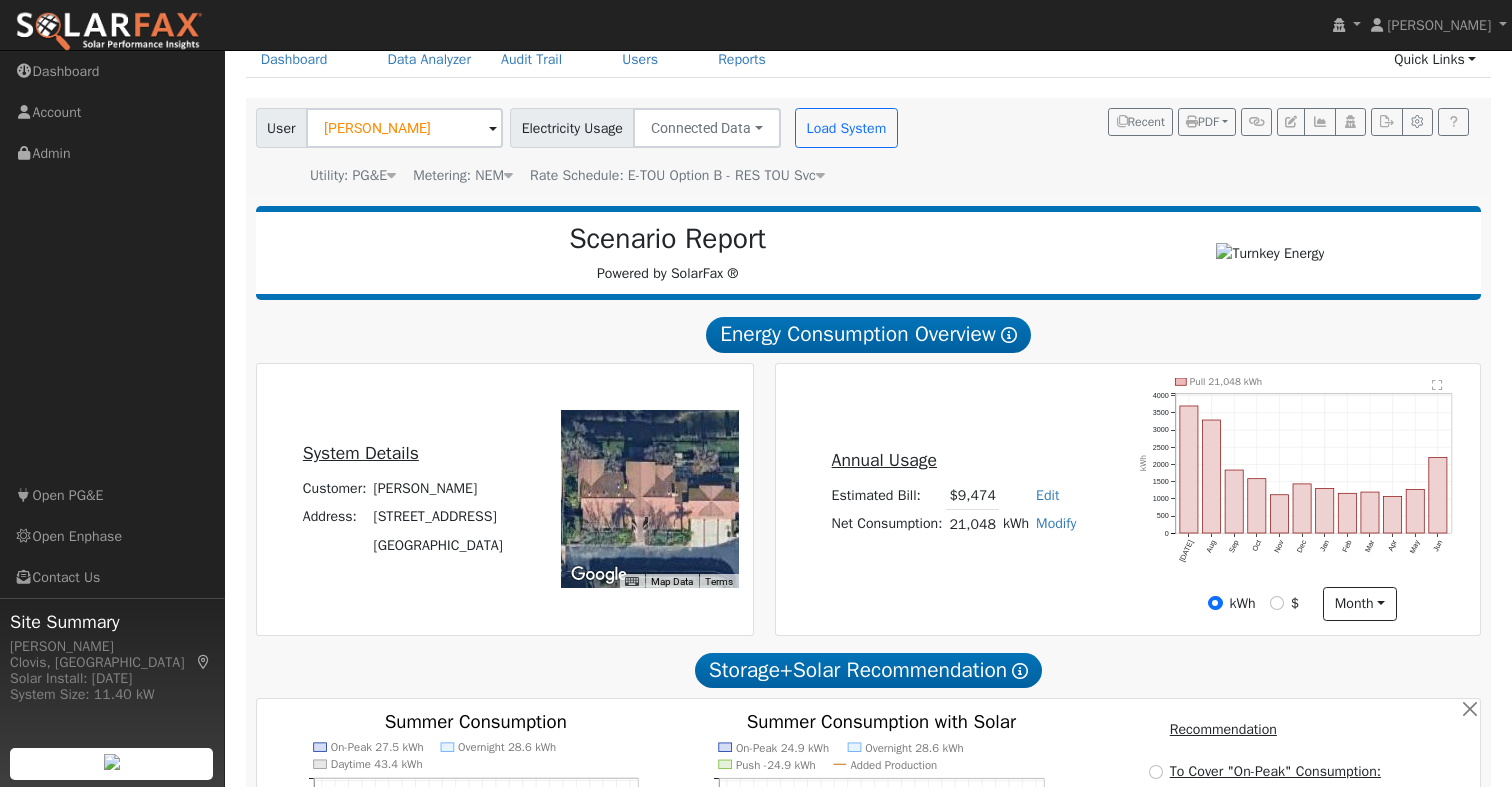 scroll, scrollTop: 0, scrollLeft: 0, axis: both 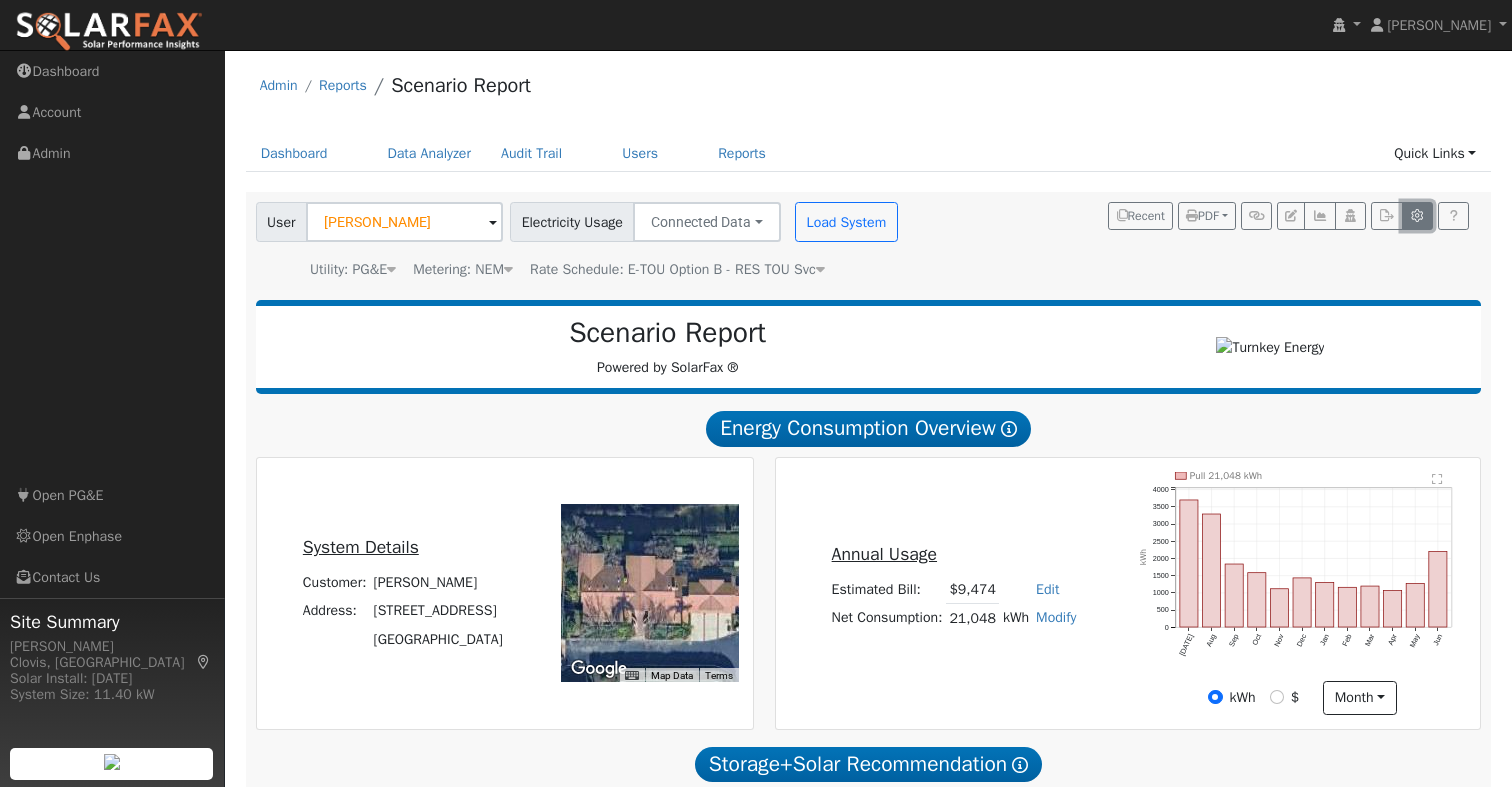 click at bounding box center (1417, 216) 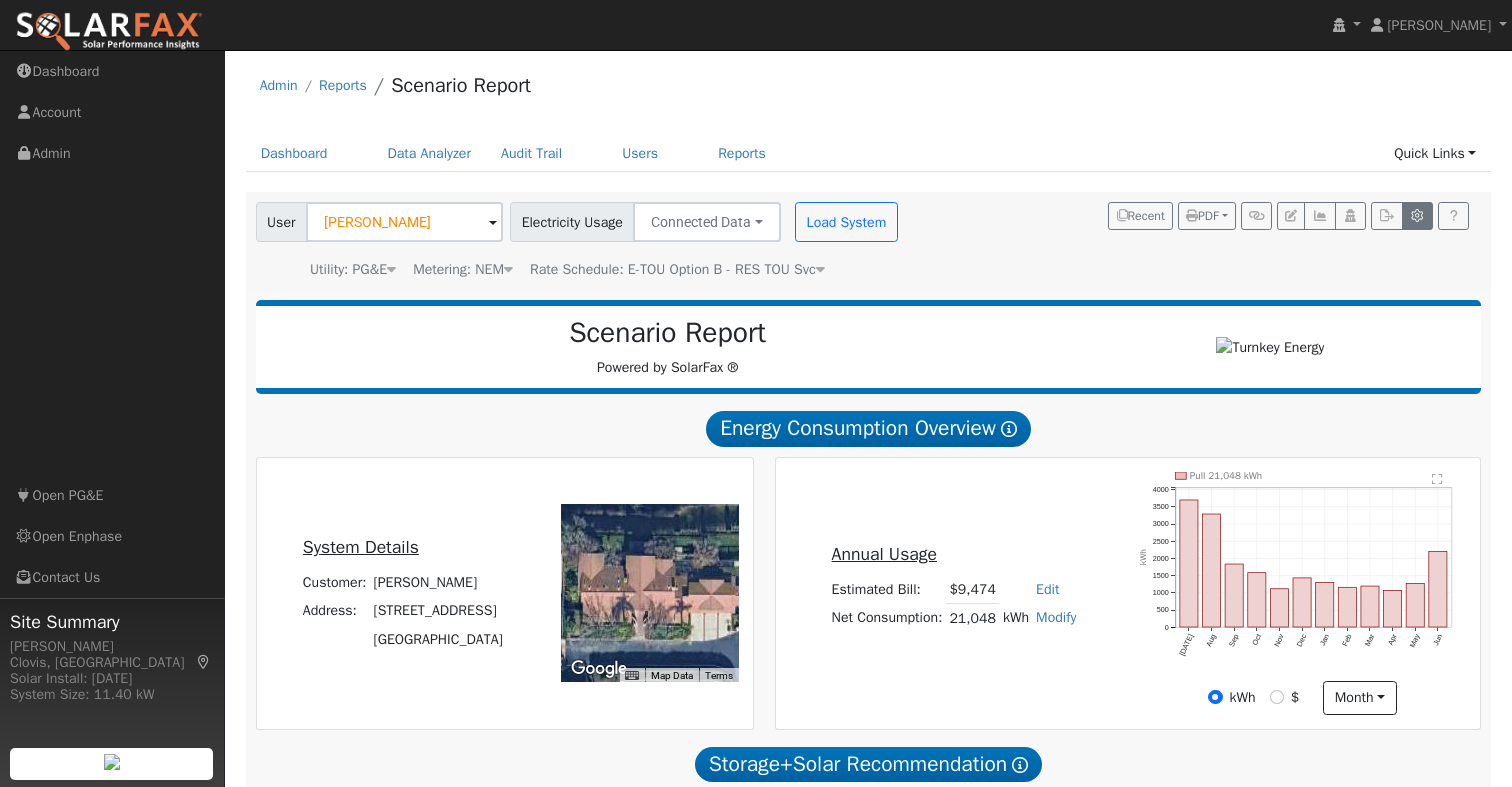 type on "70" 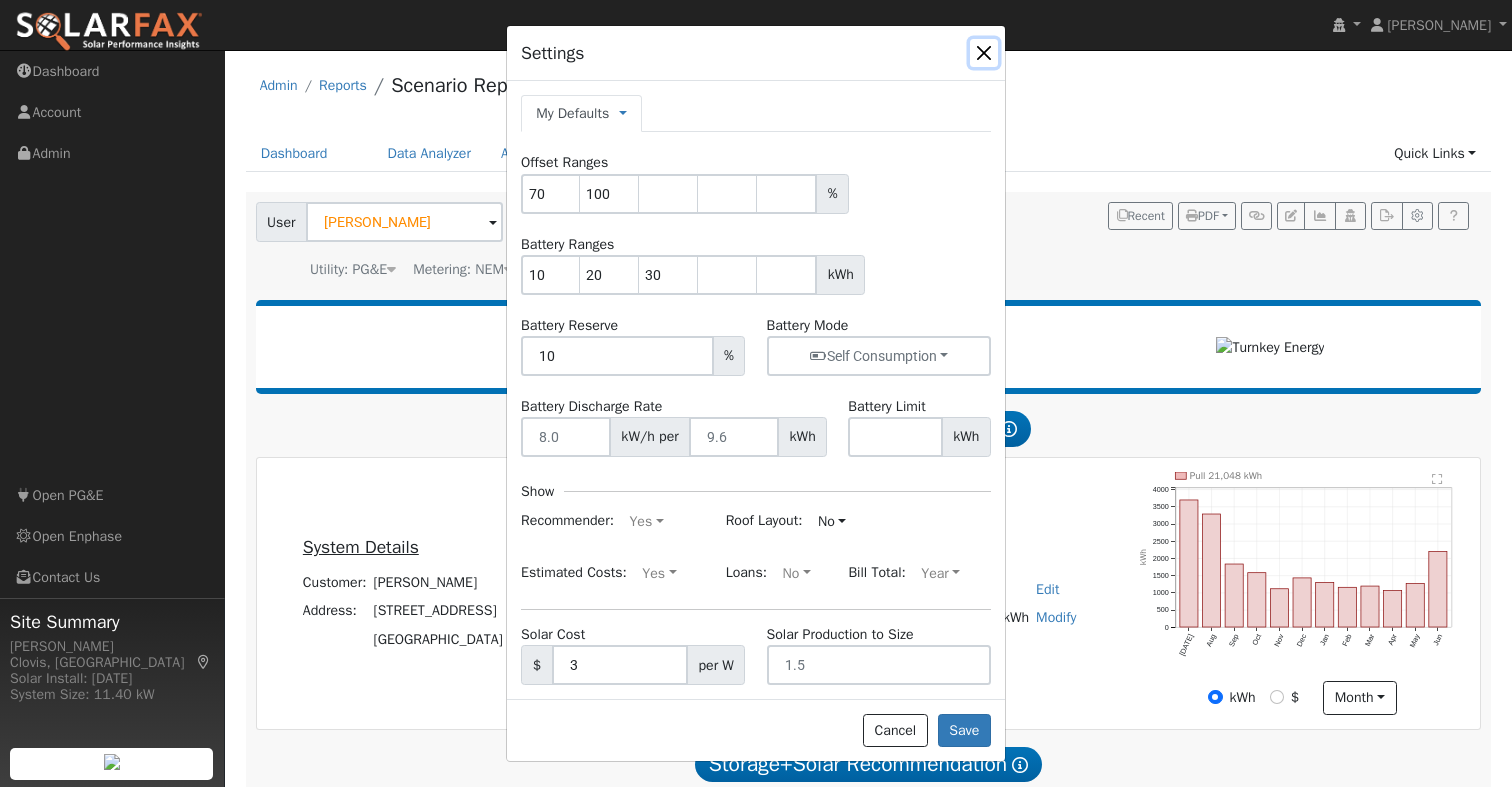 click at bounding box center [984, 53] 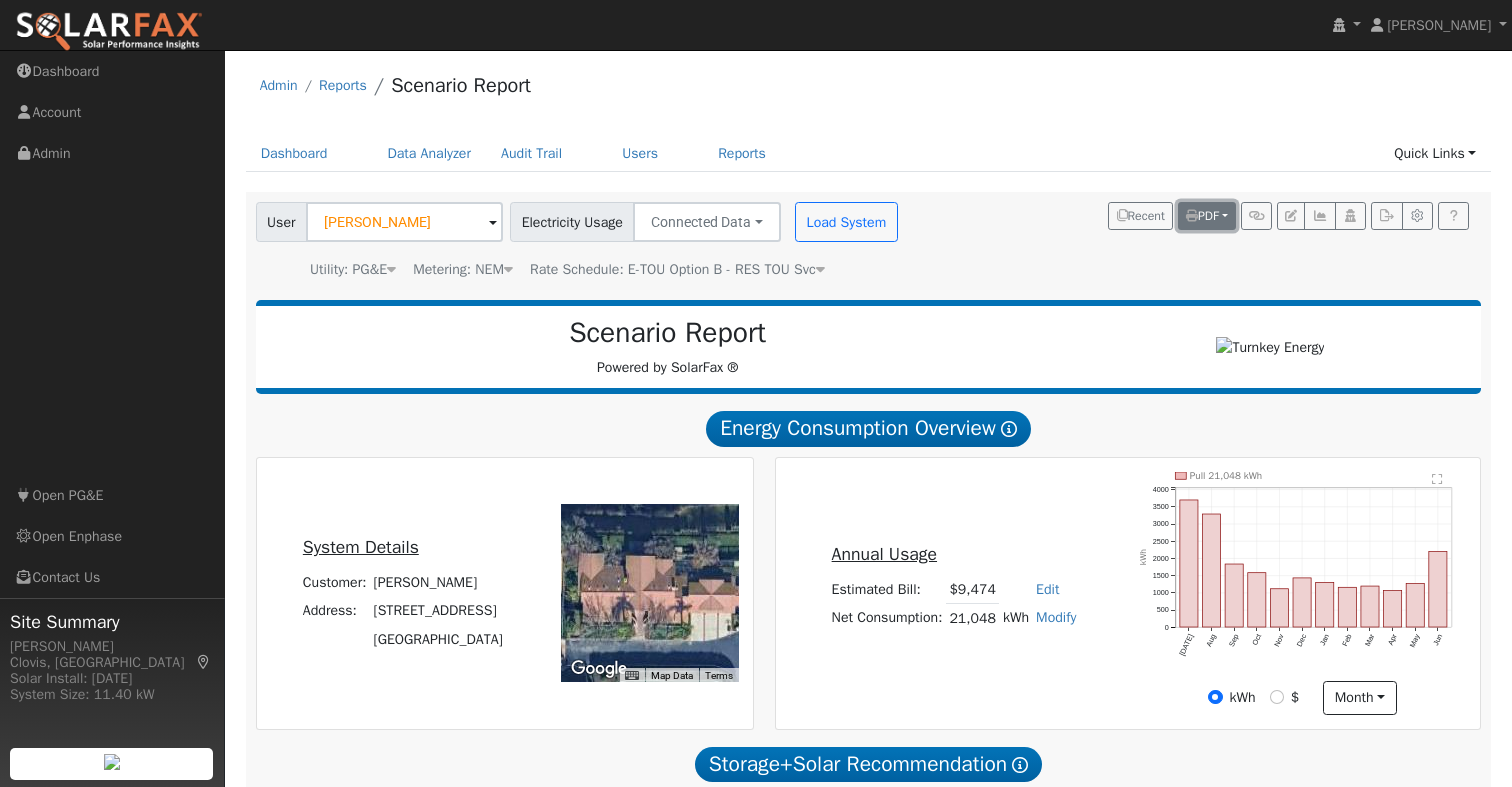 click on "PDF" at bounding box center (1207, 216) 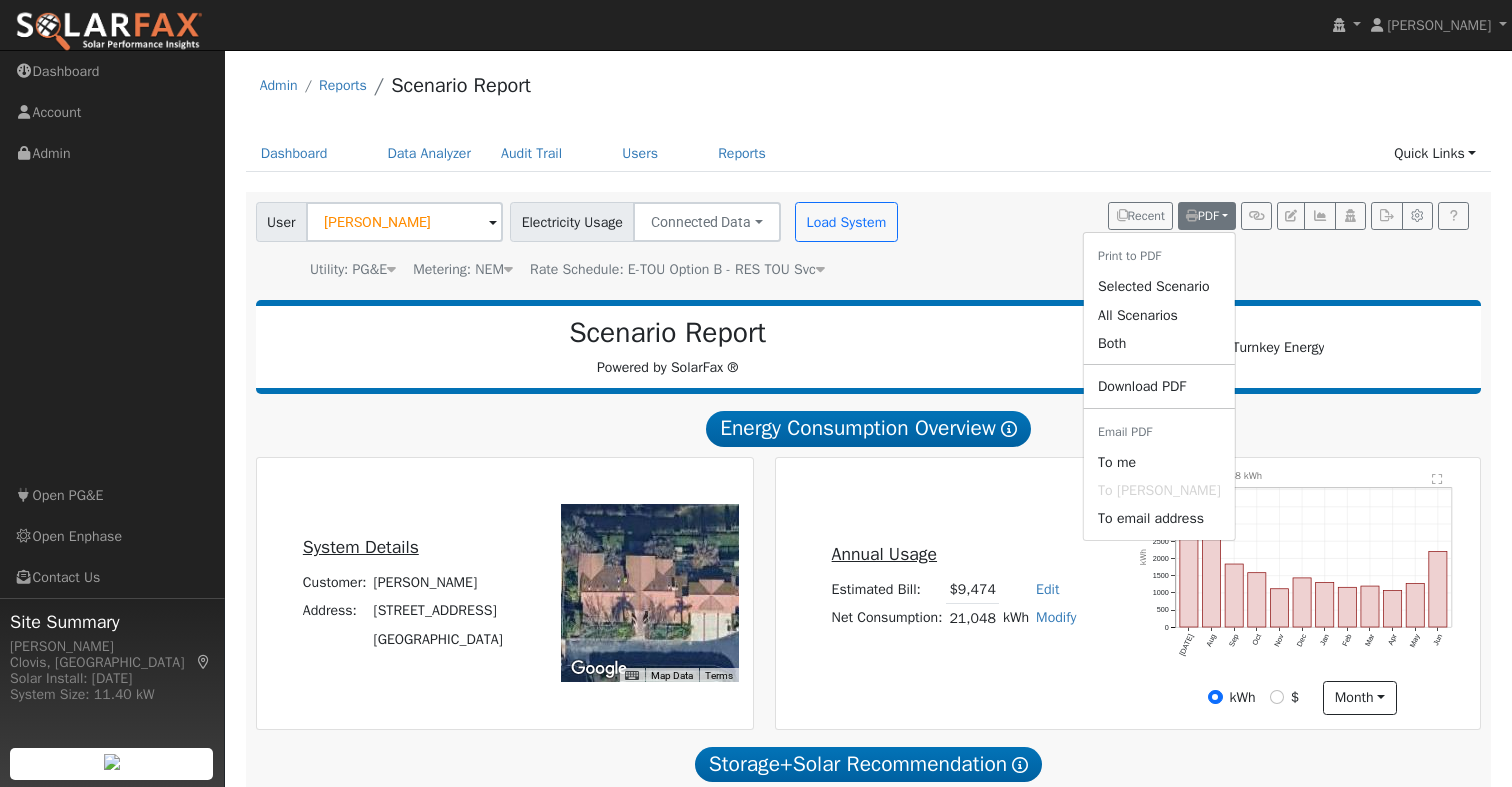 drag, startPoint x: 1224, startPoint y: 179, endPoint x: 1243, endPoint y: 182, distance: 19.235384 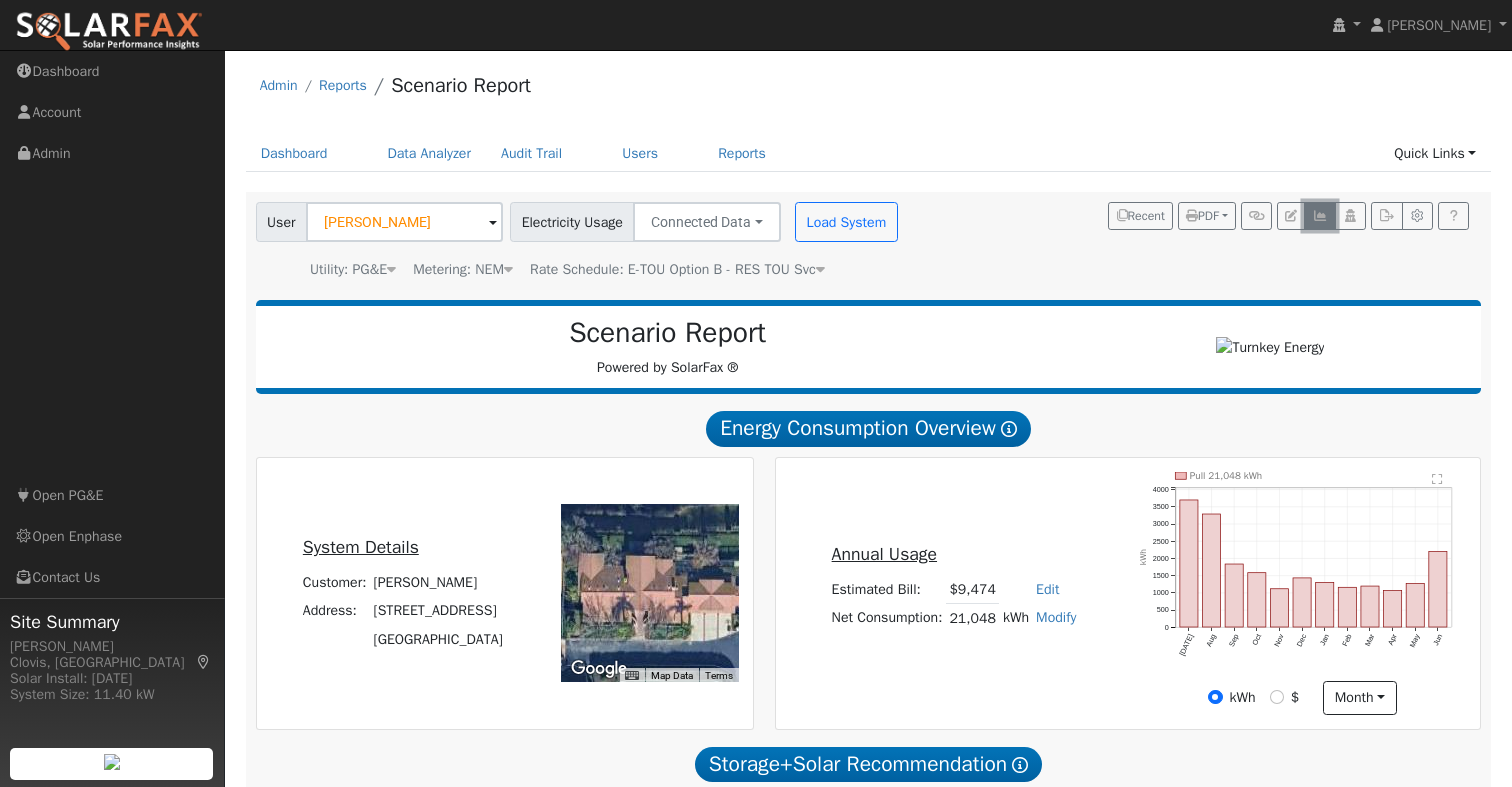 click at bounding box center [1319, 216] 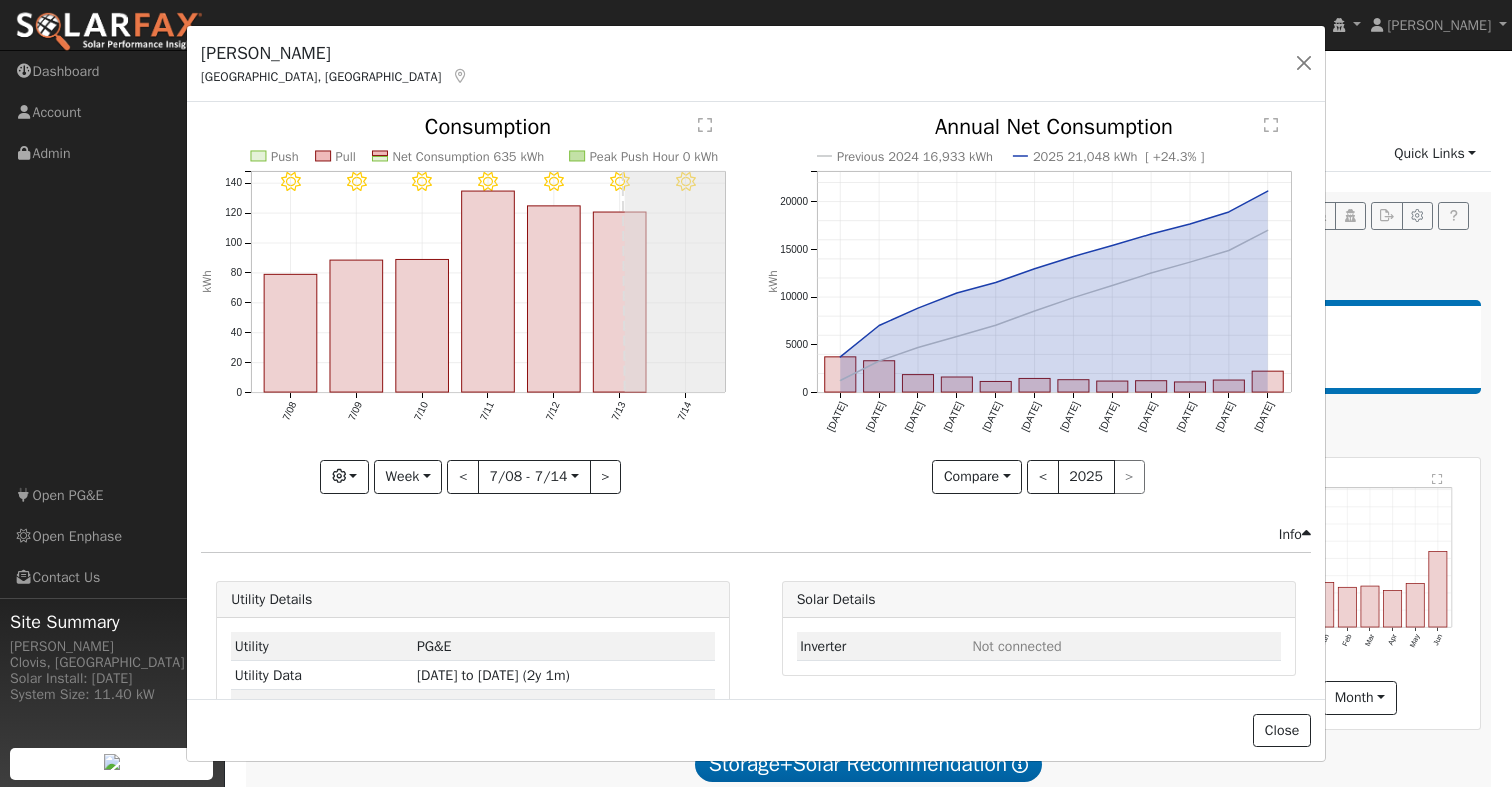 scroll, scrollTop: 63, scrollLeft: 0, axis: vertical 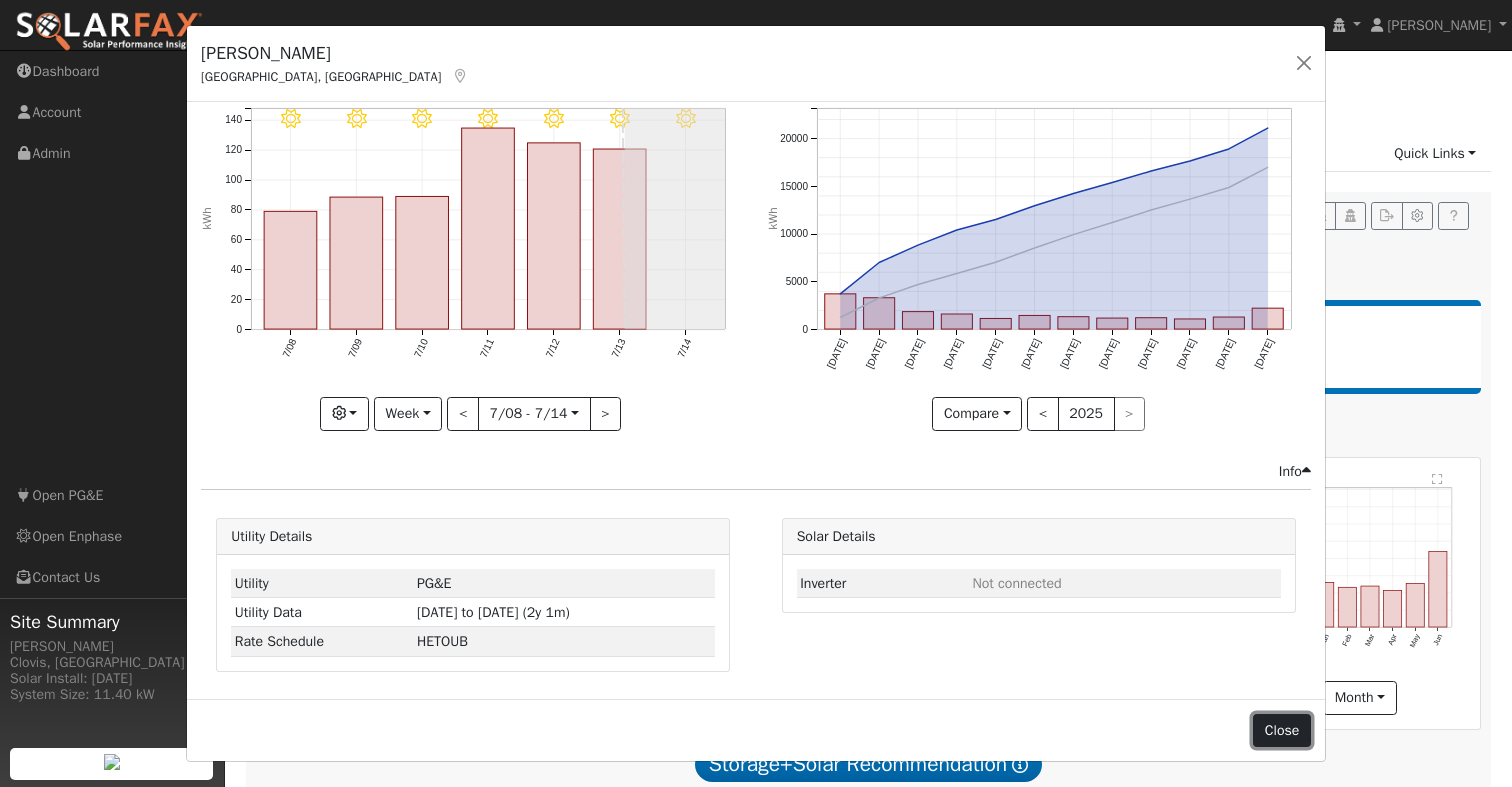 click on "Close" at bounding box center [1282, 731] 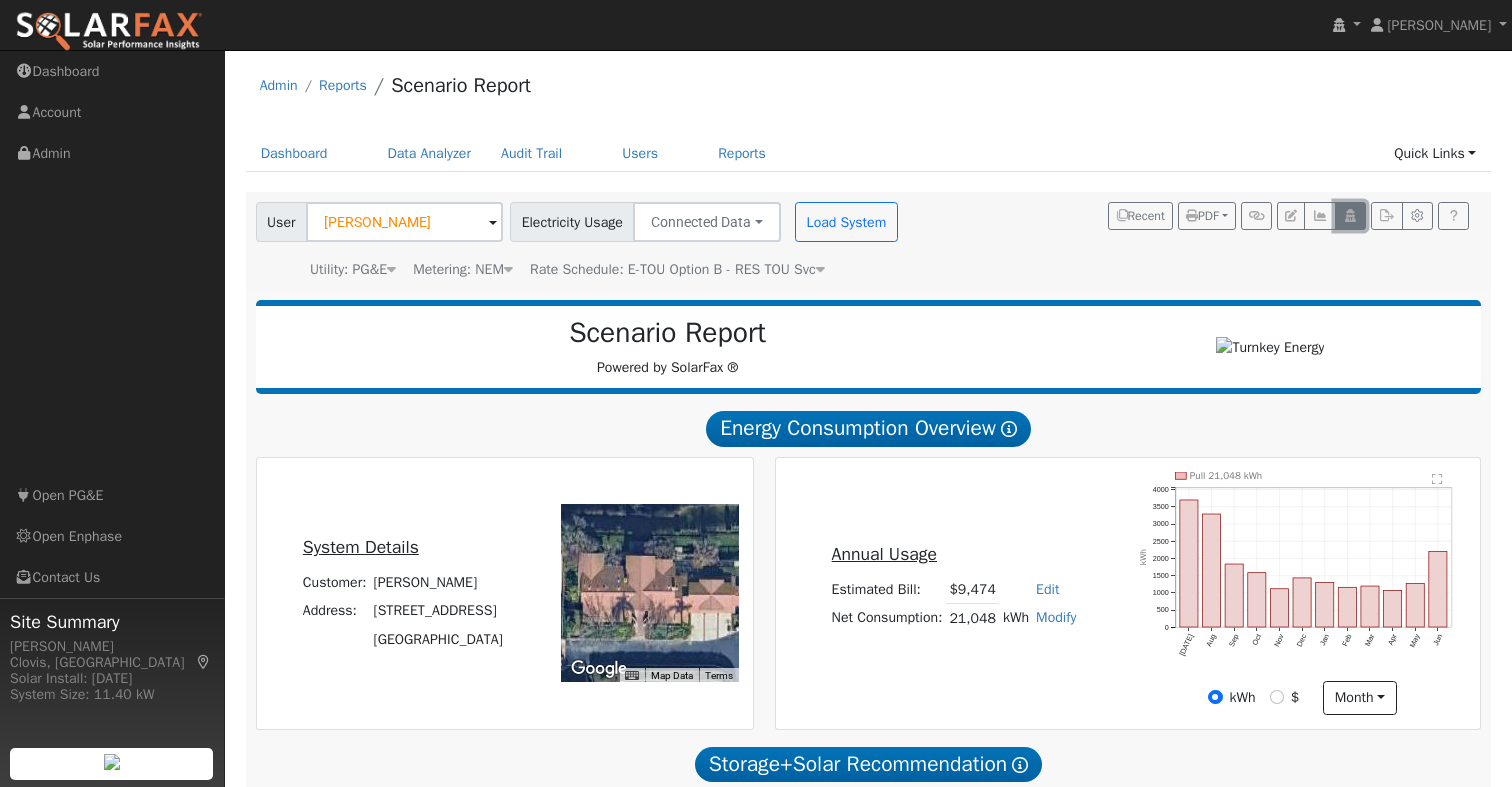 click at bounding box center (1350, 216) 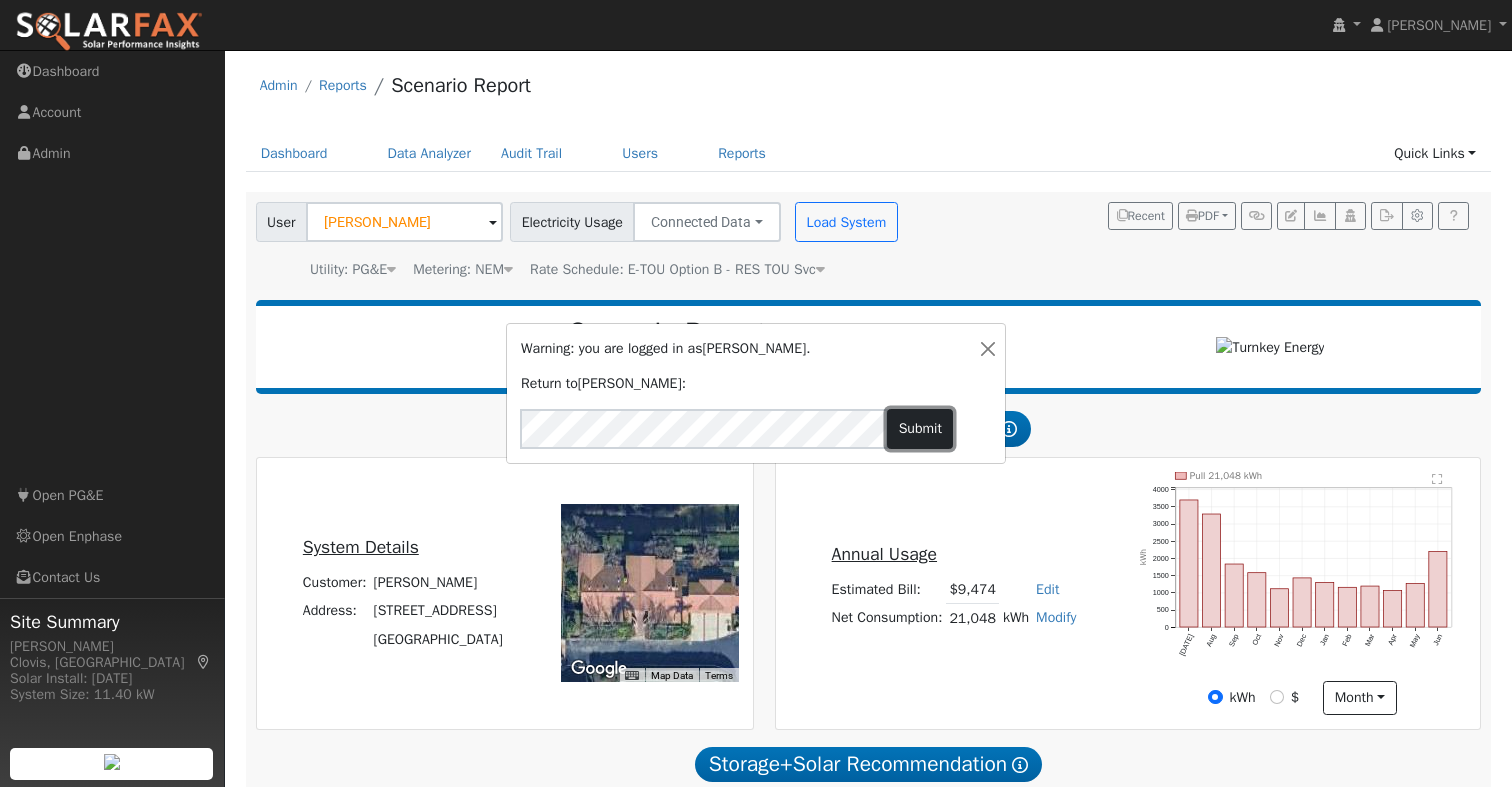 click on "Submit" at bounding box center (920, 429) 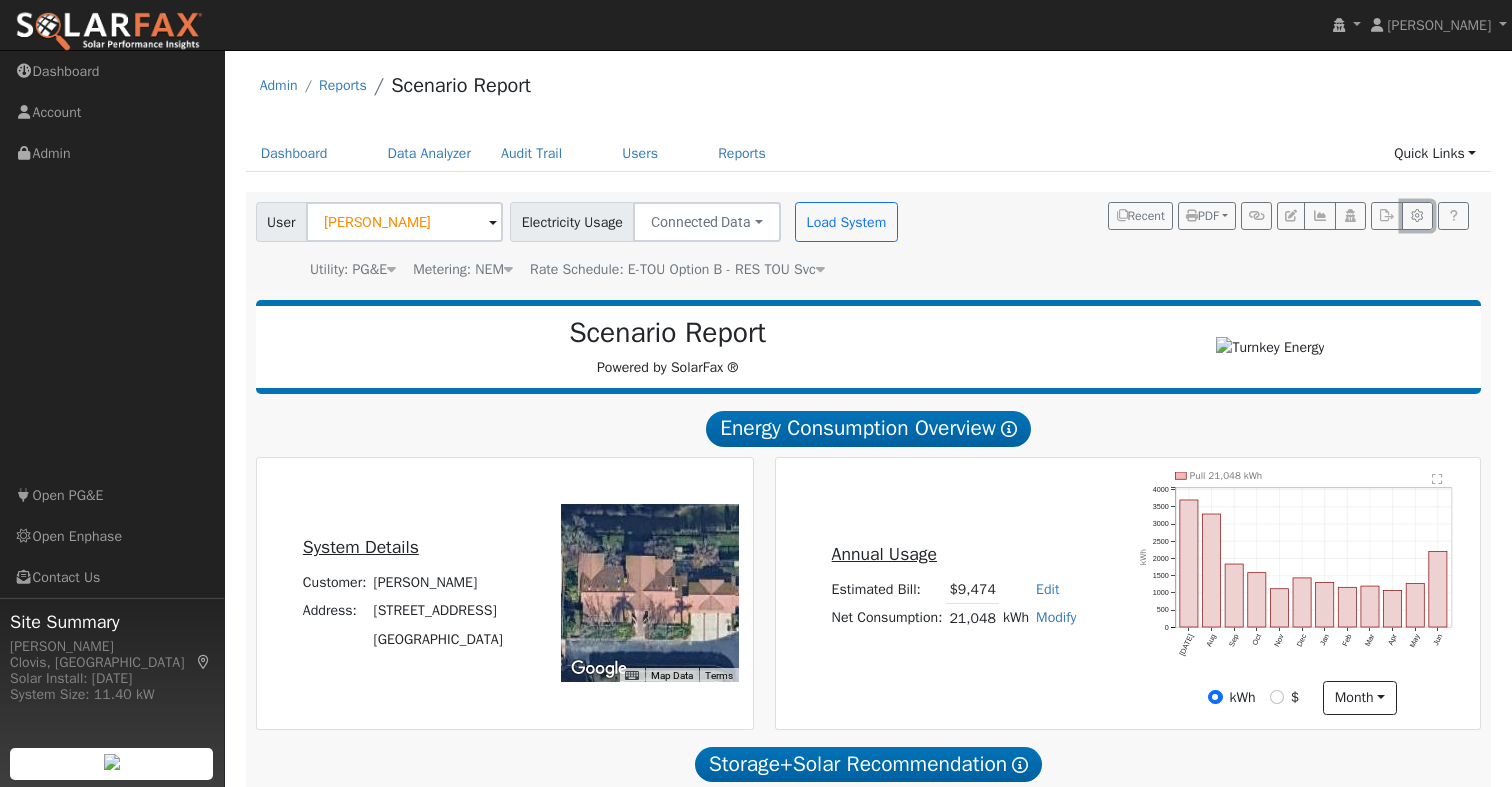 click at bounding box center (1417, 216) 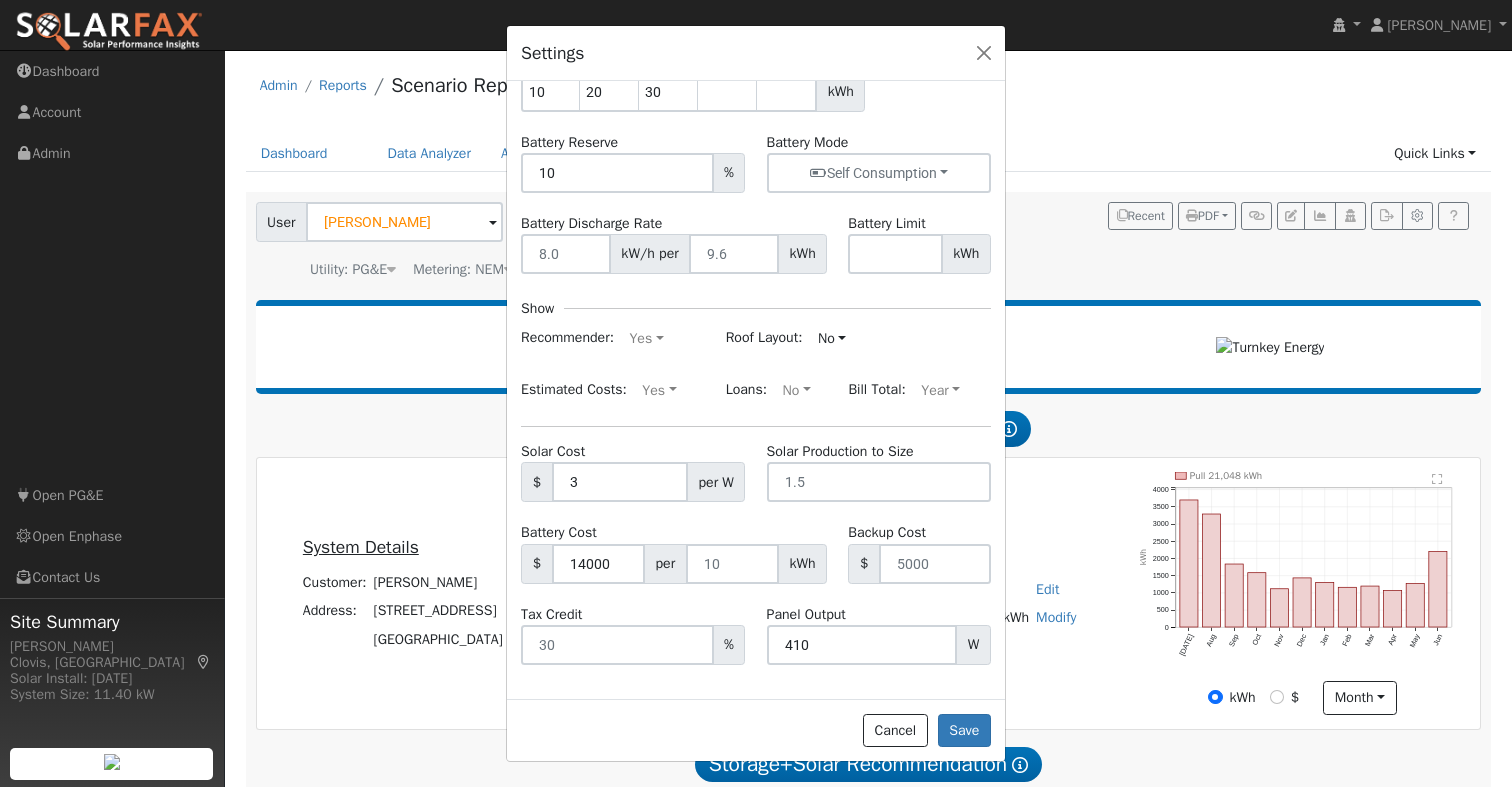 scroll, scrollTop: 0, scrollLeft: 0, axis: both 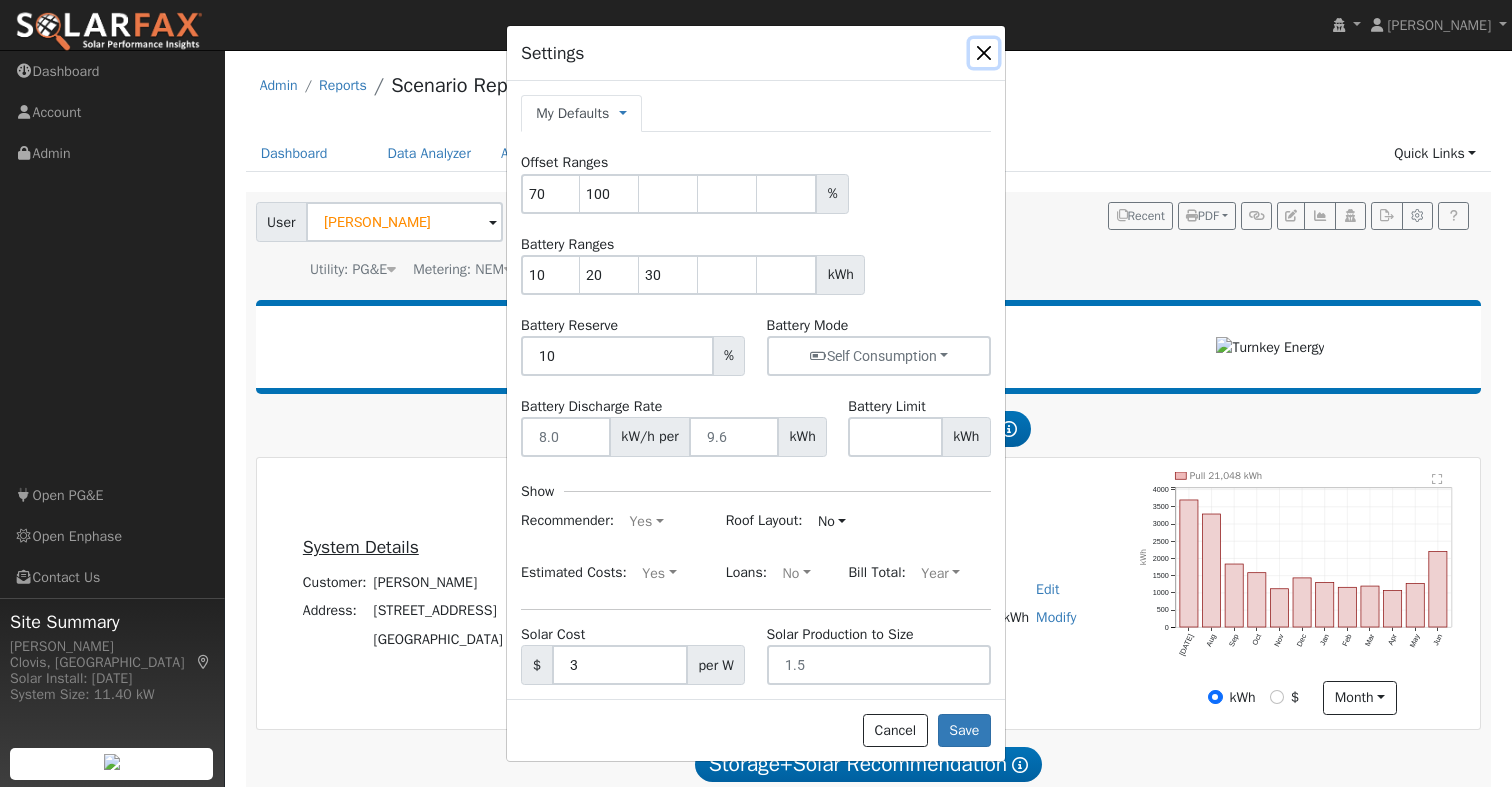 click at bounding box center (984, 53) 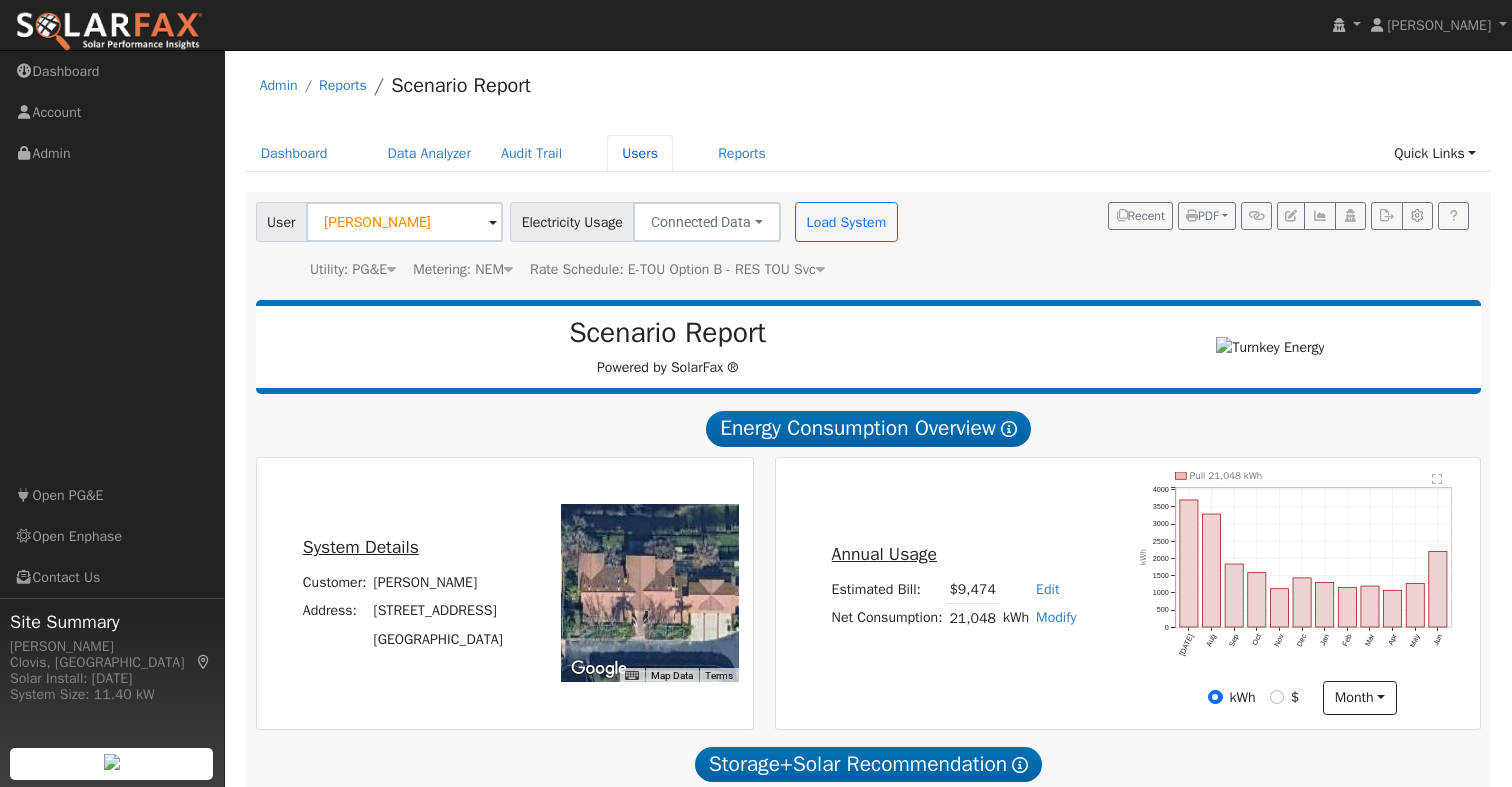 drag, startPoint x: 646, startPoint y: 154, endPoint x: 705, endPoint y: 190, distance: 69.115845 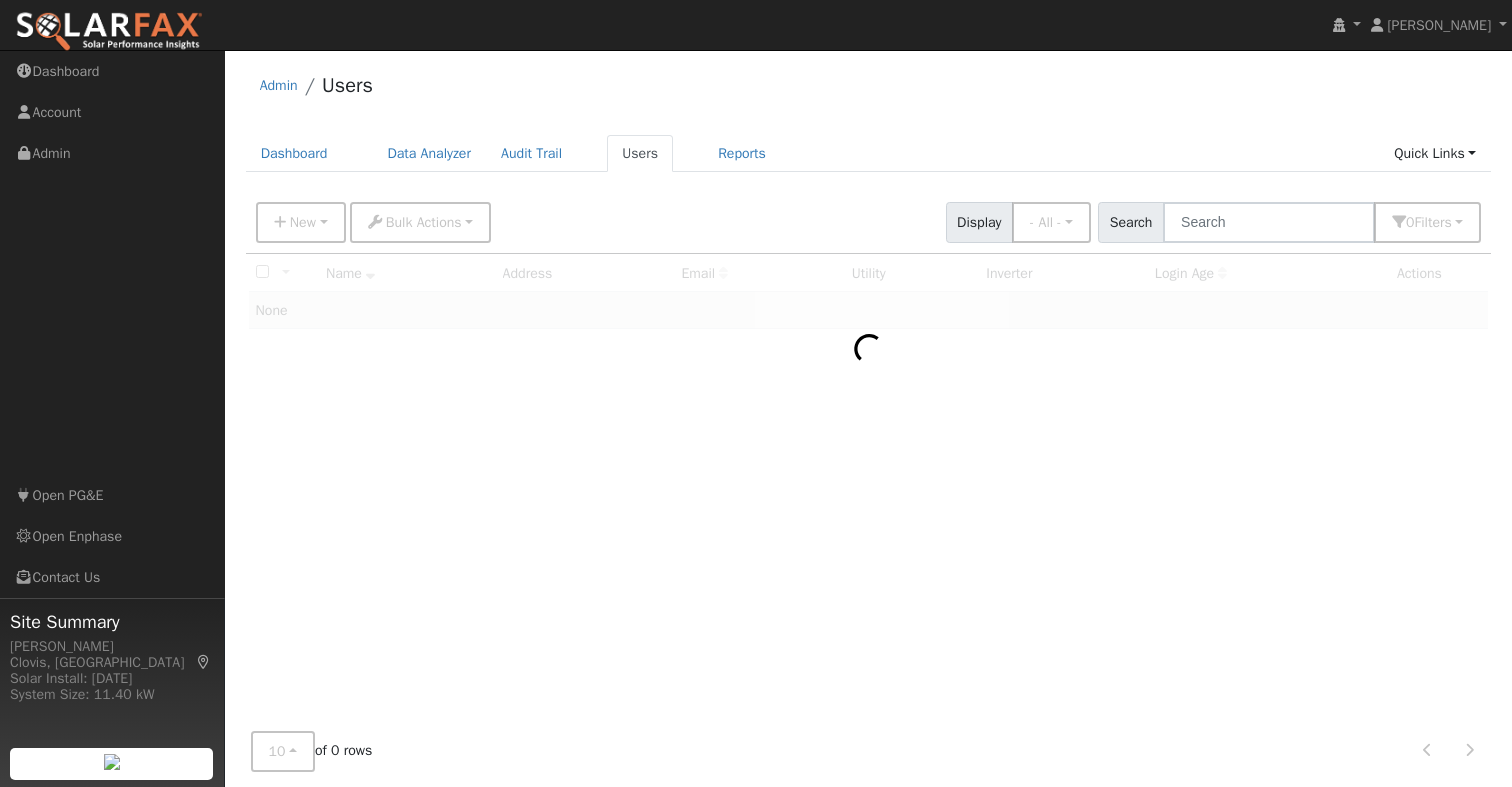 scroll, scrollTop: 0, scrollLeft: 0, axis: both 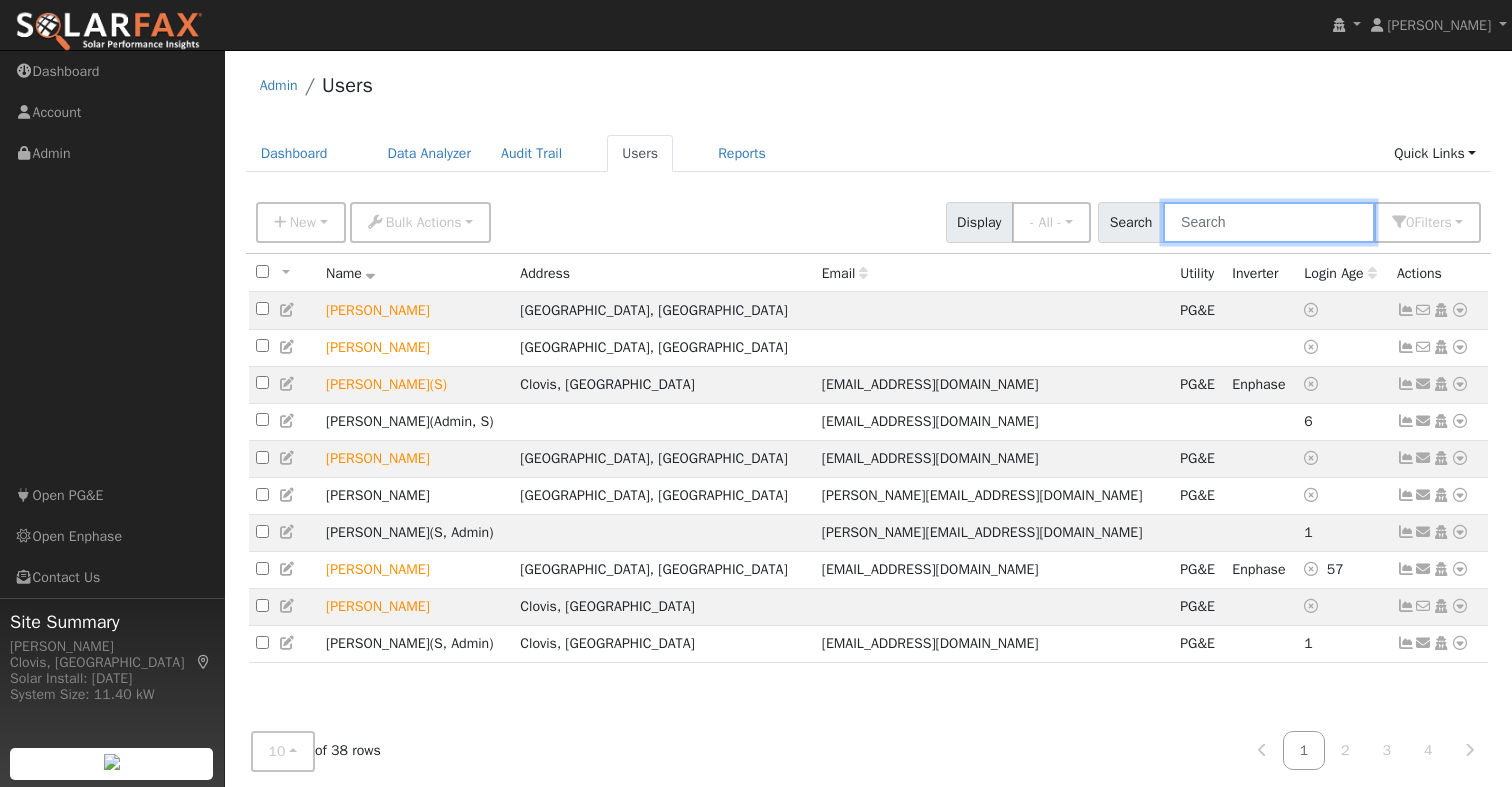 click at bounding box center [1269, 222] 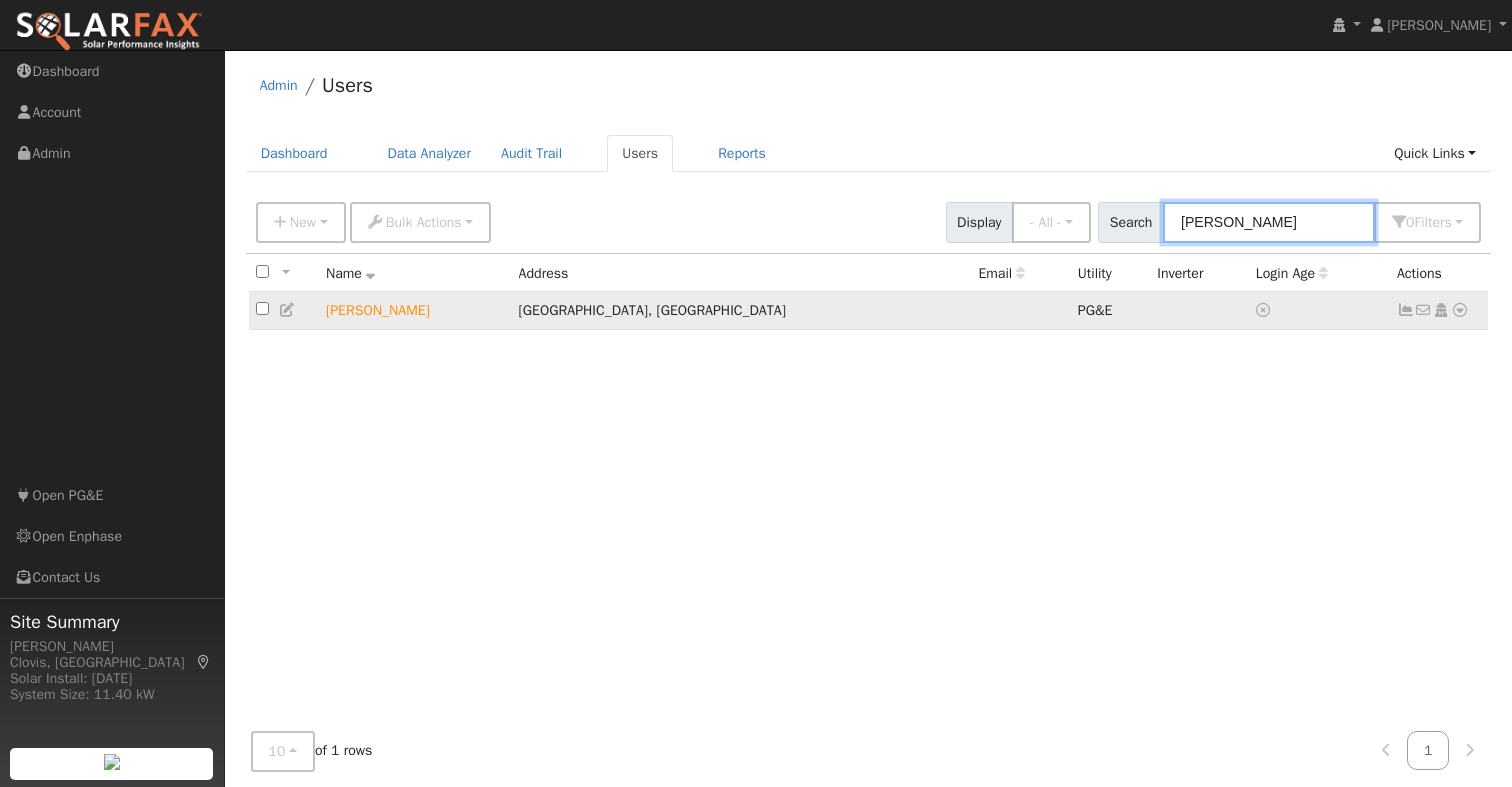 type on "marcus" 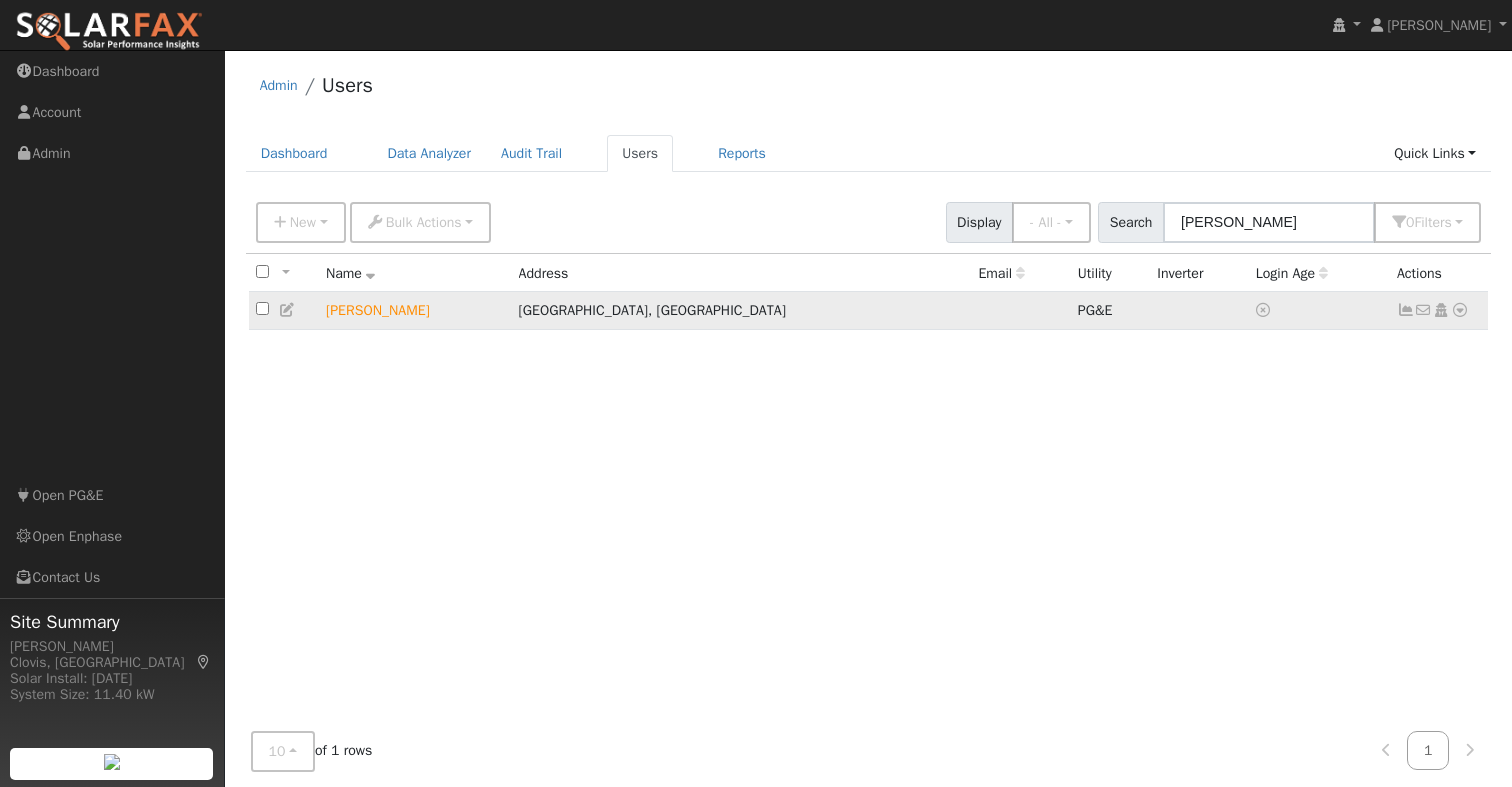 click at bounding box center [1460, 310] 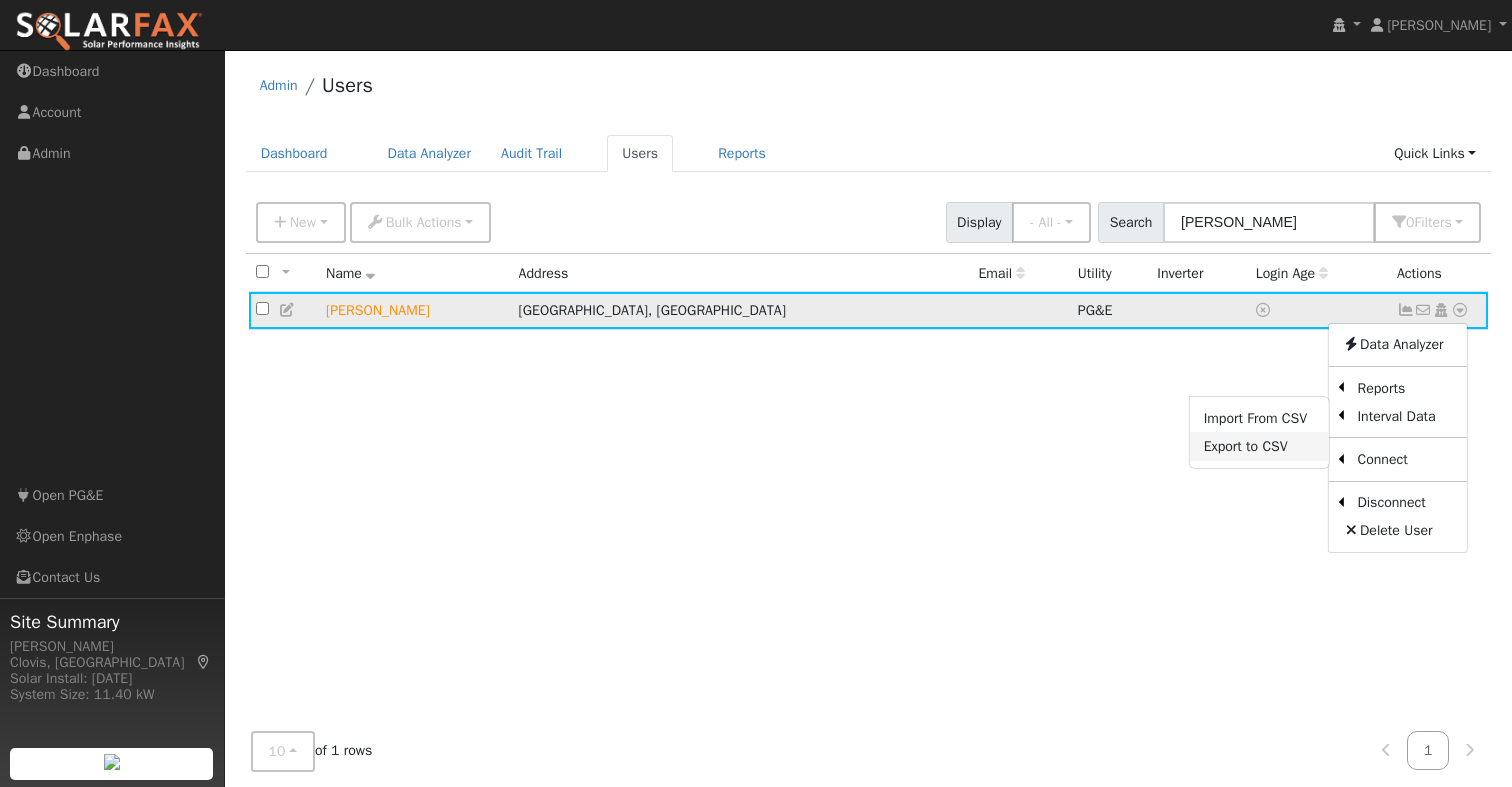 click on "Export to CSV" at bounding box center (1259, 446) 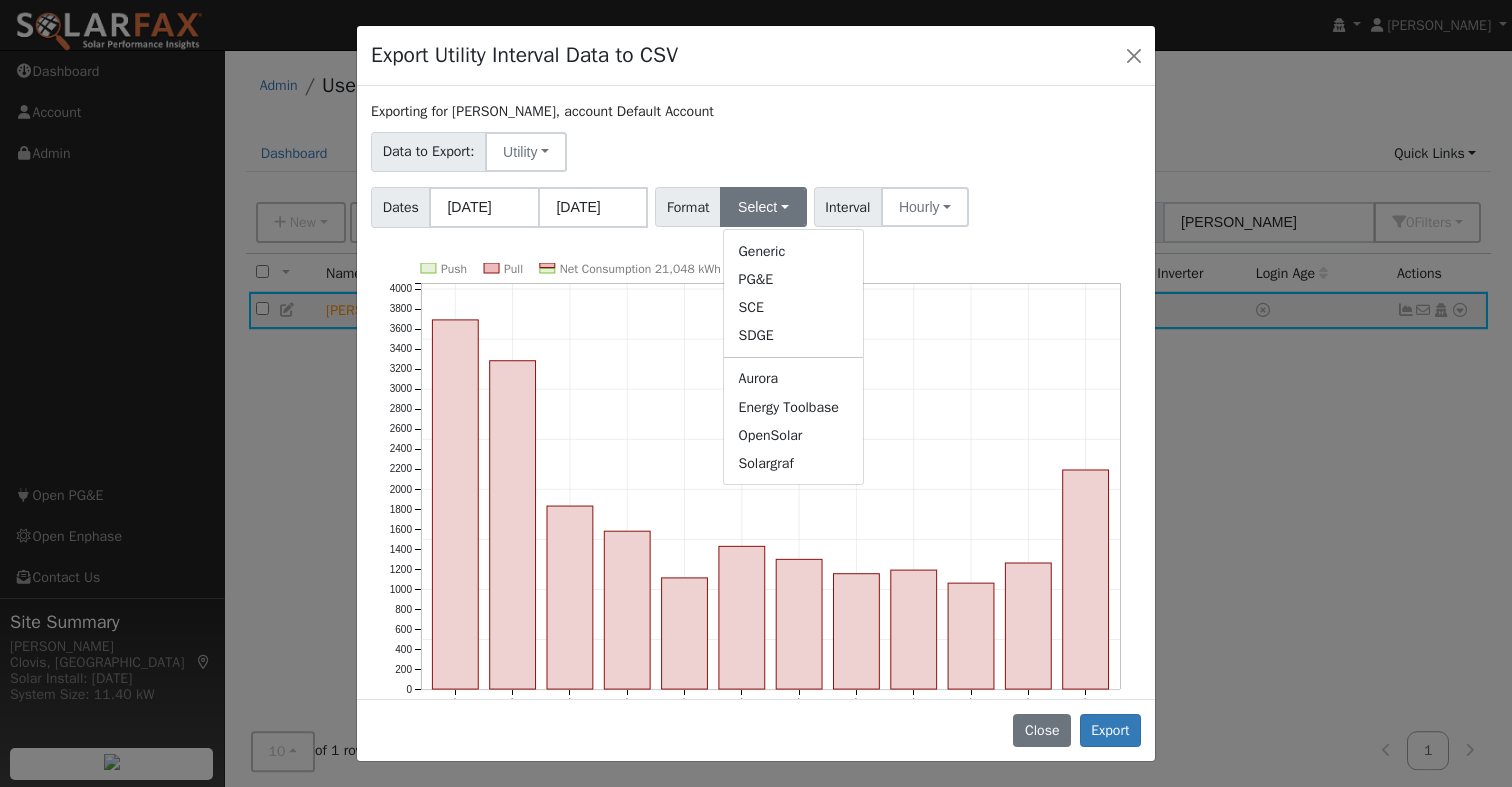 click on "OpenSolar" at bounding box center (793, 435) 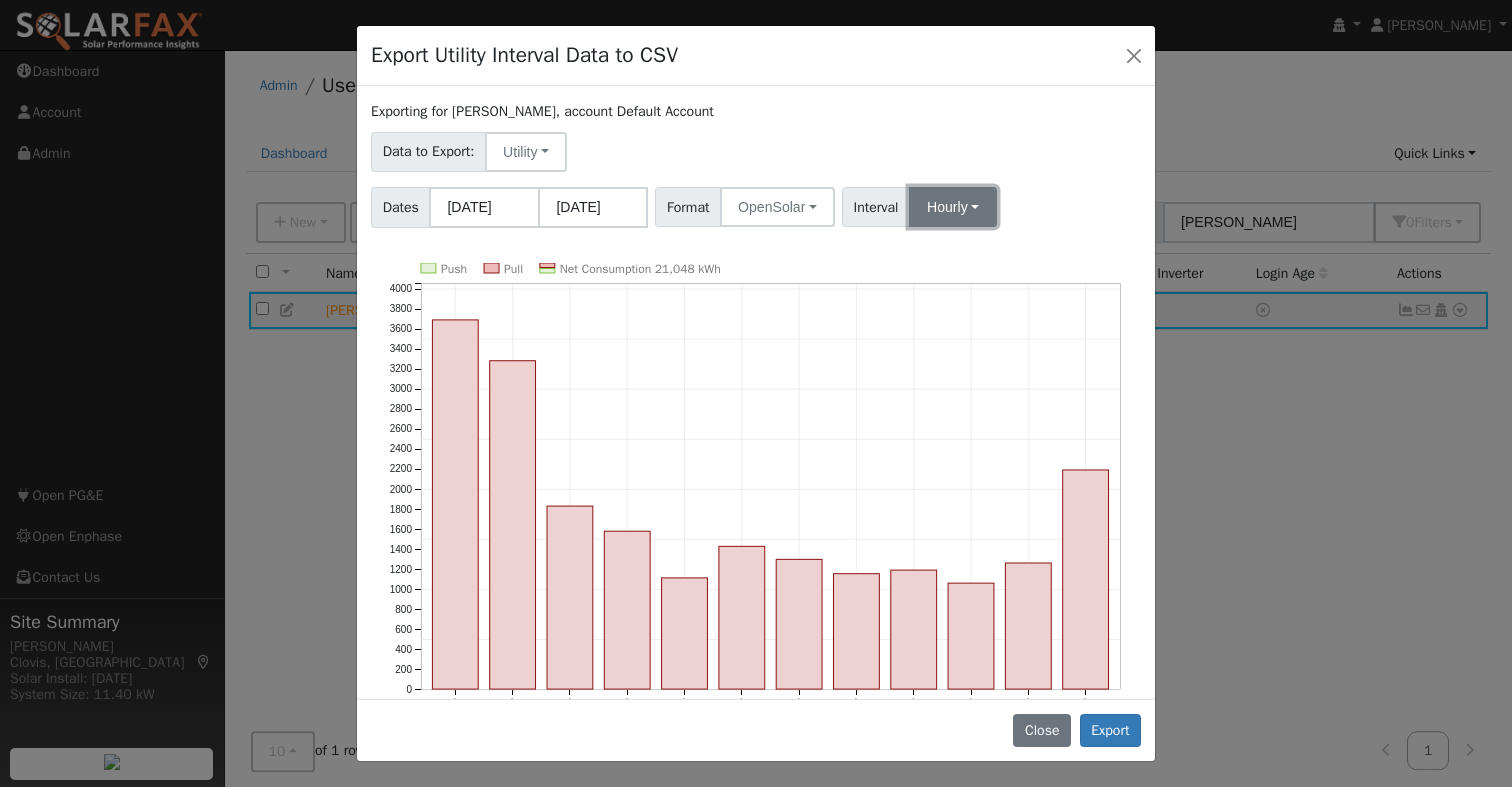 click on "Hourly" at bounding box center [953, 207] 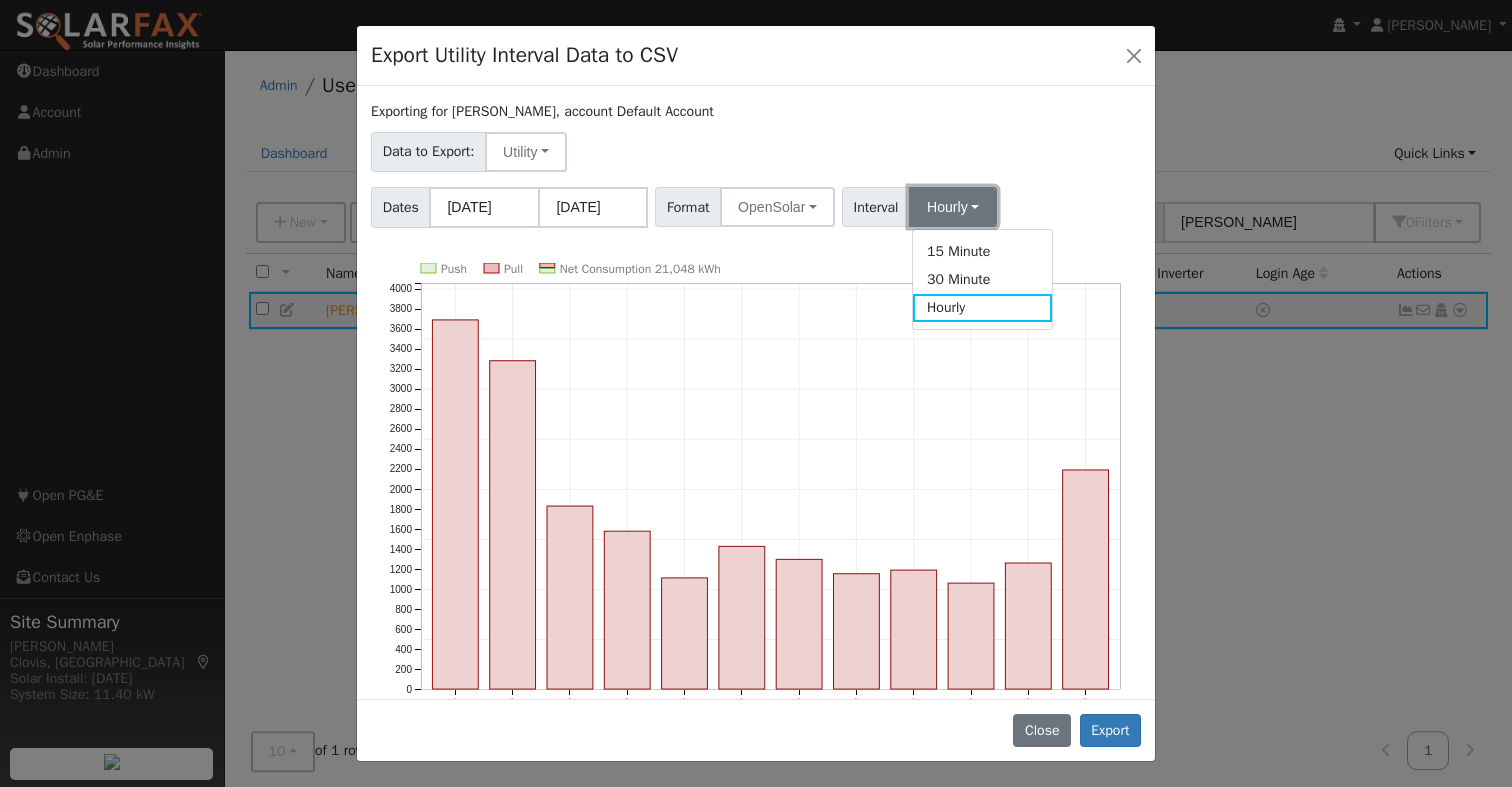 drag, startPoint x: 955, startPoint y: 209, endPoint x: 982, endPoint y: 203, distance: 27.658634 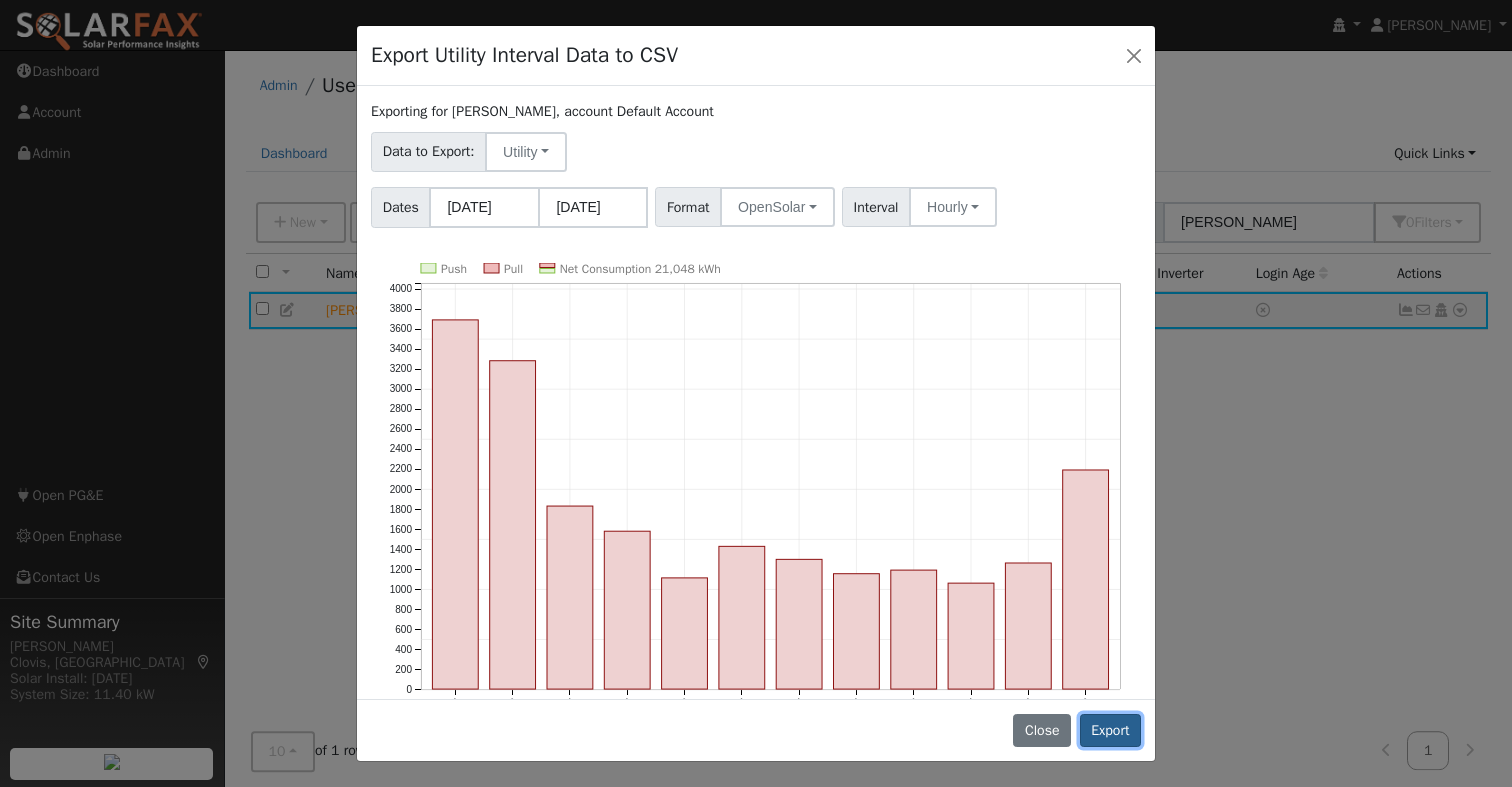 click on "Export" at bounding box center (1110, 731) 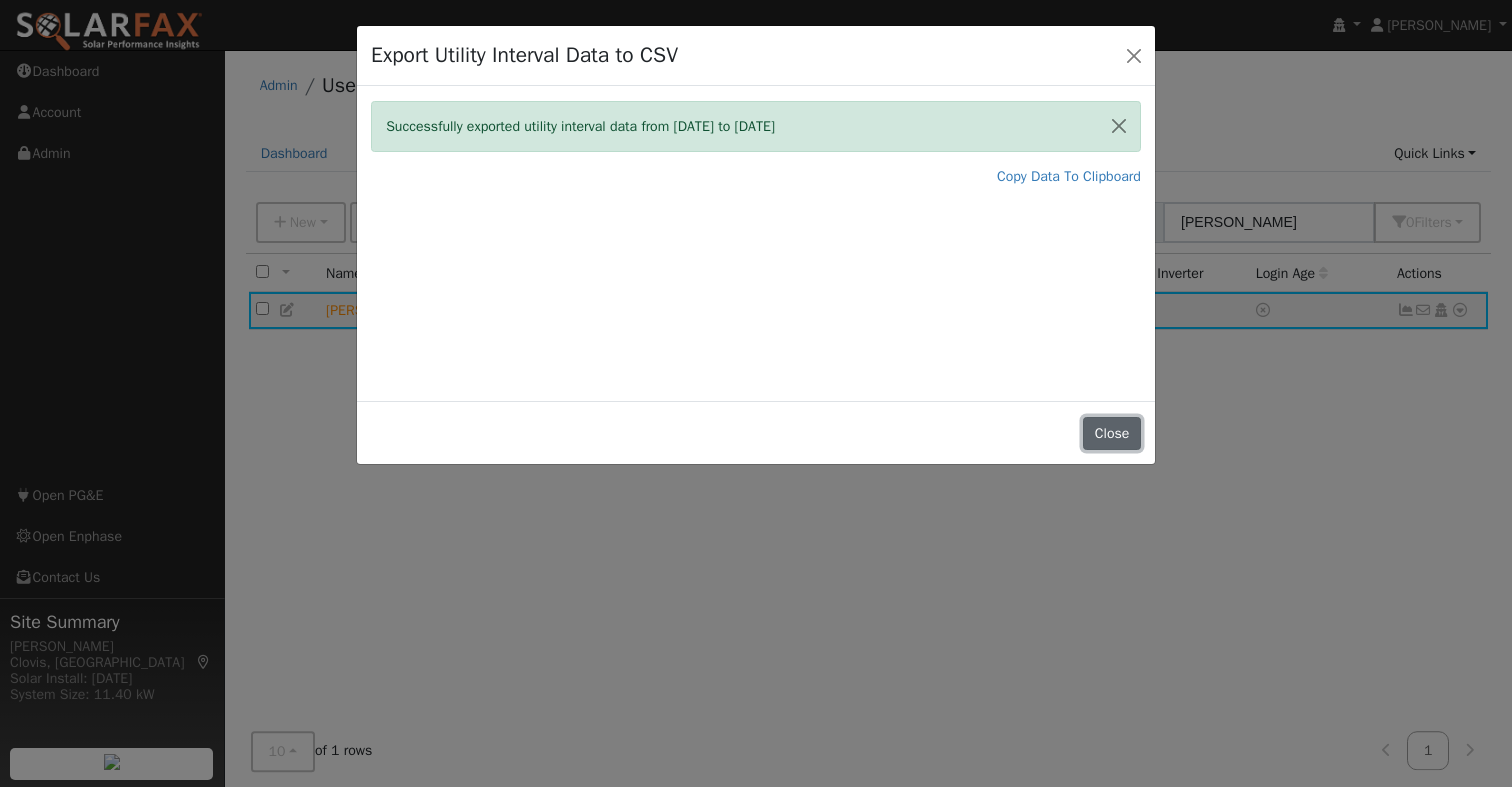 click on "Close" at bounding box center [1112, 434] 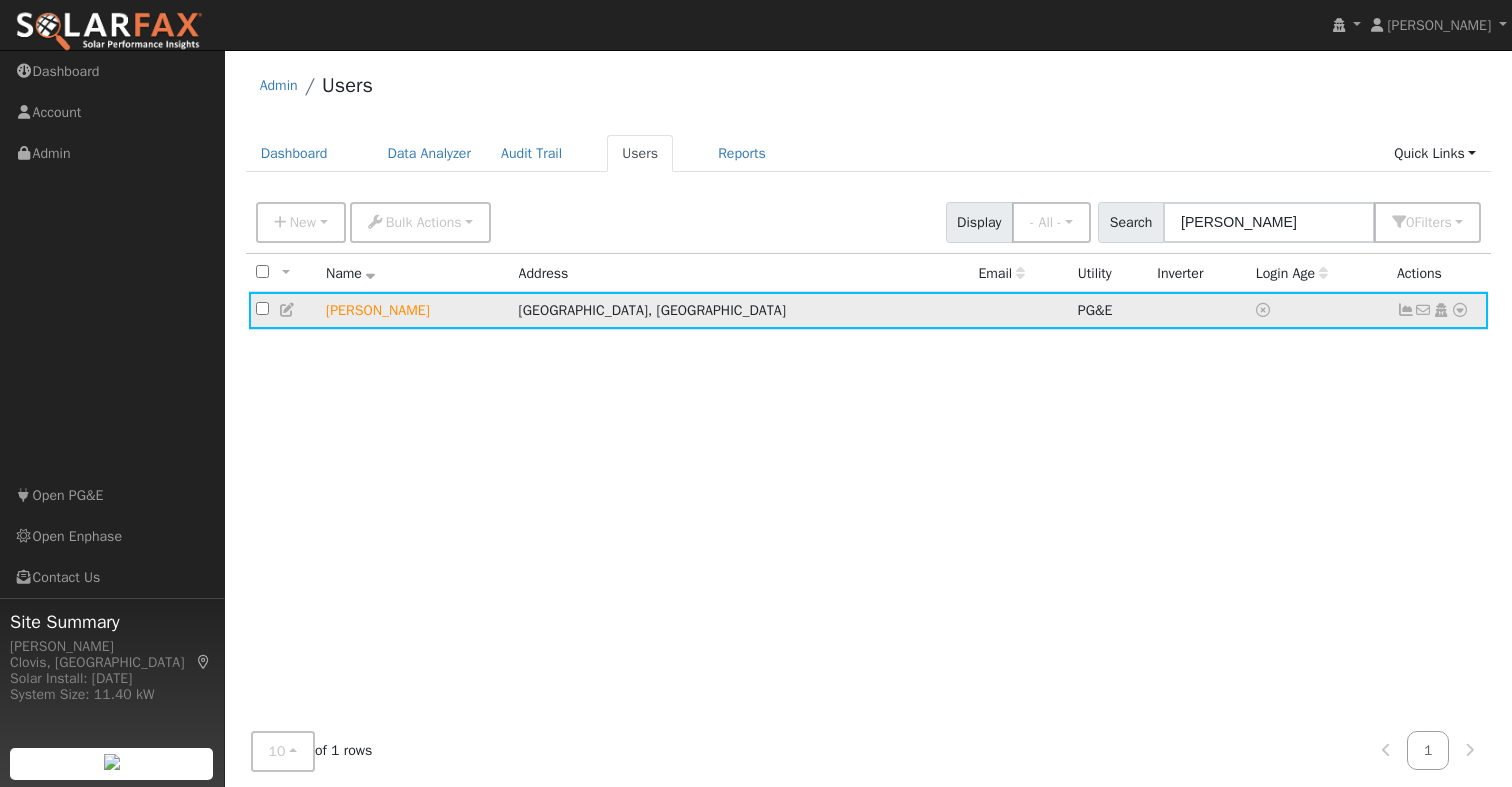 click at bounding box center (1460, 310) 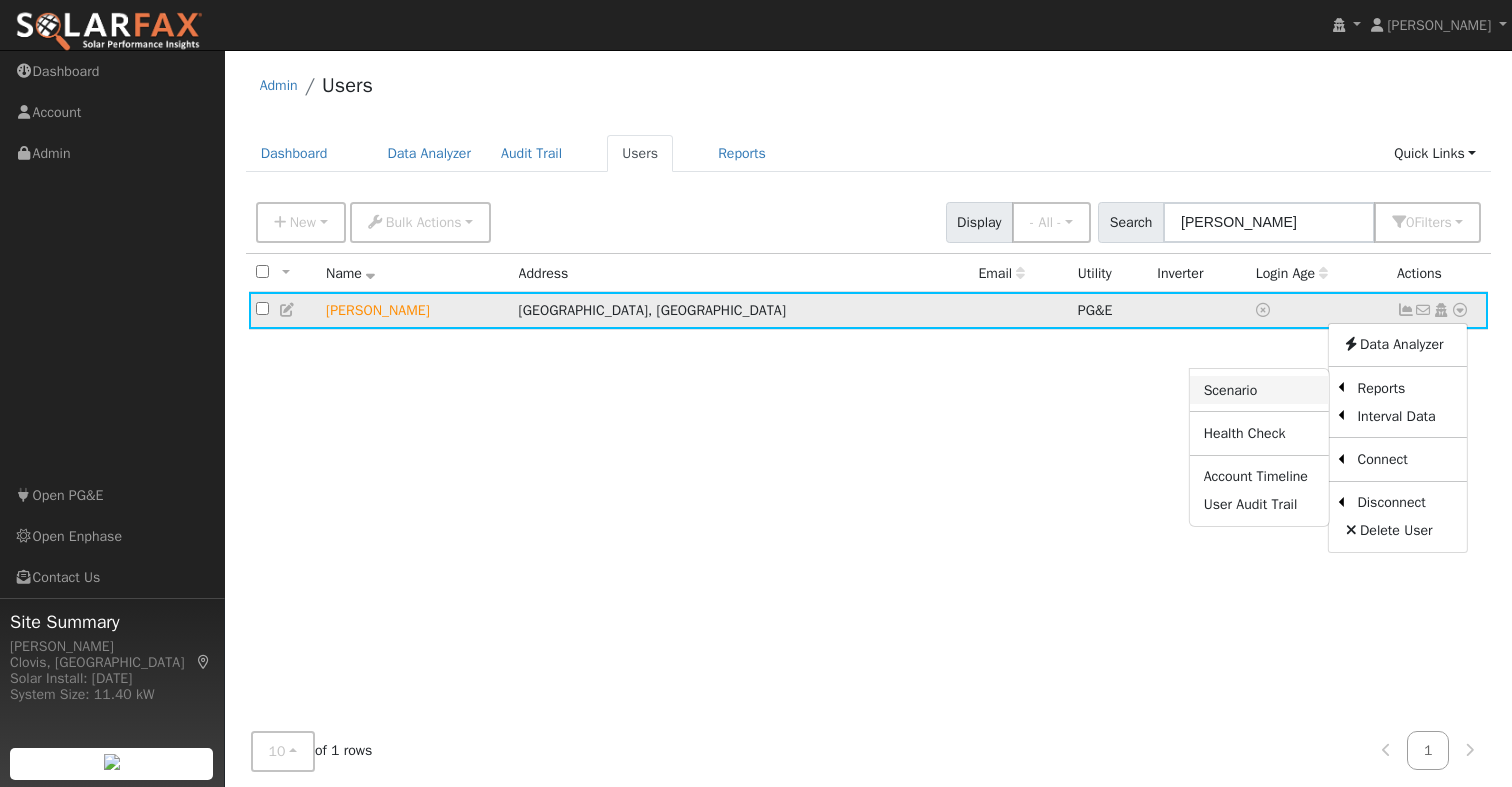 click on "Scenario" at bounding box center (1259, 390) 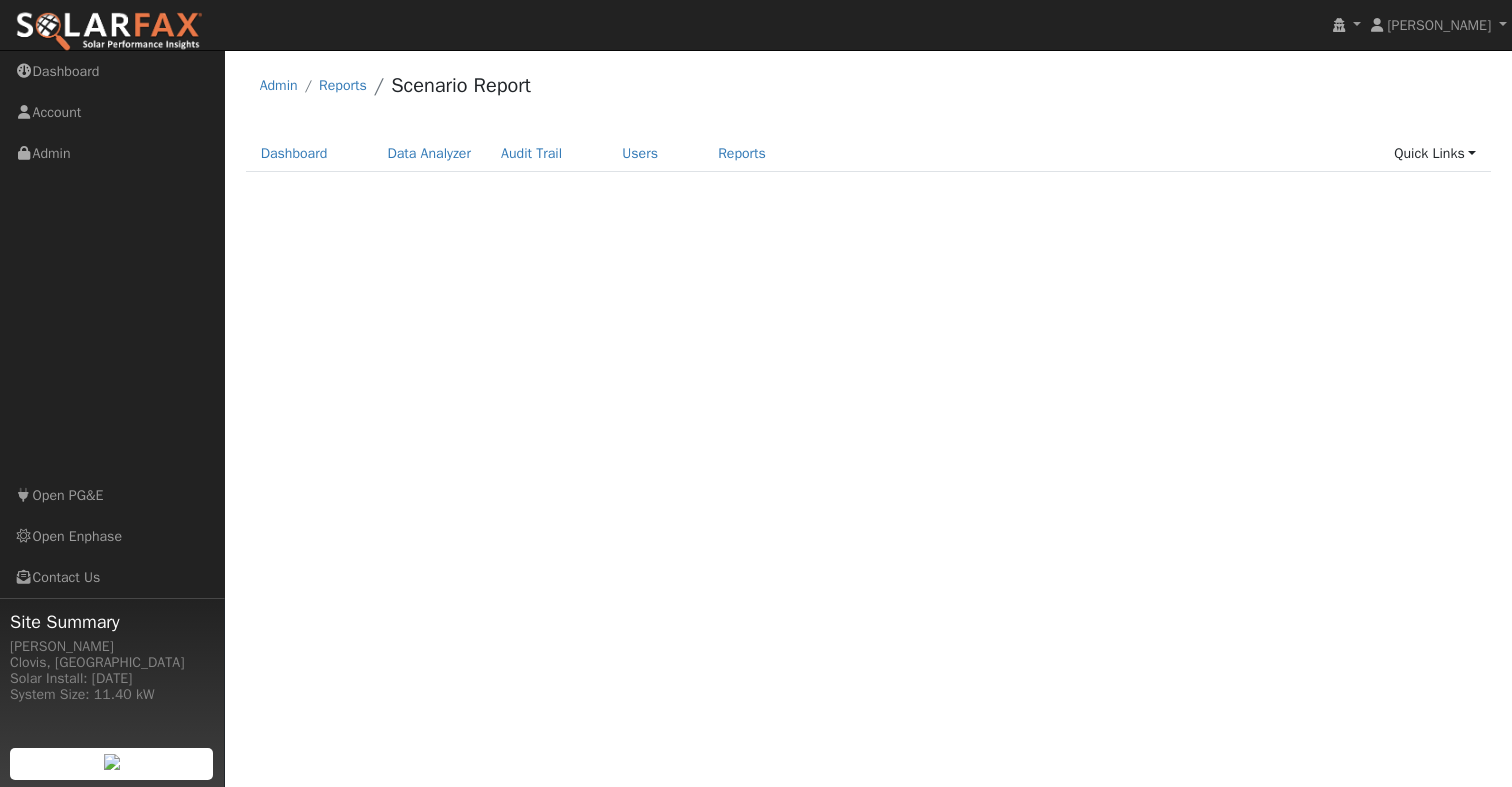 scroll, scrollTop: 0, scrollLeft: 0, axis: both 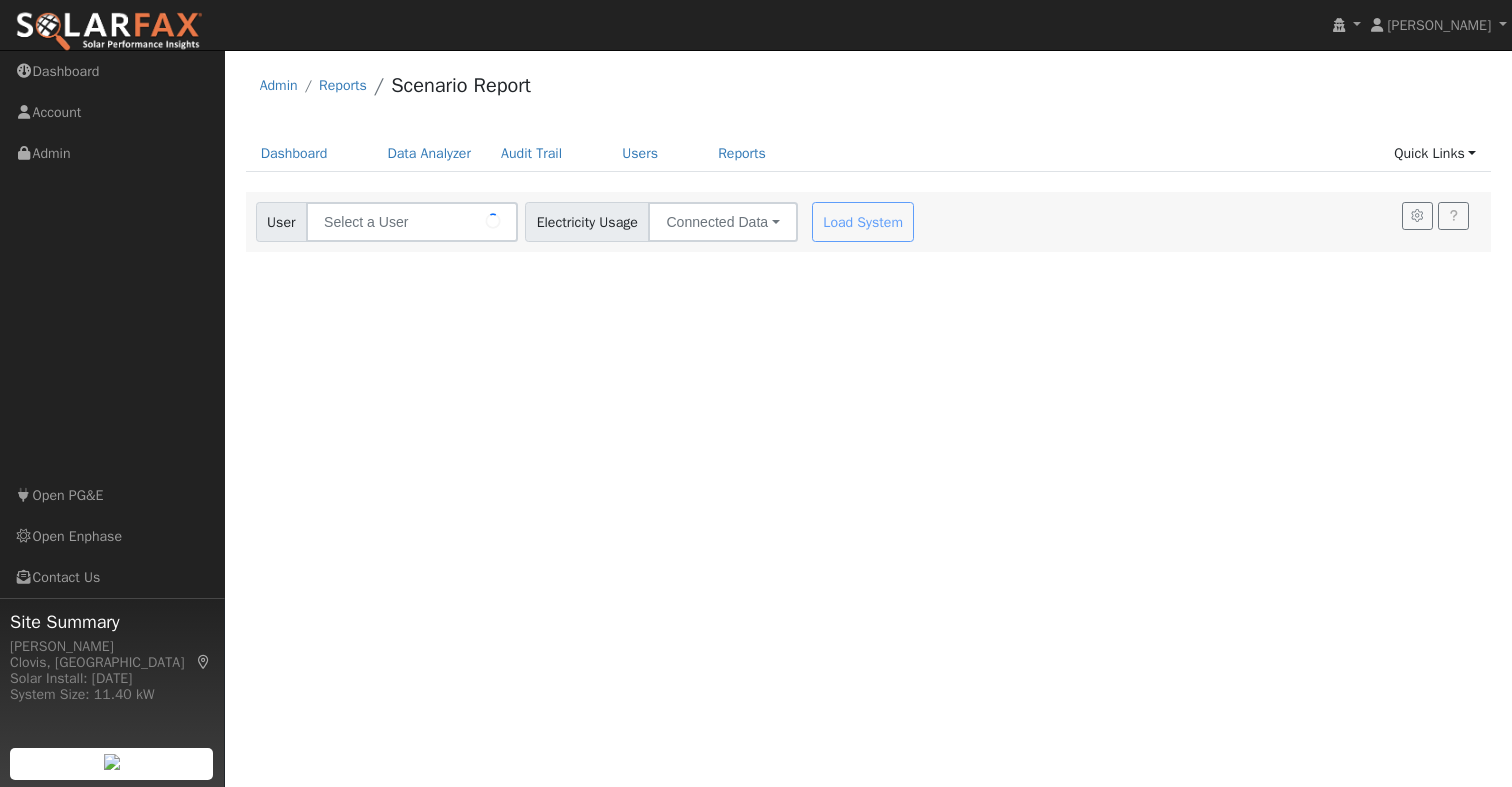 type on "[PERSON_NAME]" 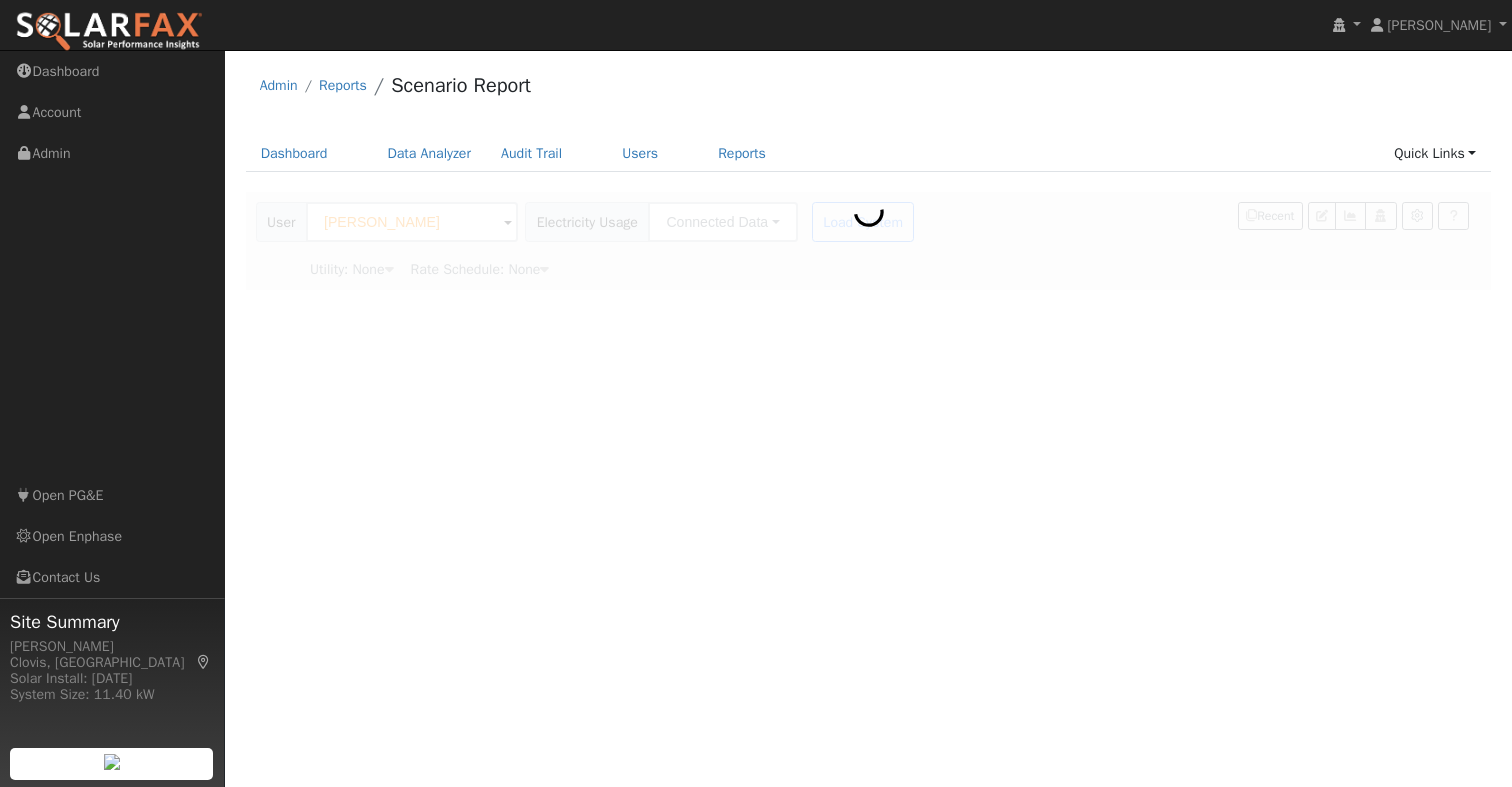 type on "Pacific Gas & Electric" 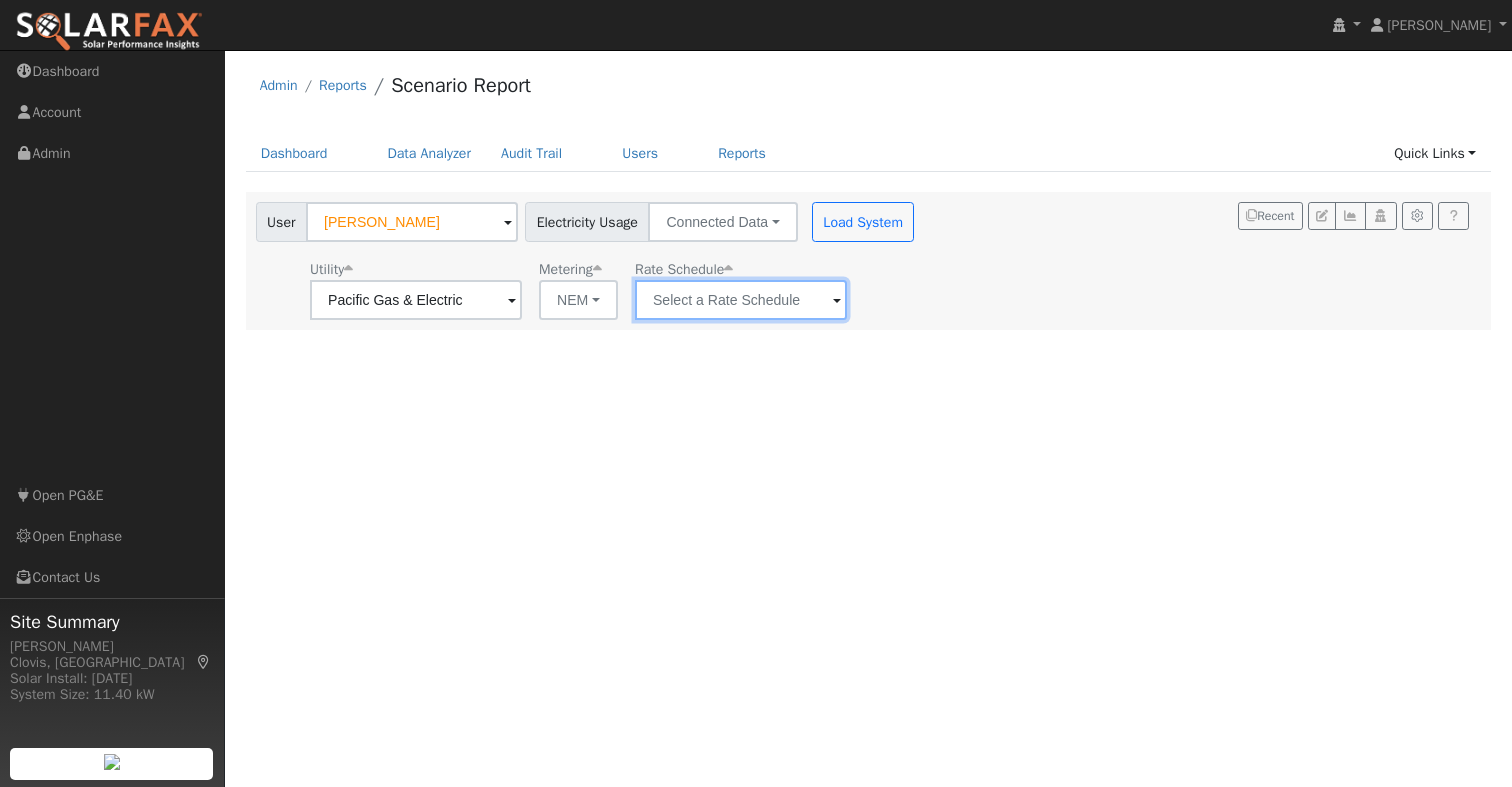 click at bounding box center (416, 300) 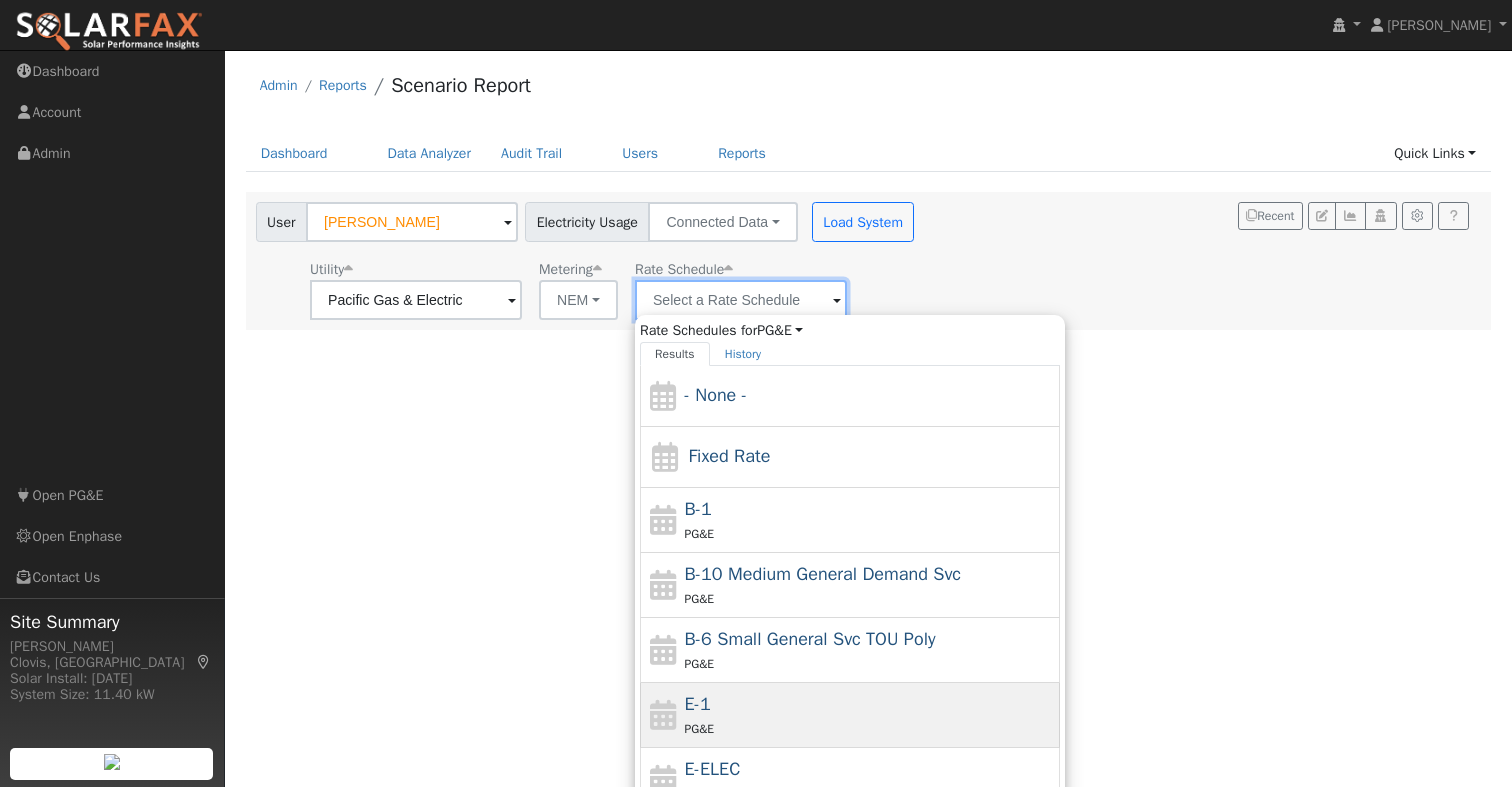 scroll, scrollTop: 219, scrollLeft: 0, axis: vertical 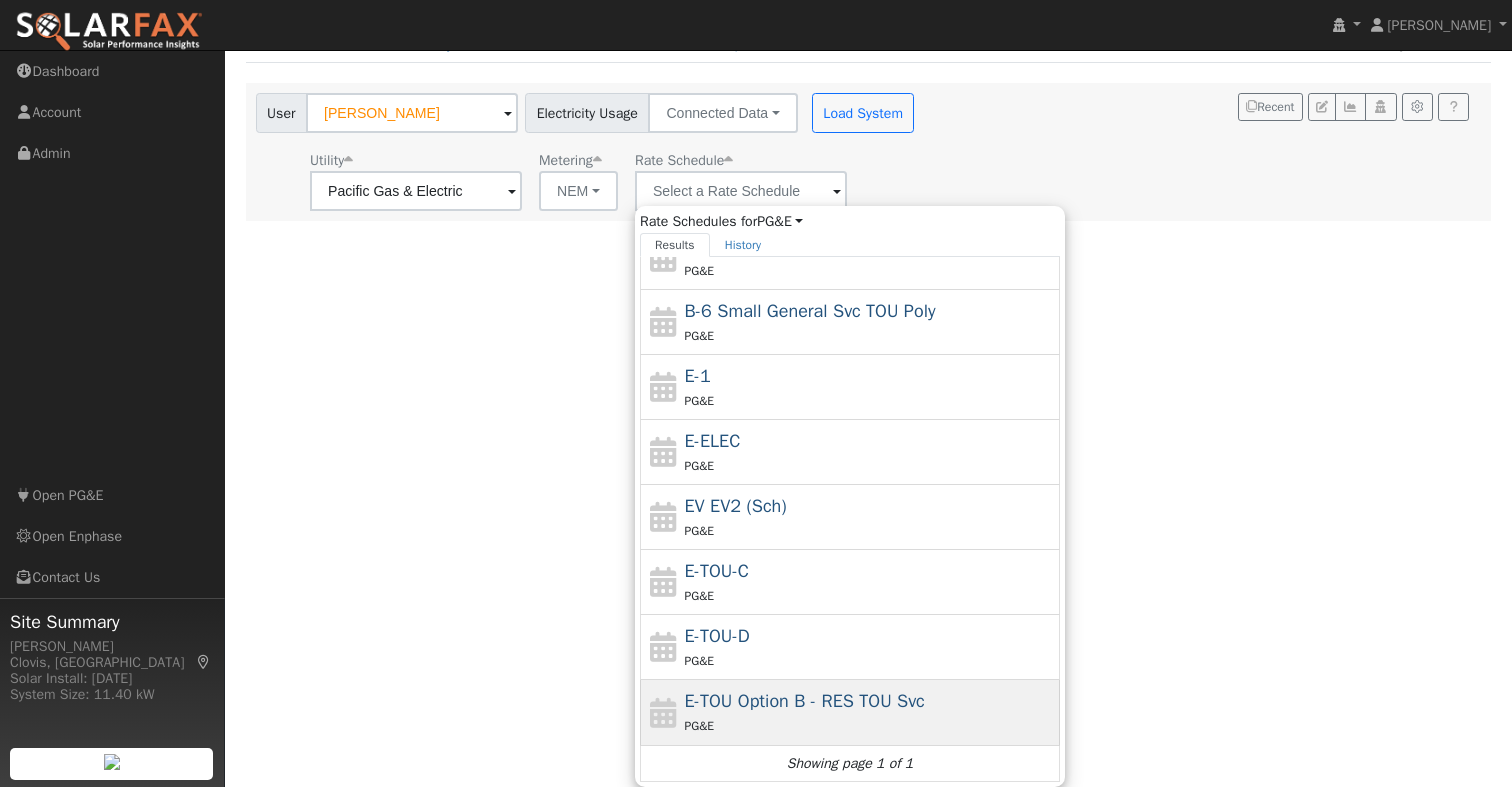 click on "PG&E" at bounding box center [870, 725] 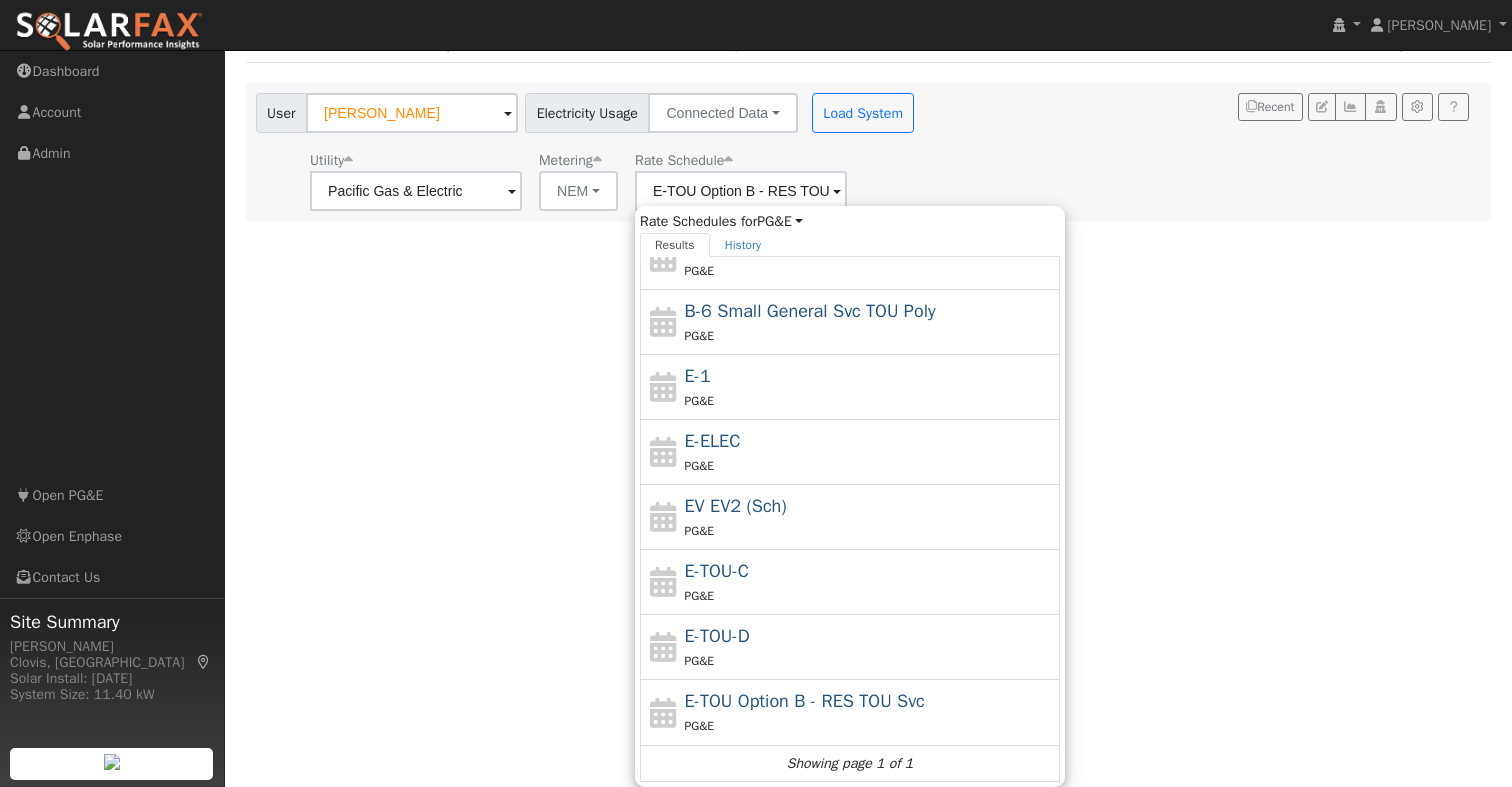 scroll, scrollTop: 0, scrollLeft: 0, axis: both 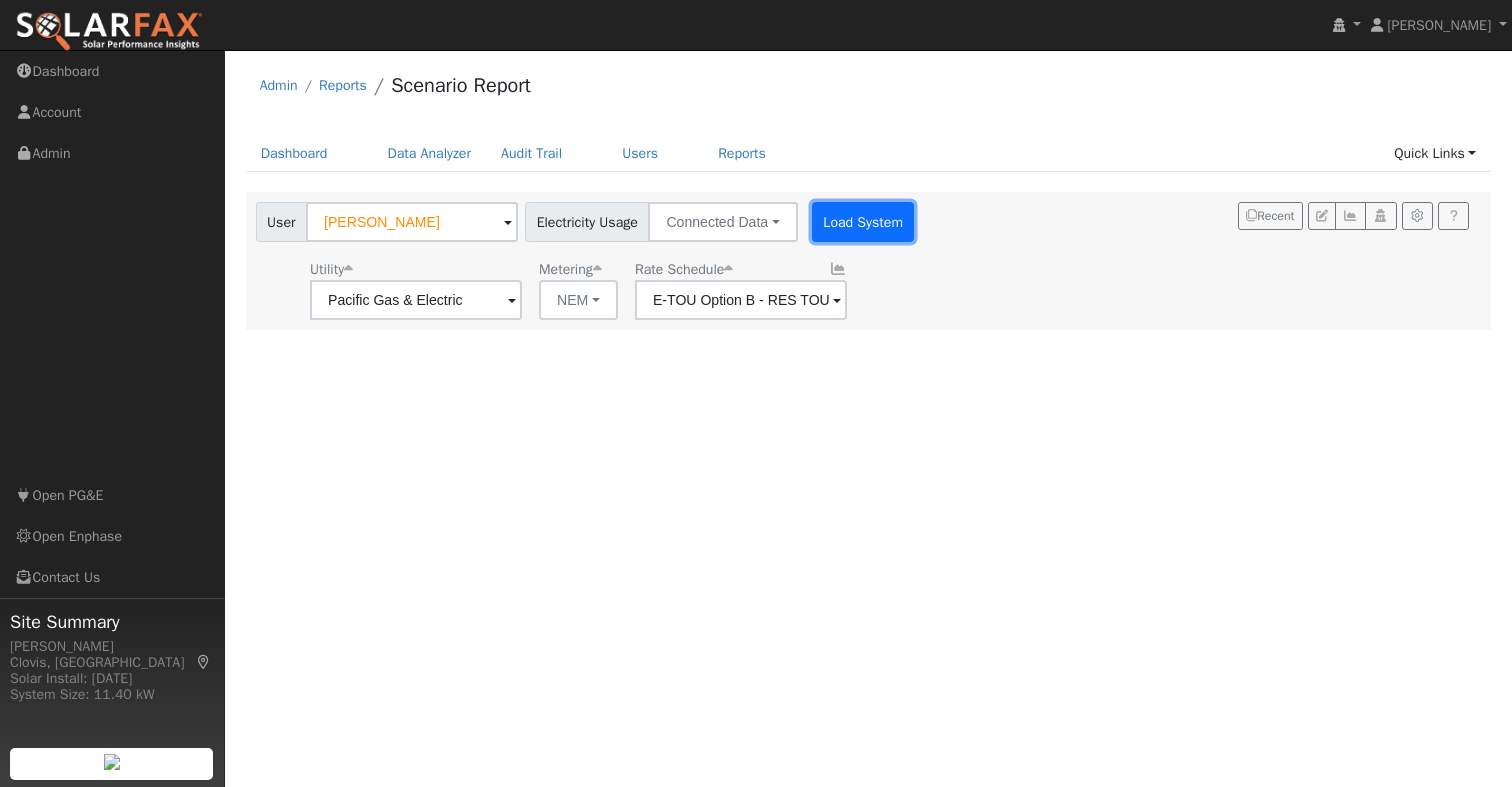 click on "Load System" at bounding box center (863, 222) 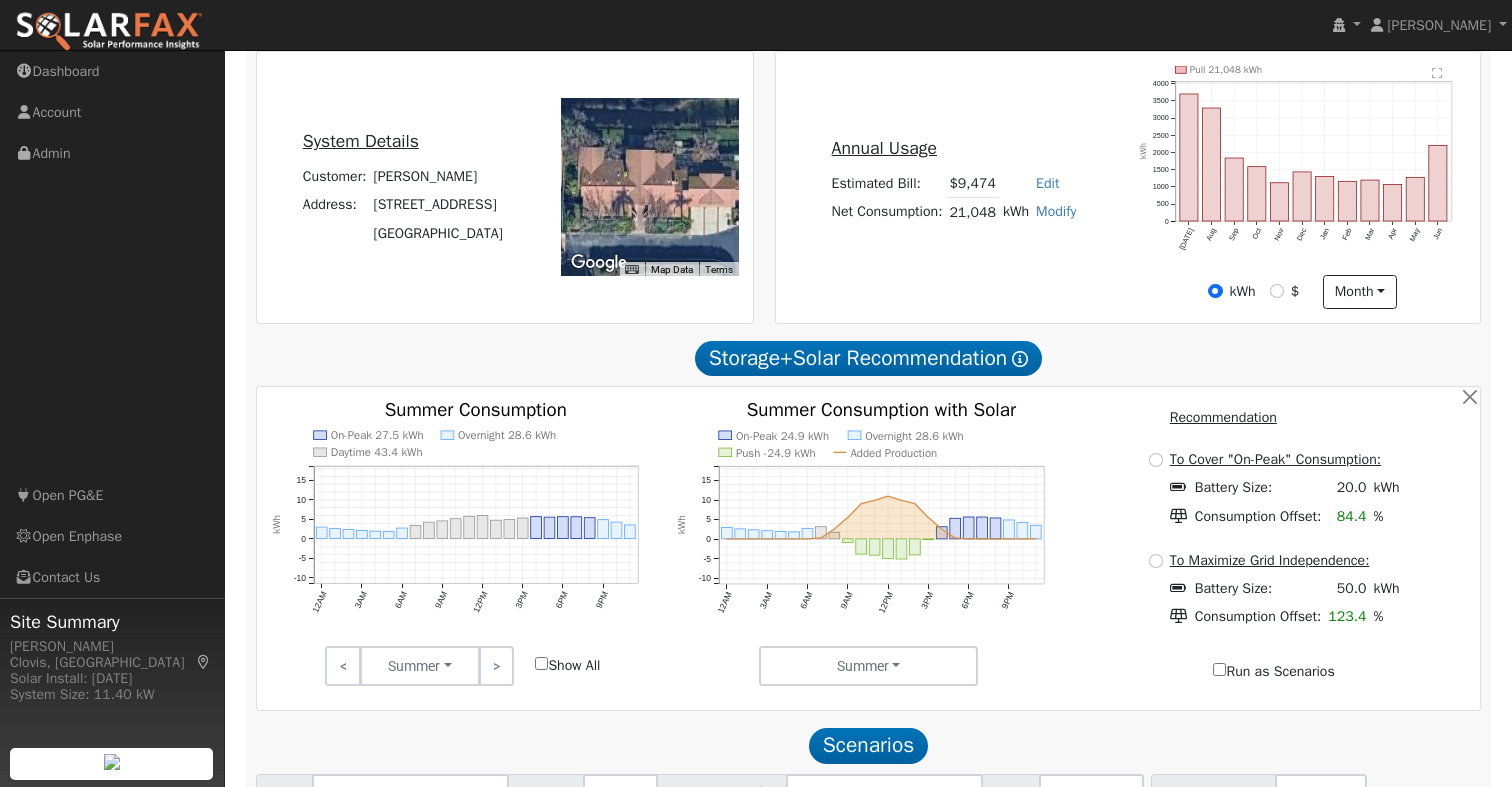 scroll, scrollTop: 581, scrollLeft: 0, axis: vertical 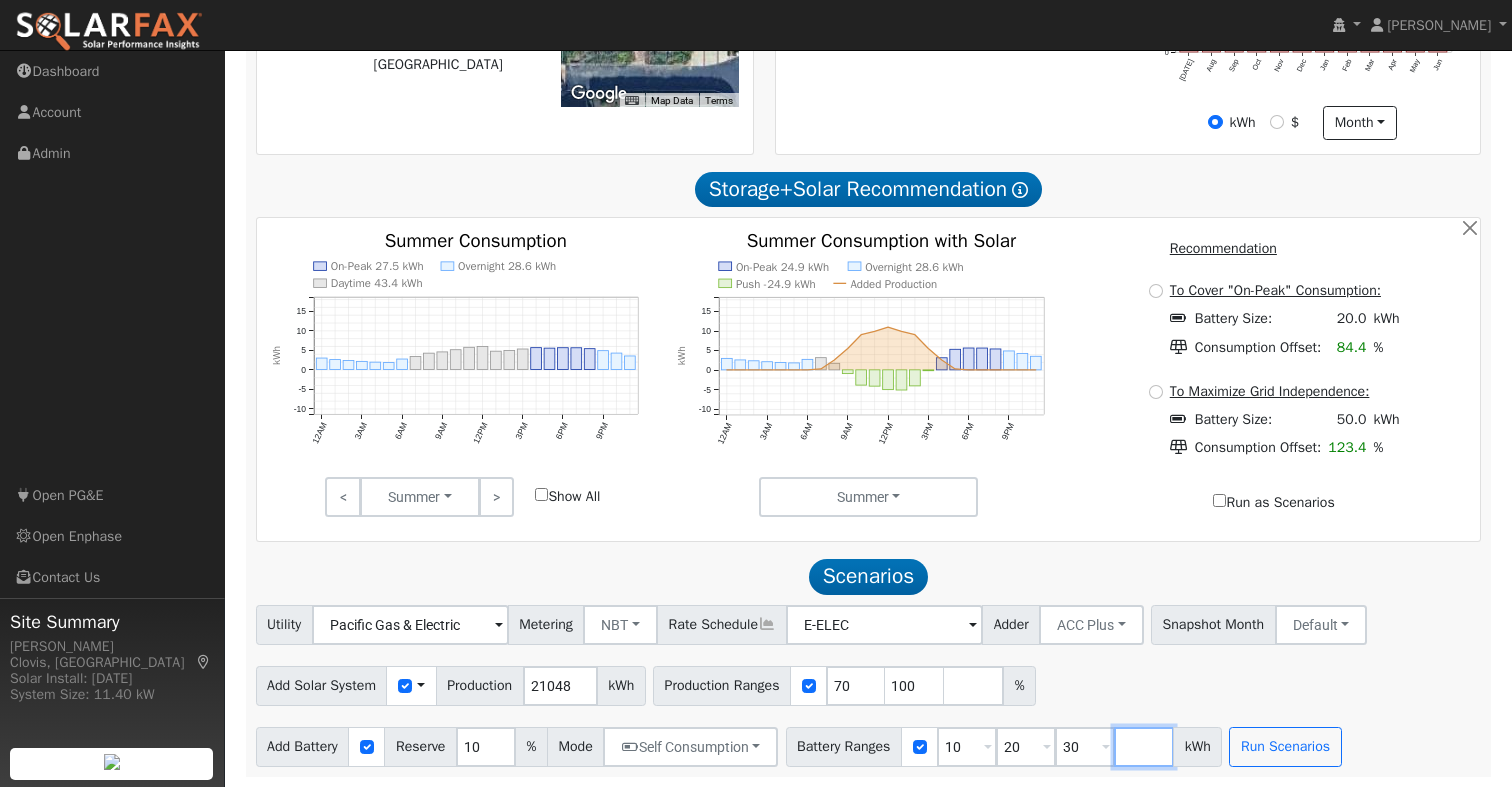 click at bounding box center (1144, 747) 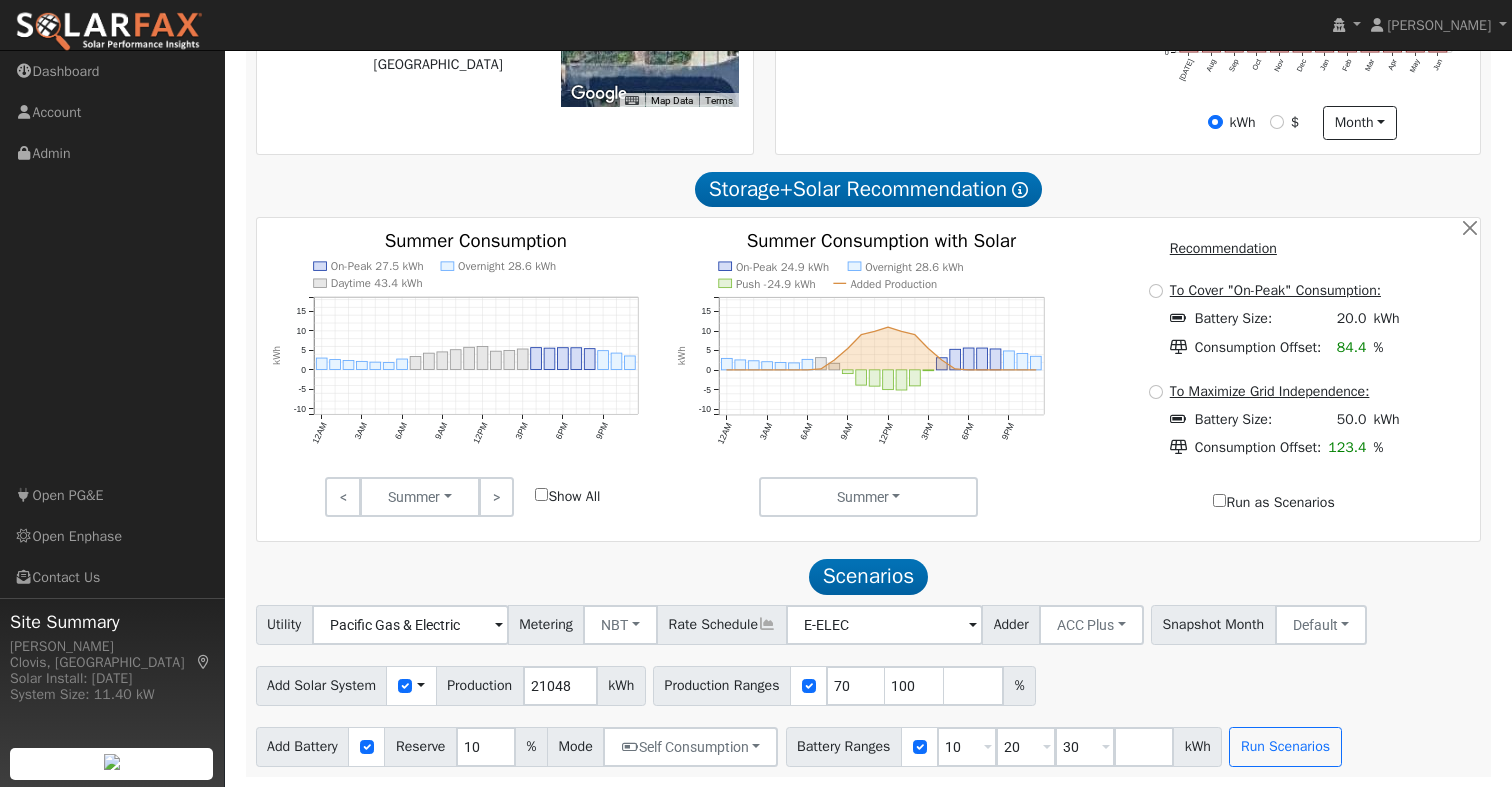 click on "Add Solar System Use CSV Data Production 21048 kWh Production Ranges 70 100 %" at bounding box center (868, 682) 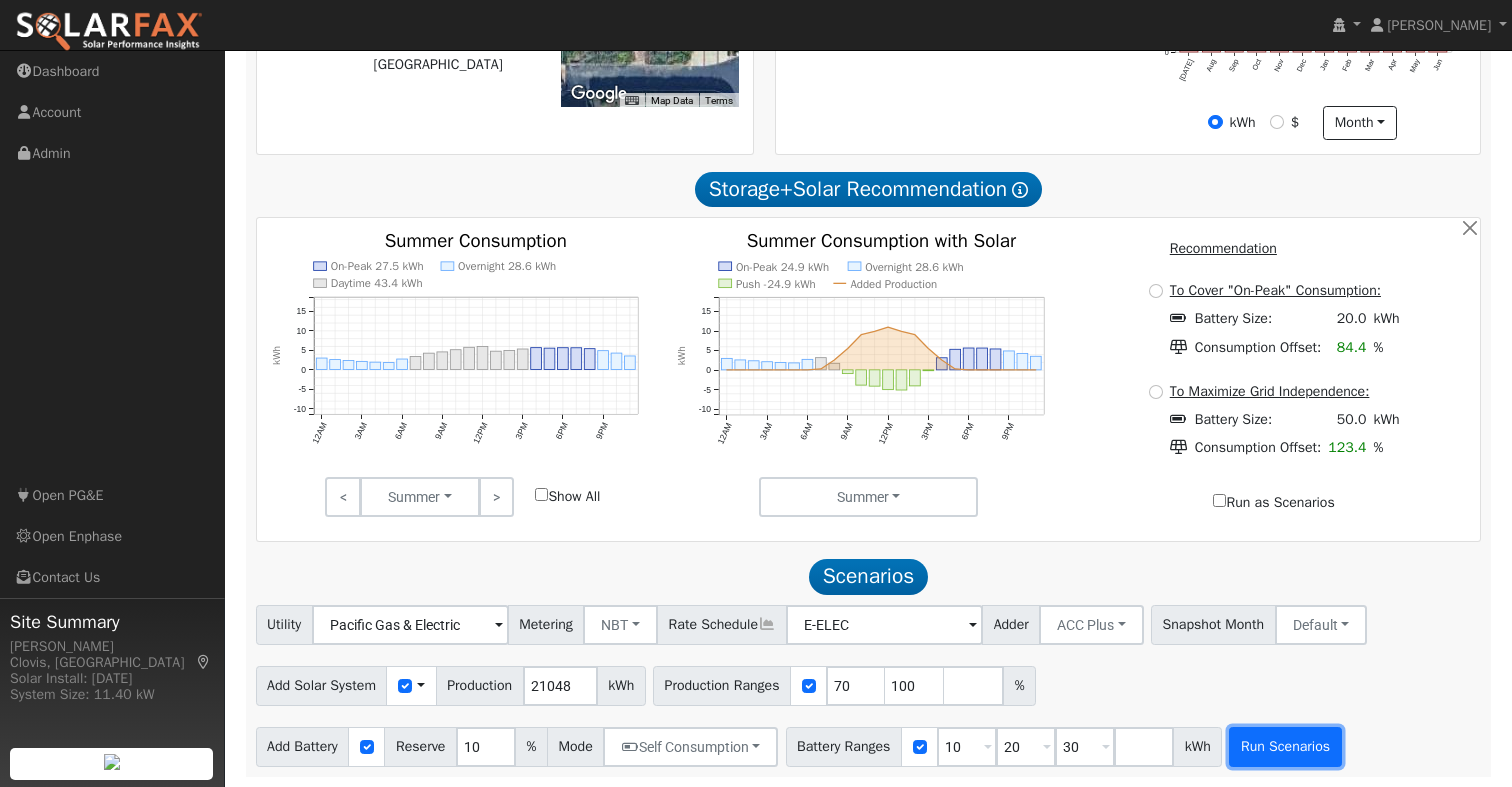 click on "Run Scenarios" at bounding box center (1285, 747) 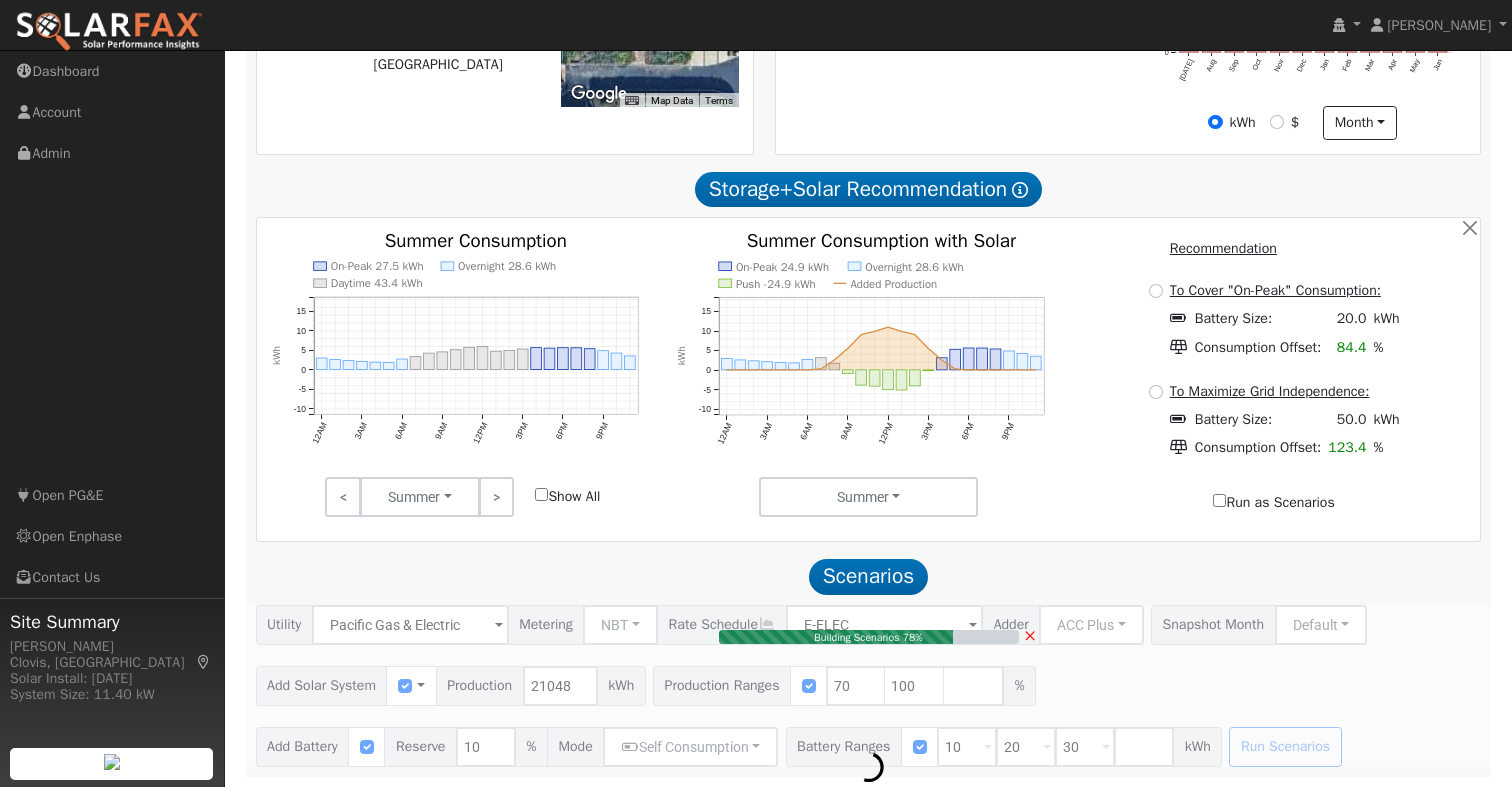 type on "9.8" 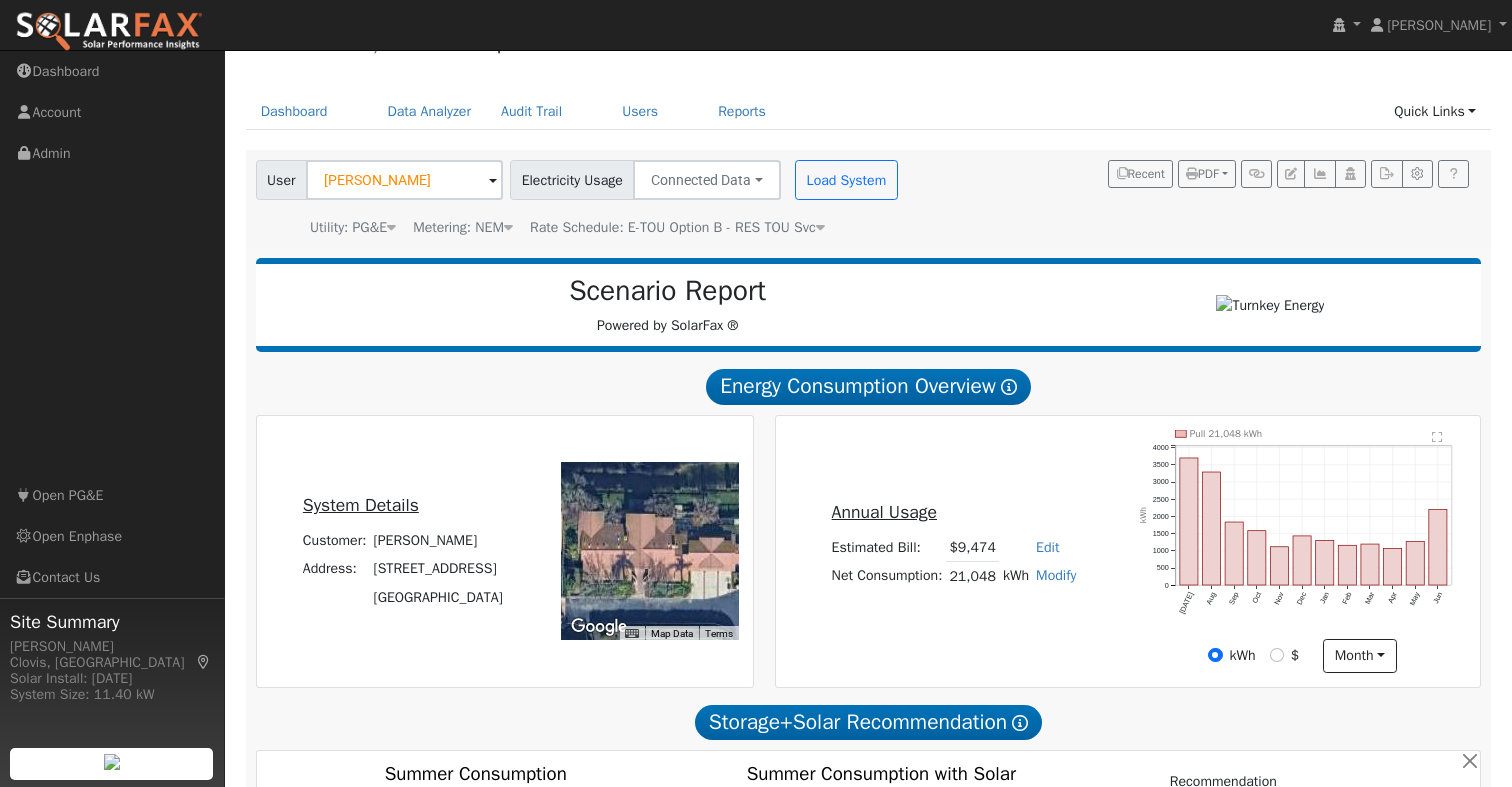 scroll, scrollTop: 0, scrollLeft: 0, axis: both 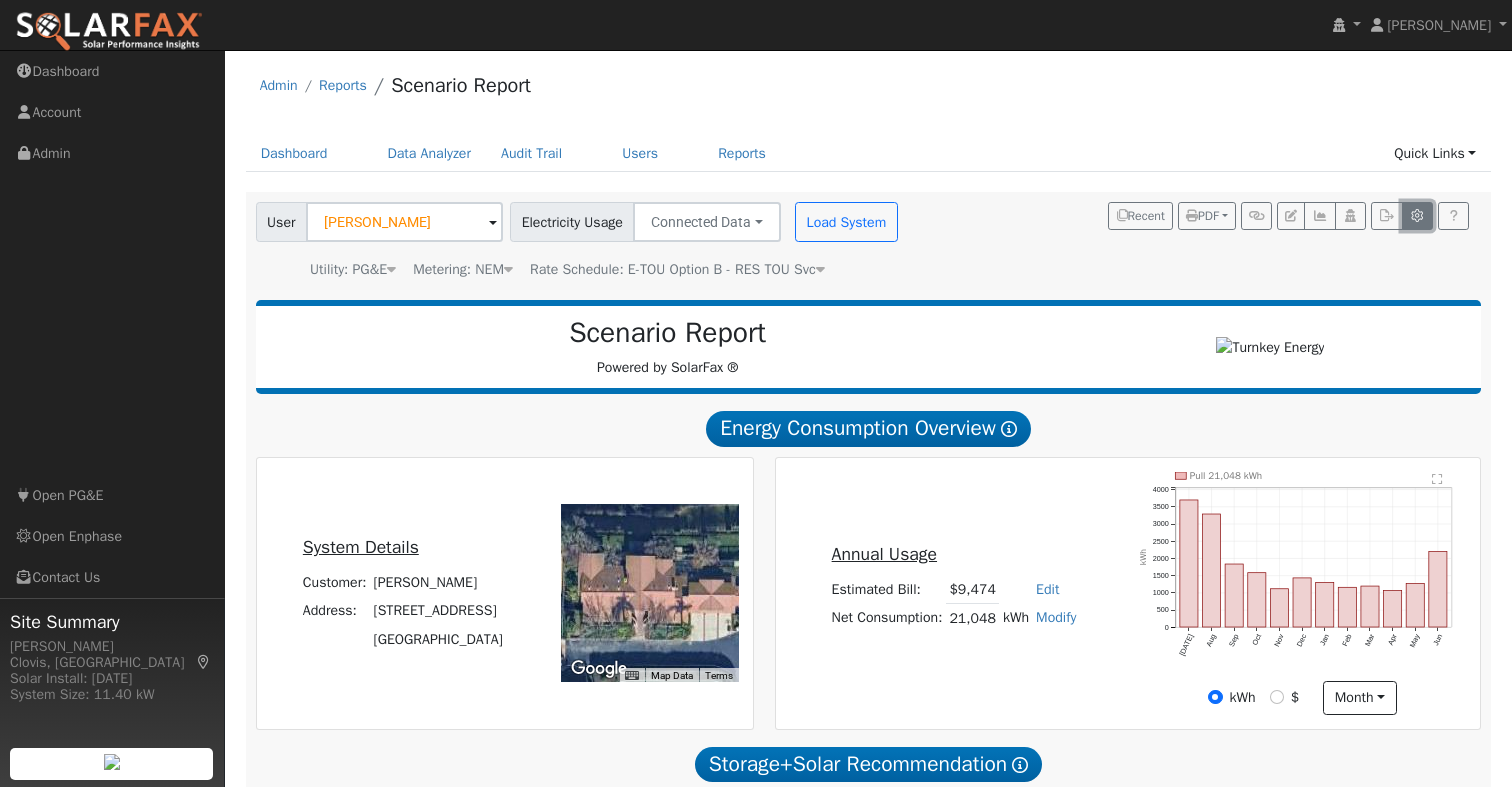 click at bounding box center (1417, 216) 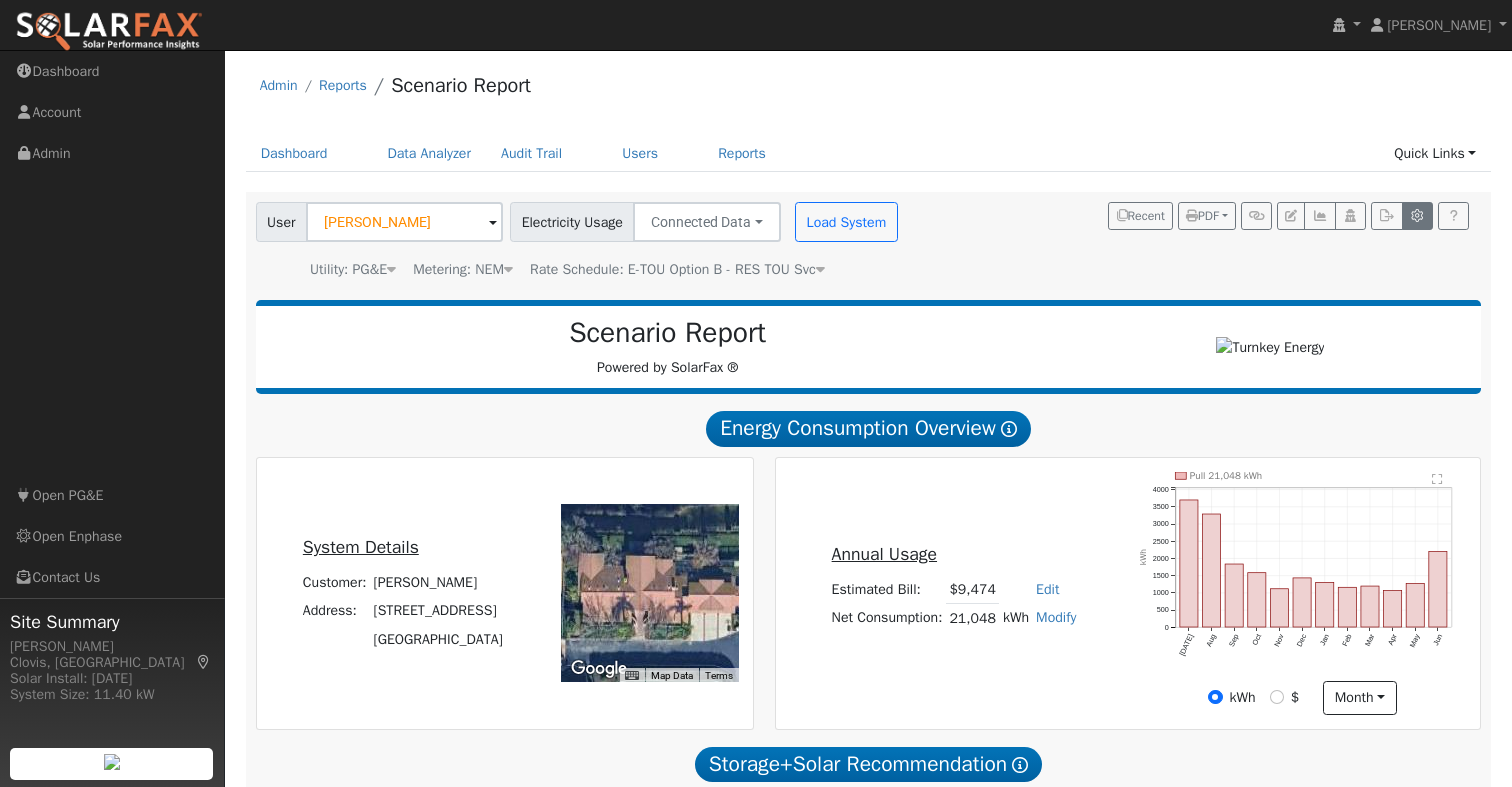 type on "70" 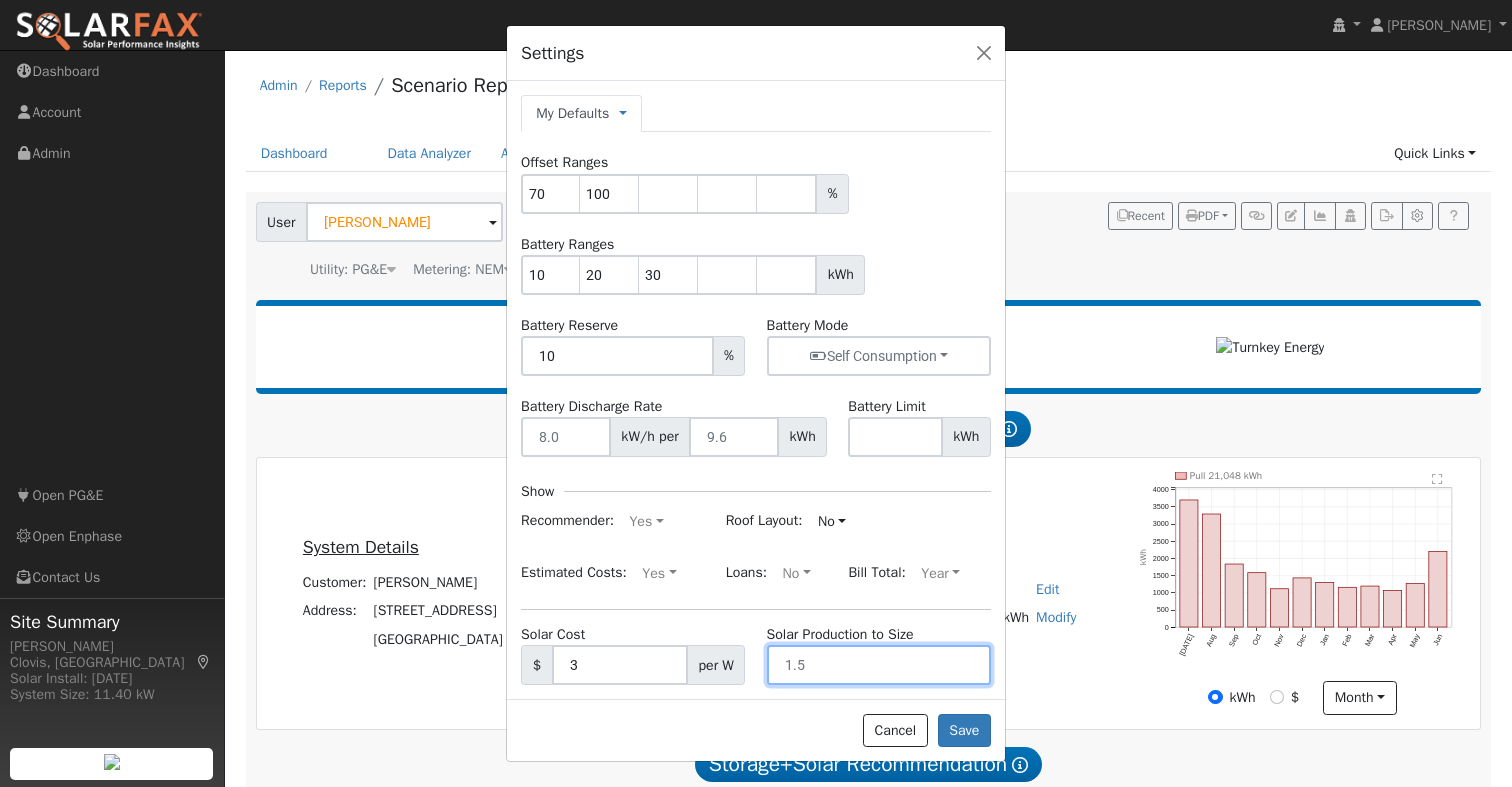 click at bounding box center [879, 665] 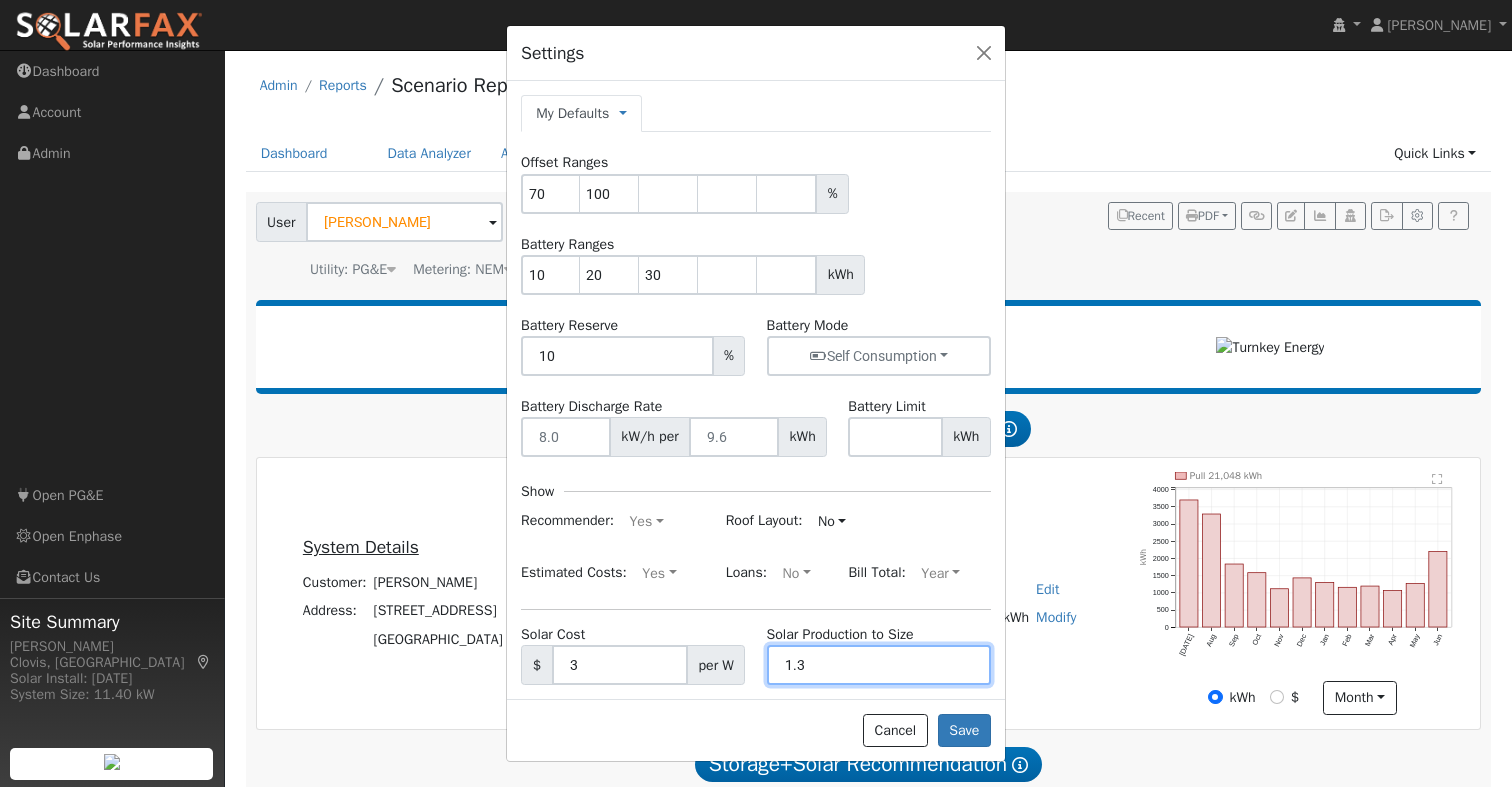 type on "1.3" 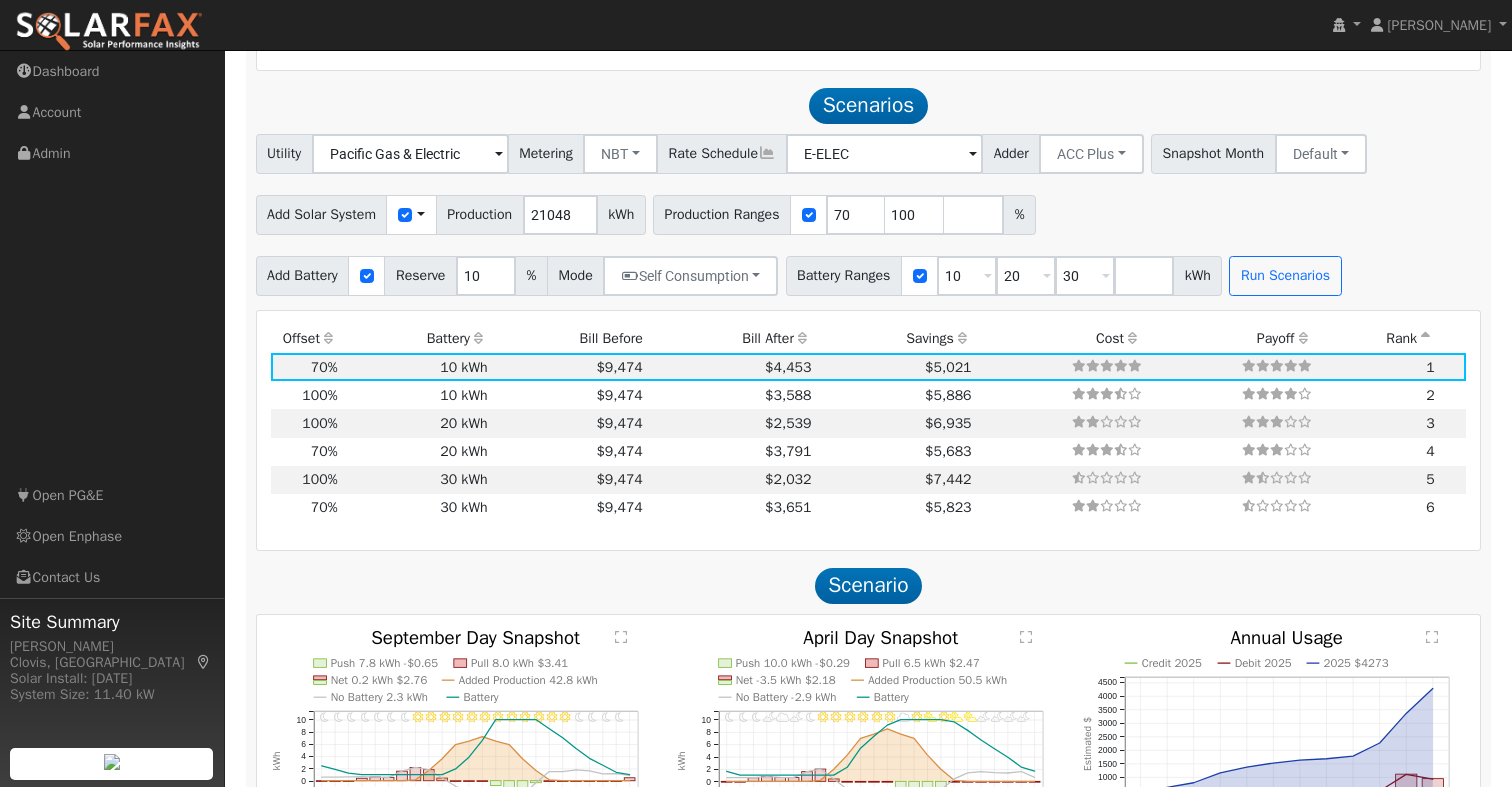 scroll, scrollTop: 1067, scrollLeft: 0, axis: vertical 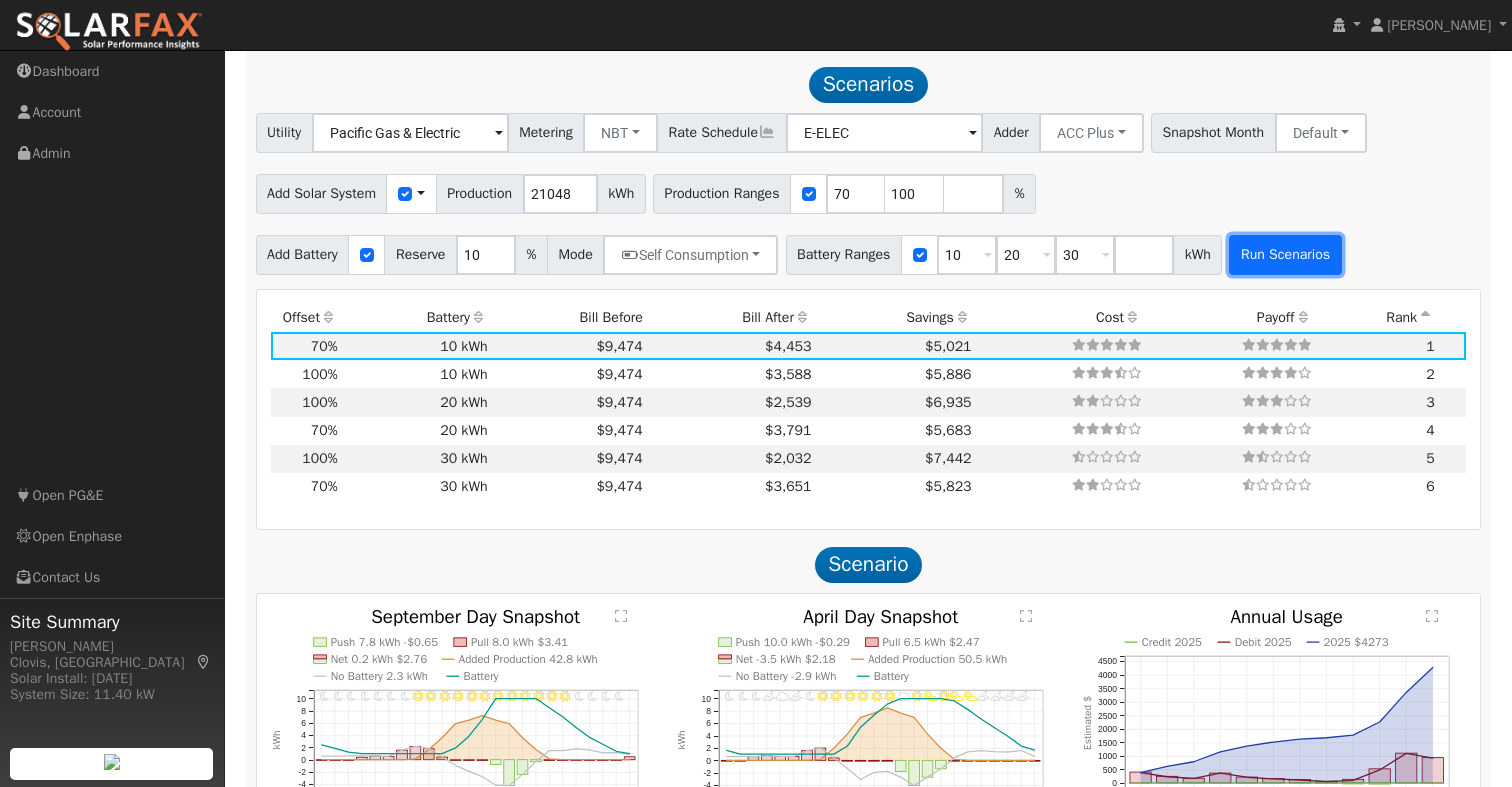 click on "Run Scenarios" at bounding box center (1285, 255) 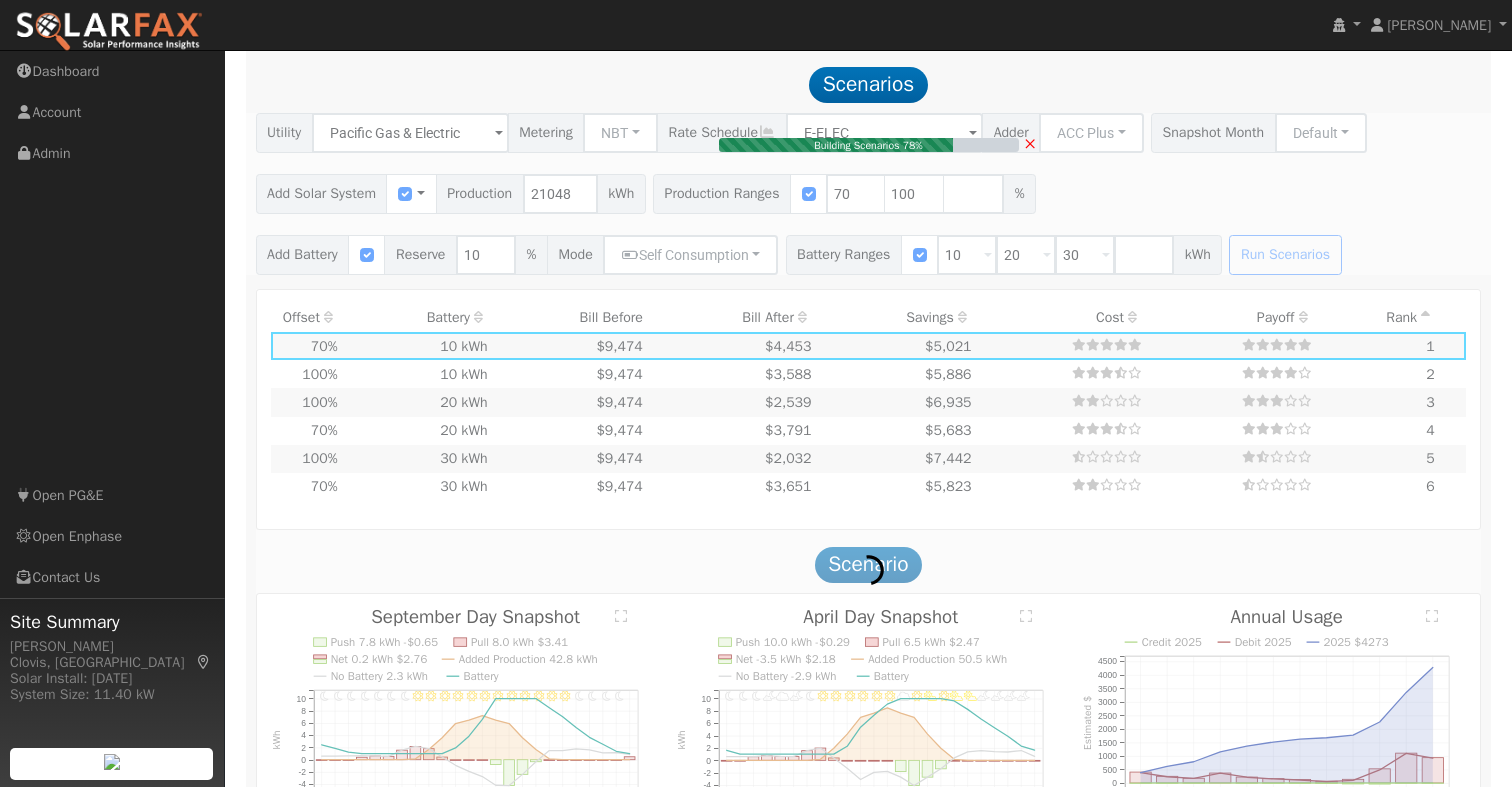 type on "11.3" 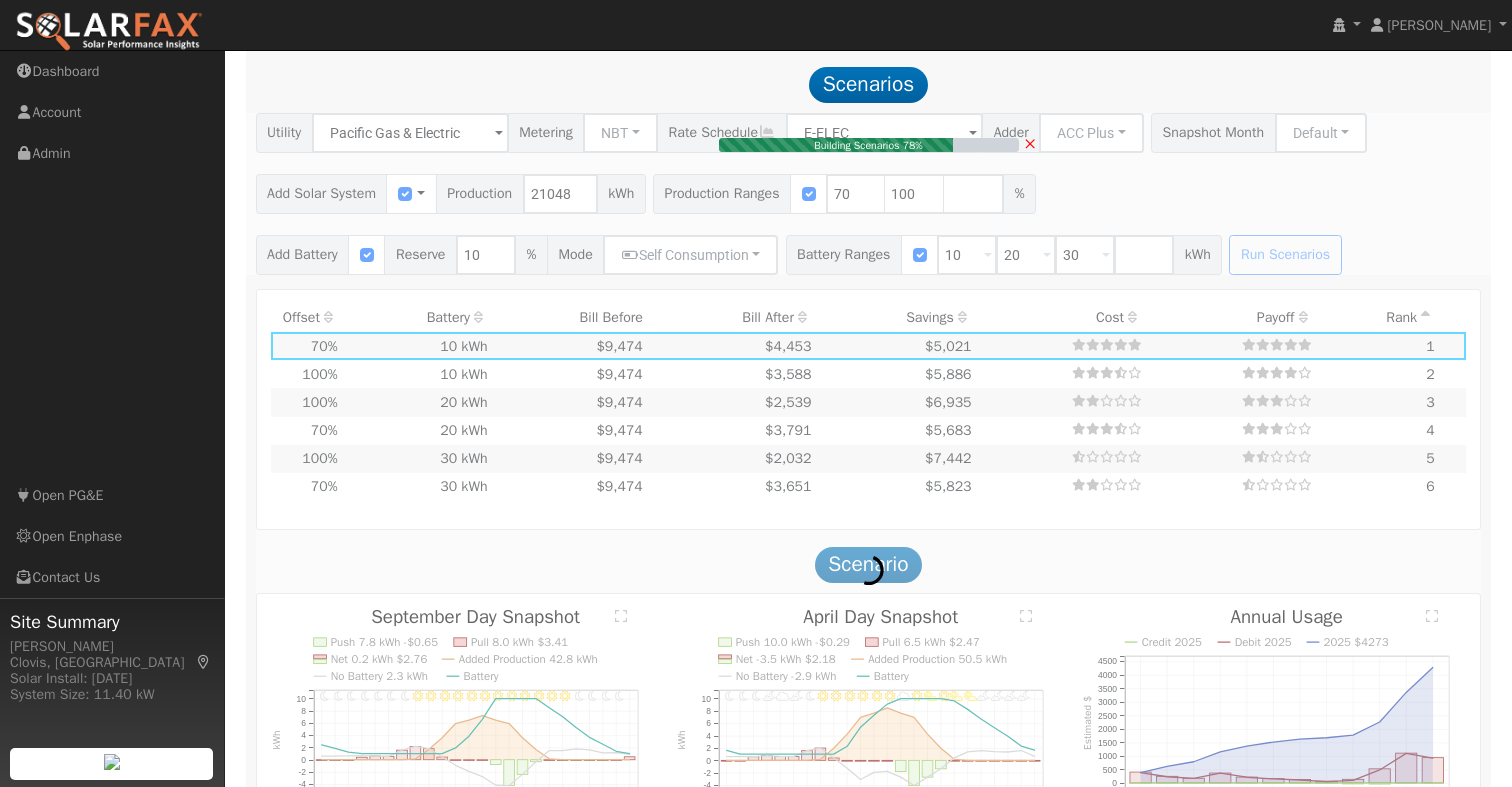 type on "$34,002" 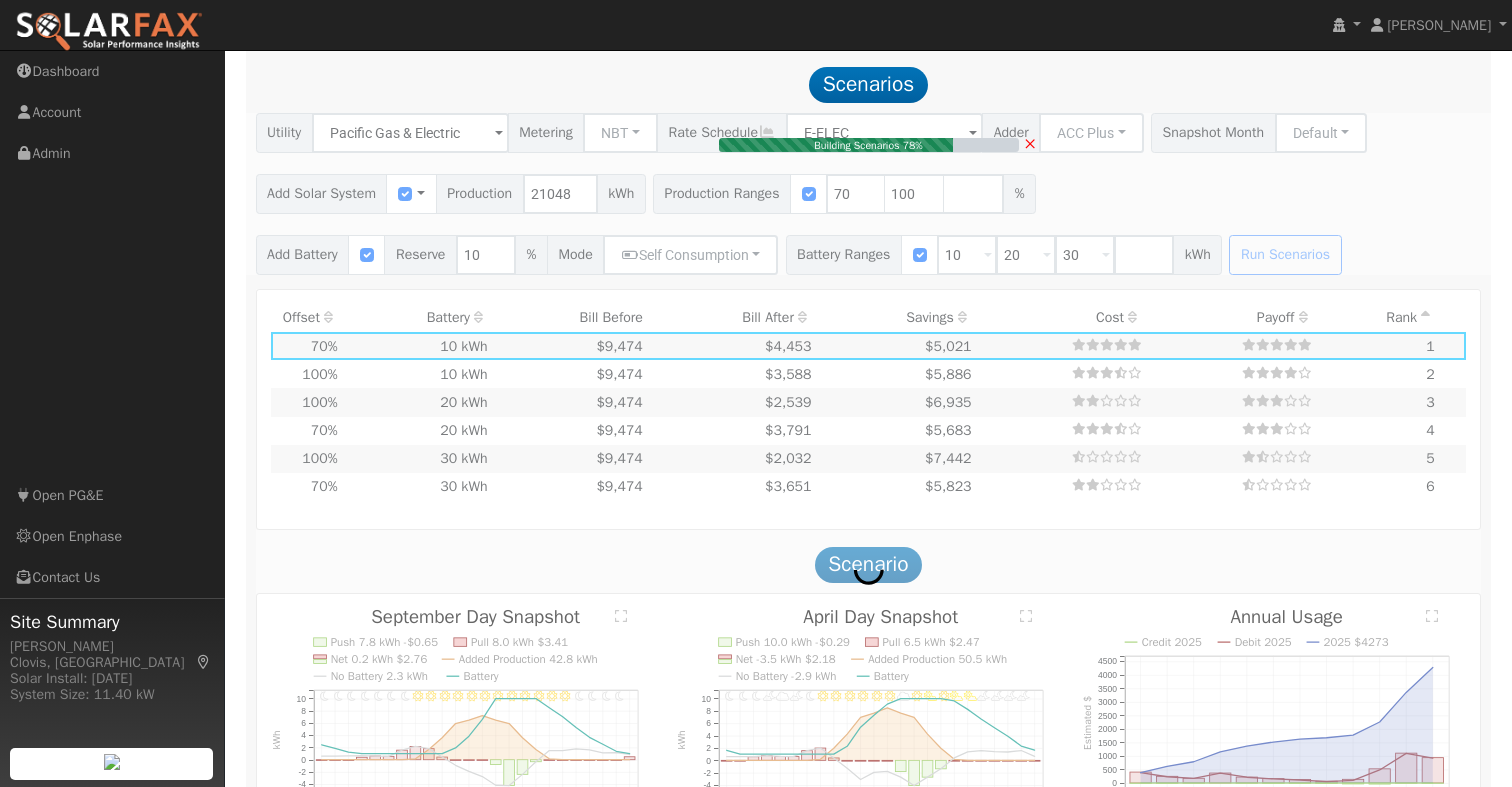 type on "$14,401" 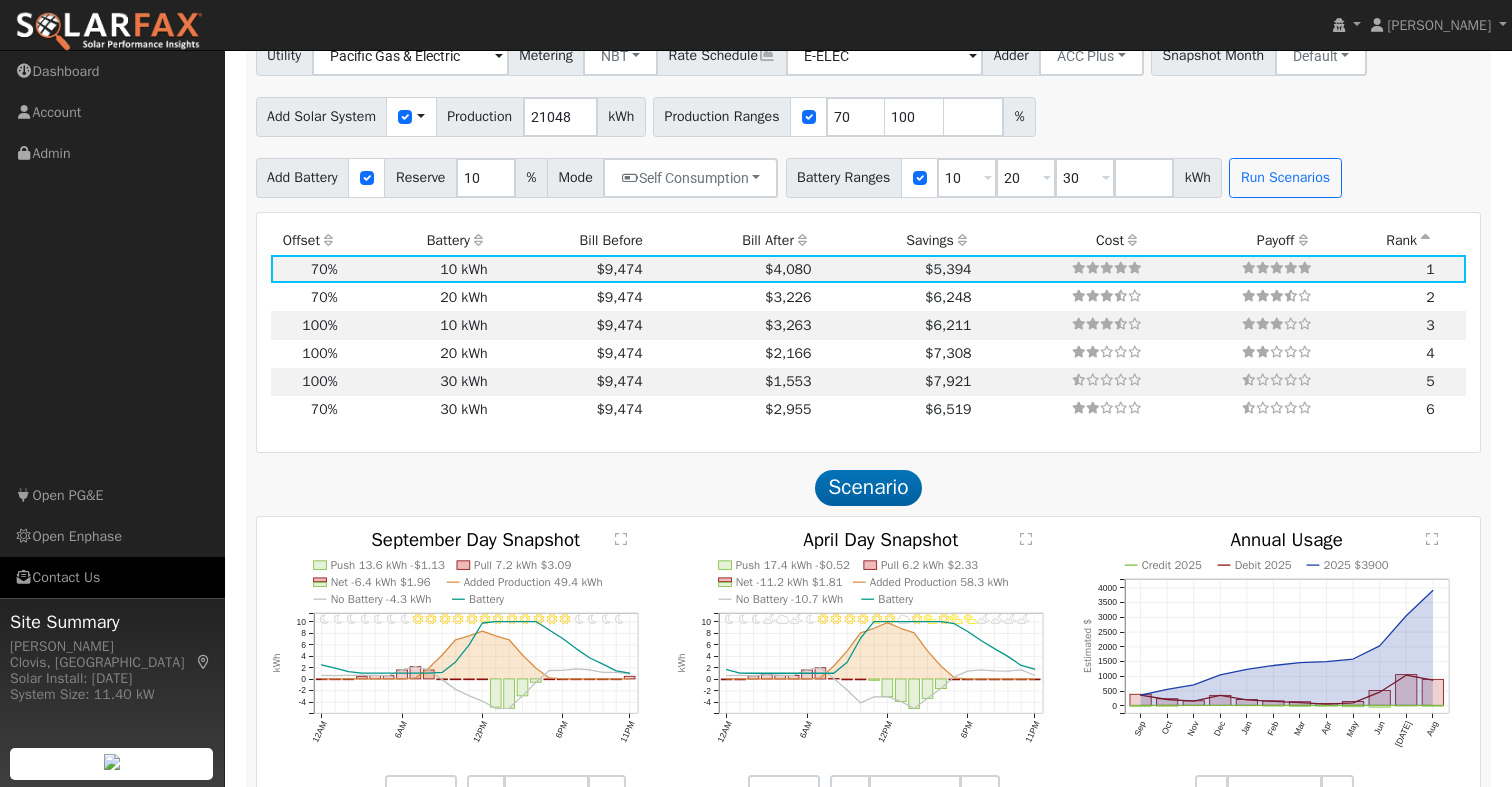 scroll, scrollTop: 1087, scrollLeft: 0, axis: vertical 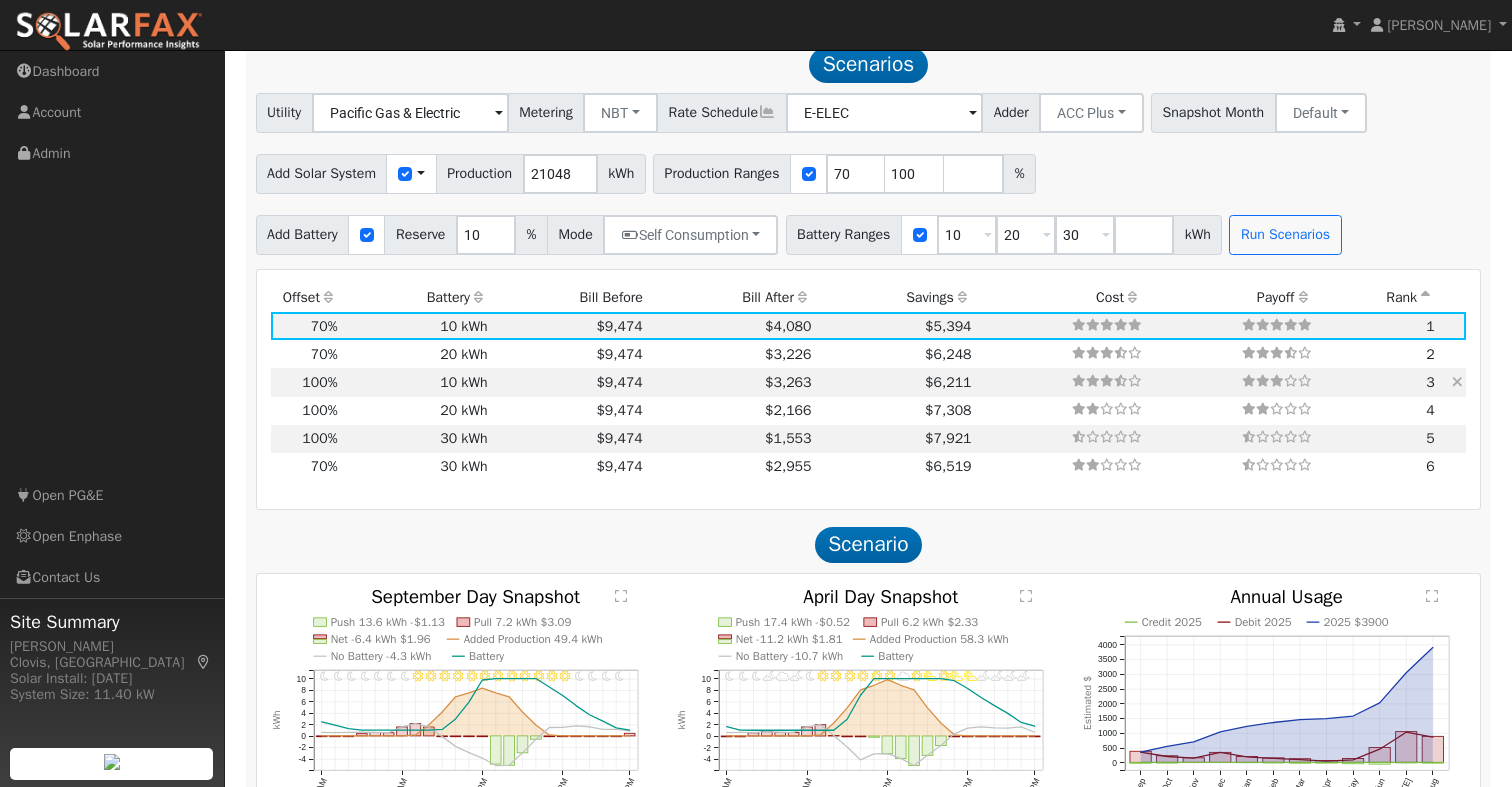 click on "$9,474" at bounding box center (568, 382) 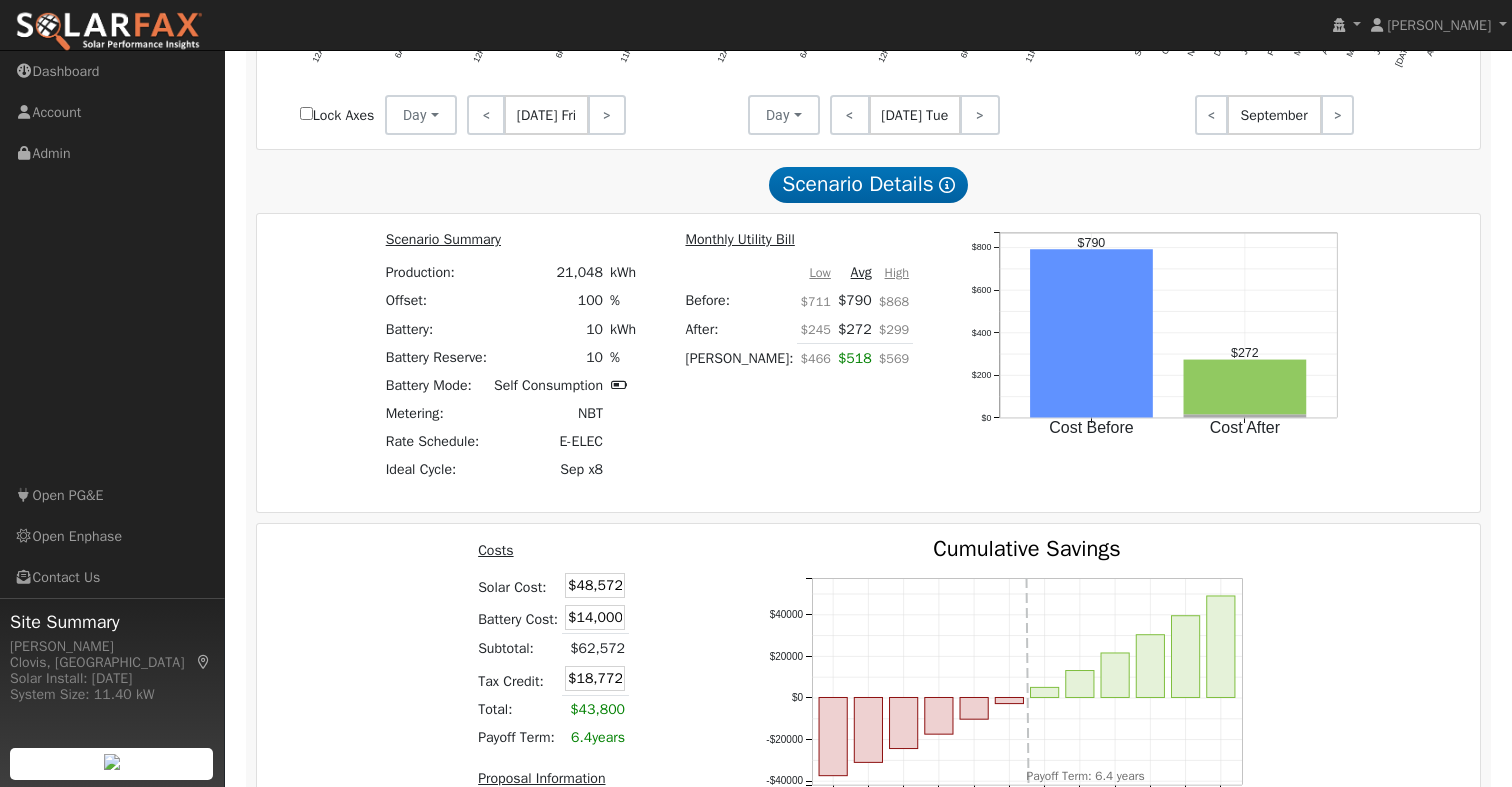 scroll, scrollTop: 1828, scrollLeft: 0, axis: vertical 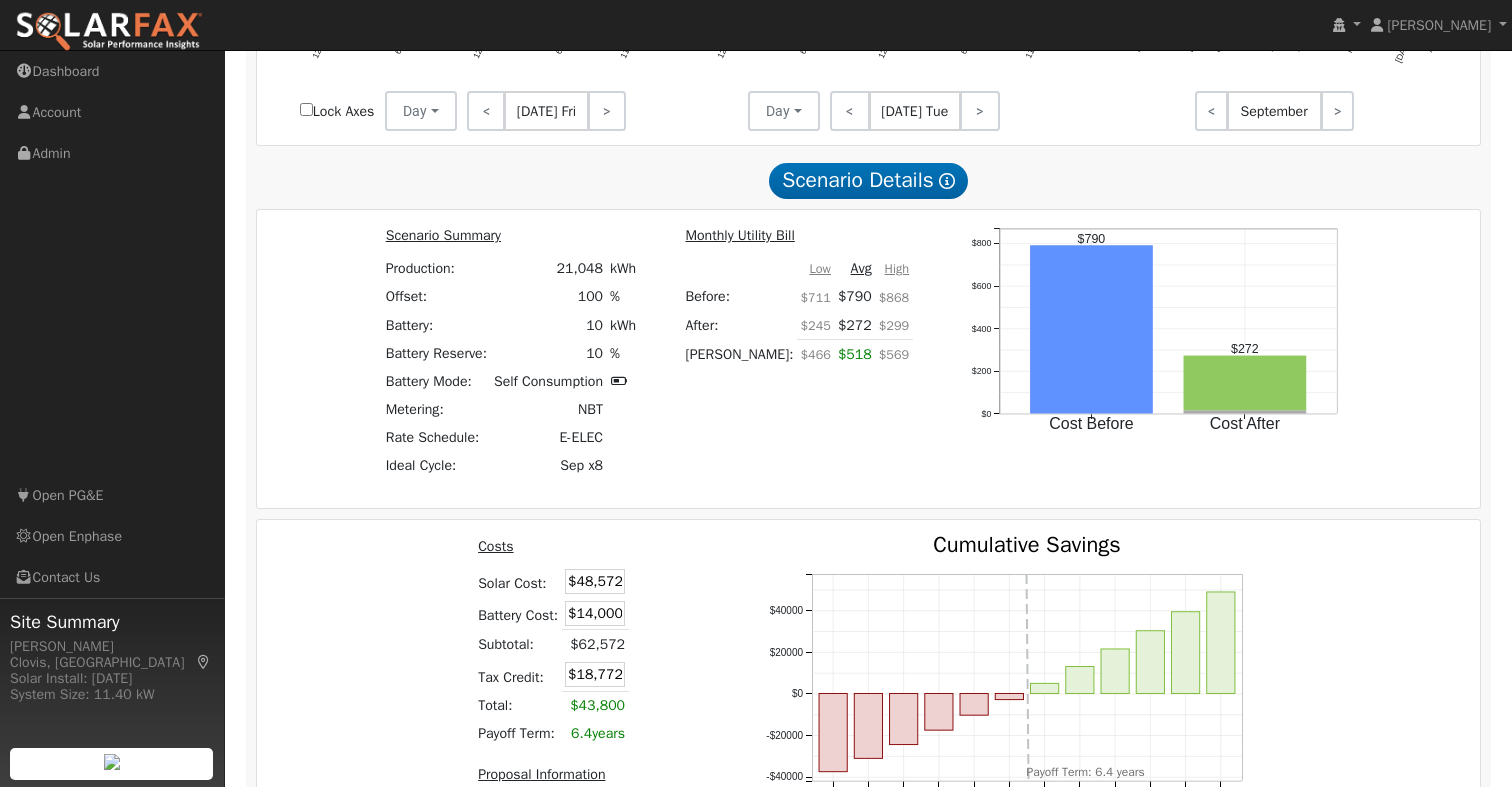 click on "Scenario Summary Production: 21,048 kWh Offset: 100 % Battery: 10 kWh Battery Reserve: 10 % Battery Mode: Self Consumption Metering: NBT Rate Schedule: E-ELEC Ideal Cycle: Sep x8 Monthly Utility Bill Low Avg High Before: $711 $790 $868 After: $245 $272 $299 Bill Savings: $466 $518 $569 Cost Before Cost After $0 $200 $400 $600 $800 onclick="" onclick="" onclick="" onclick="" onclick="" onclick="" $790 $272" at bounding box center (869, 359) 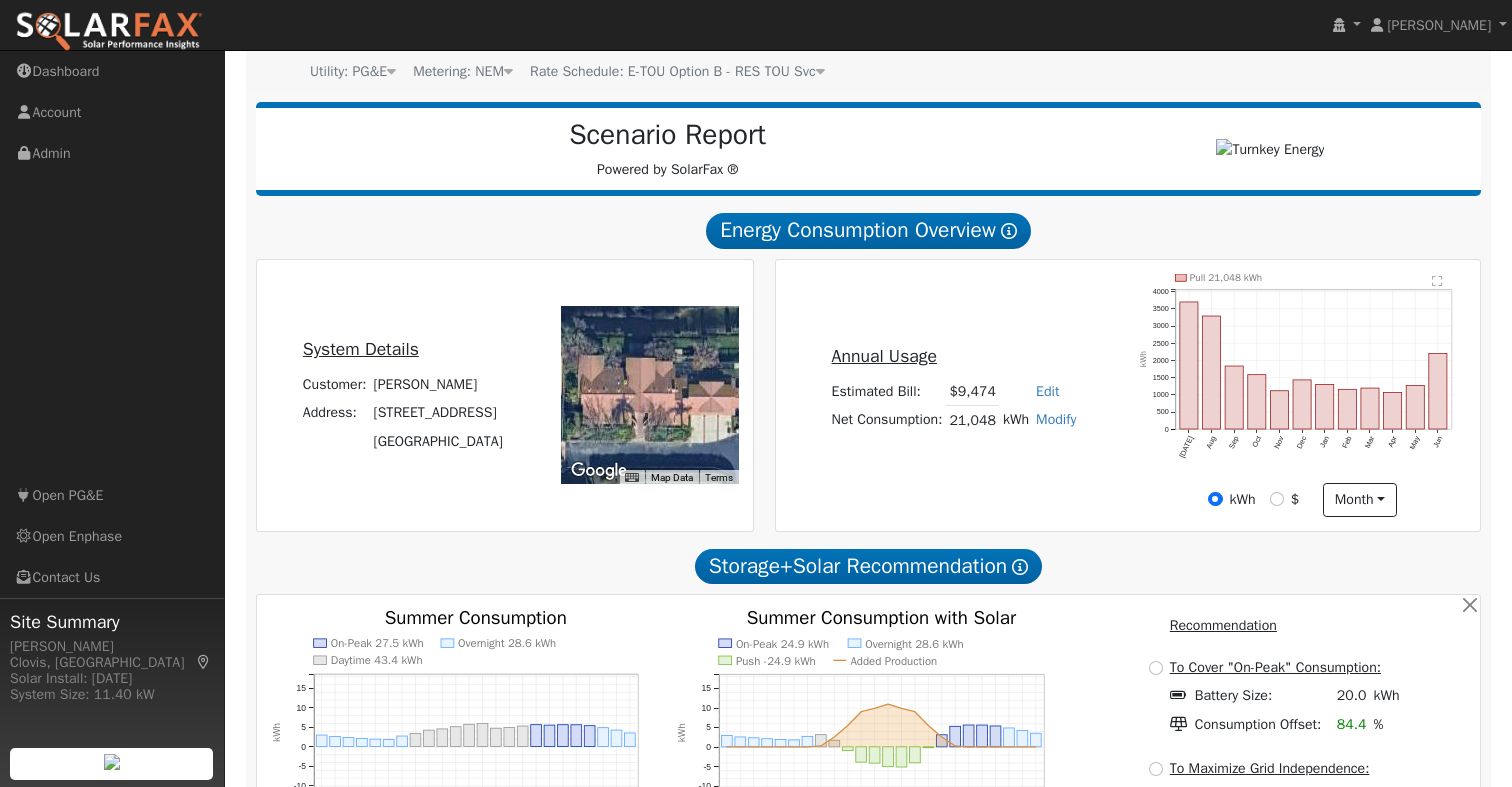 scroll, scrollTop: 0, scrollLeft: 0, axis: both 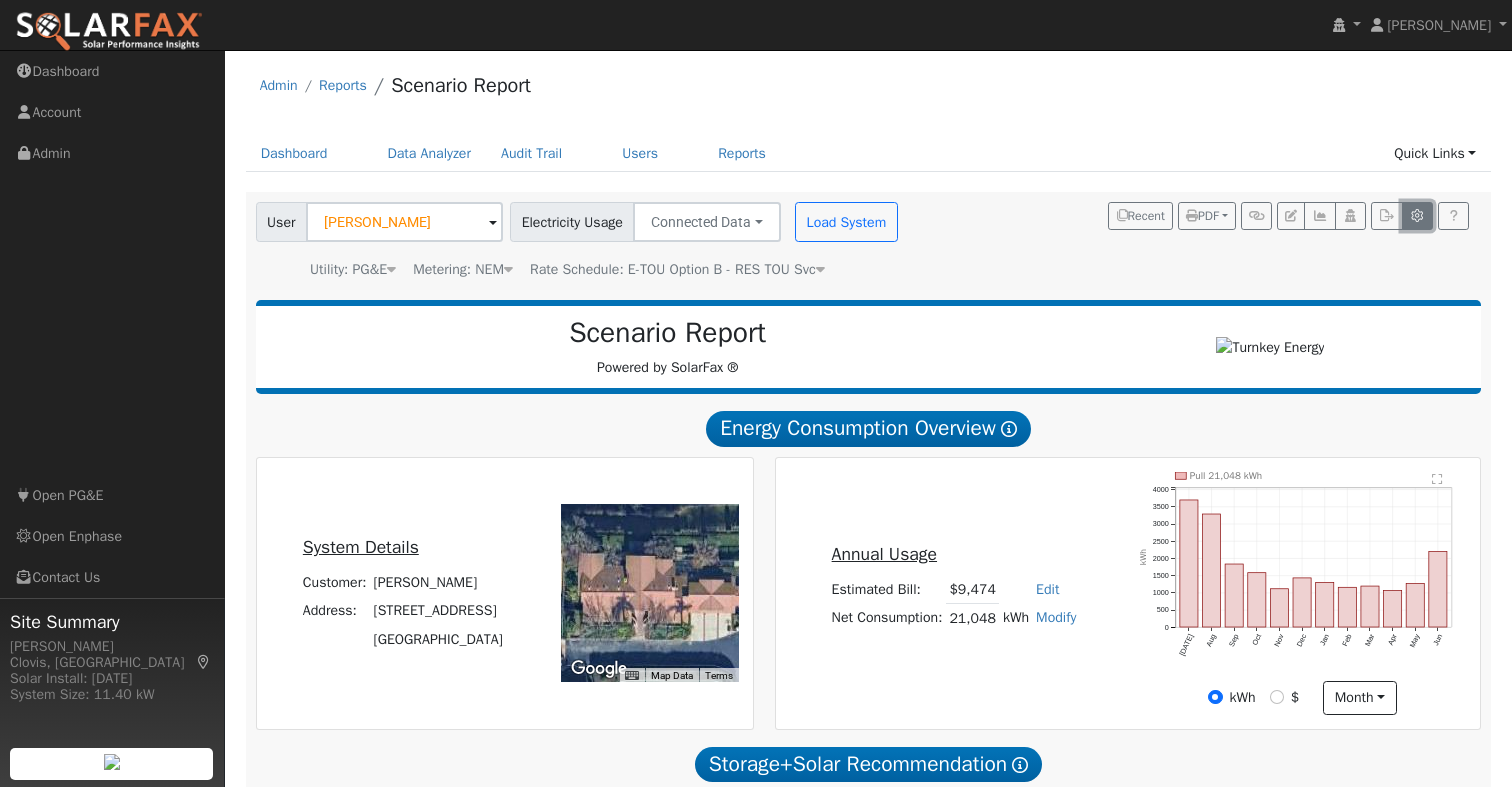 click at bounding box center [1417, 216] 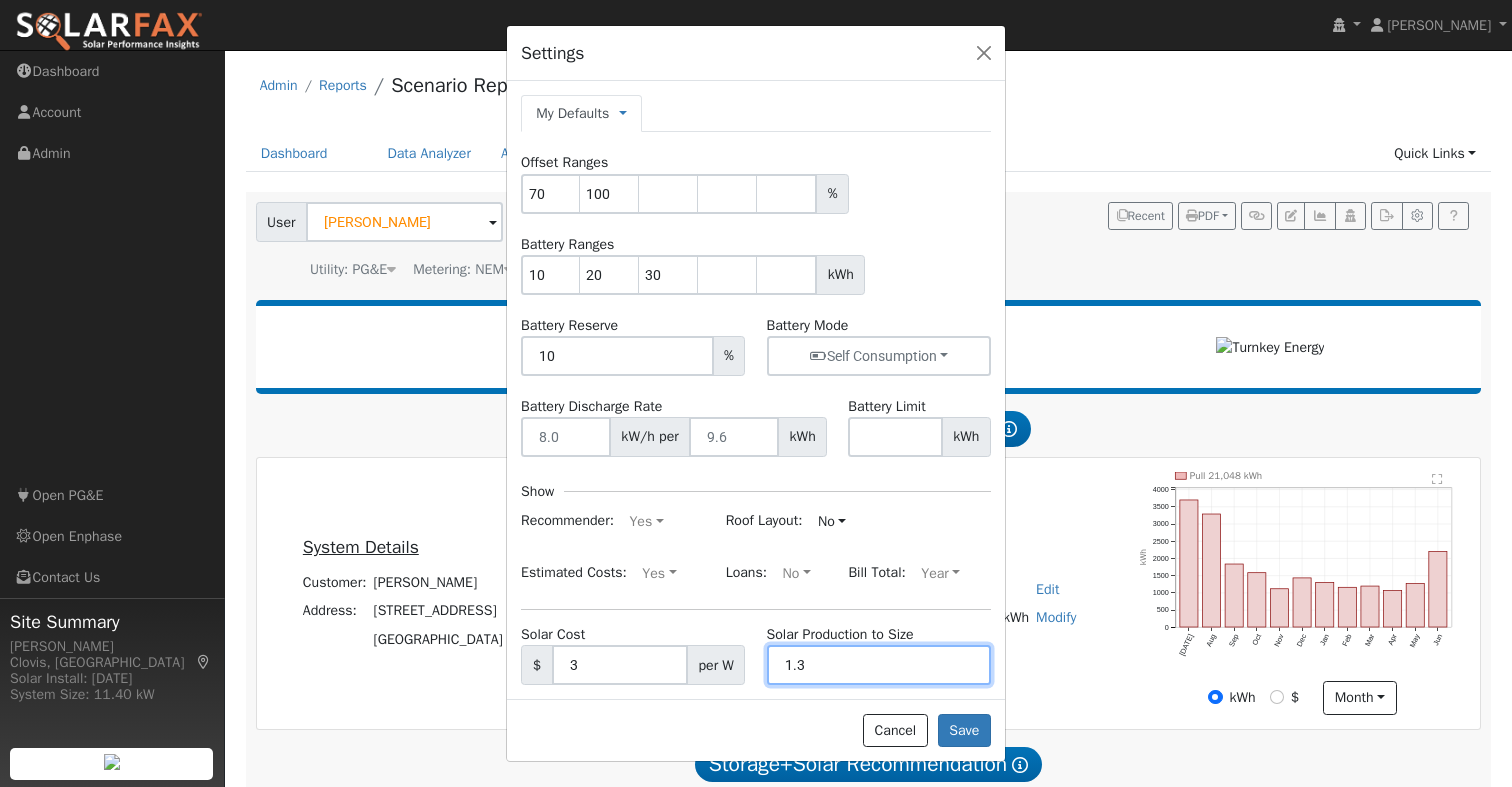 click on "1.3" at bounding box center (879, 665) 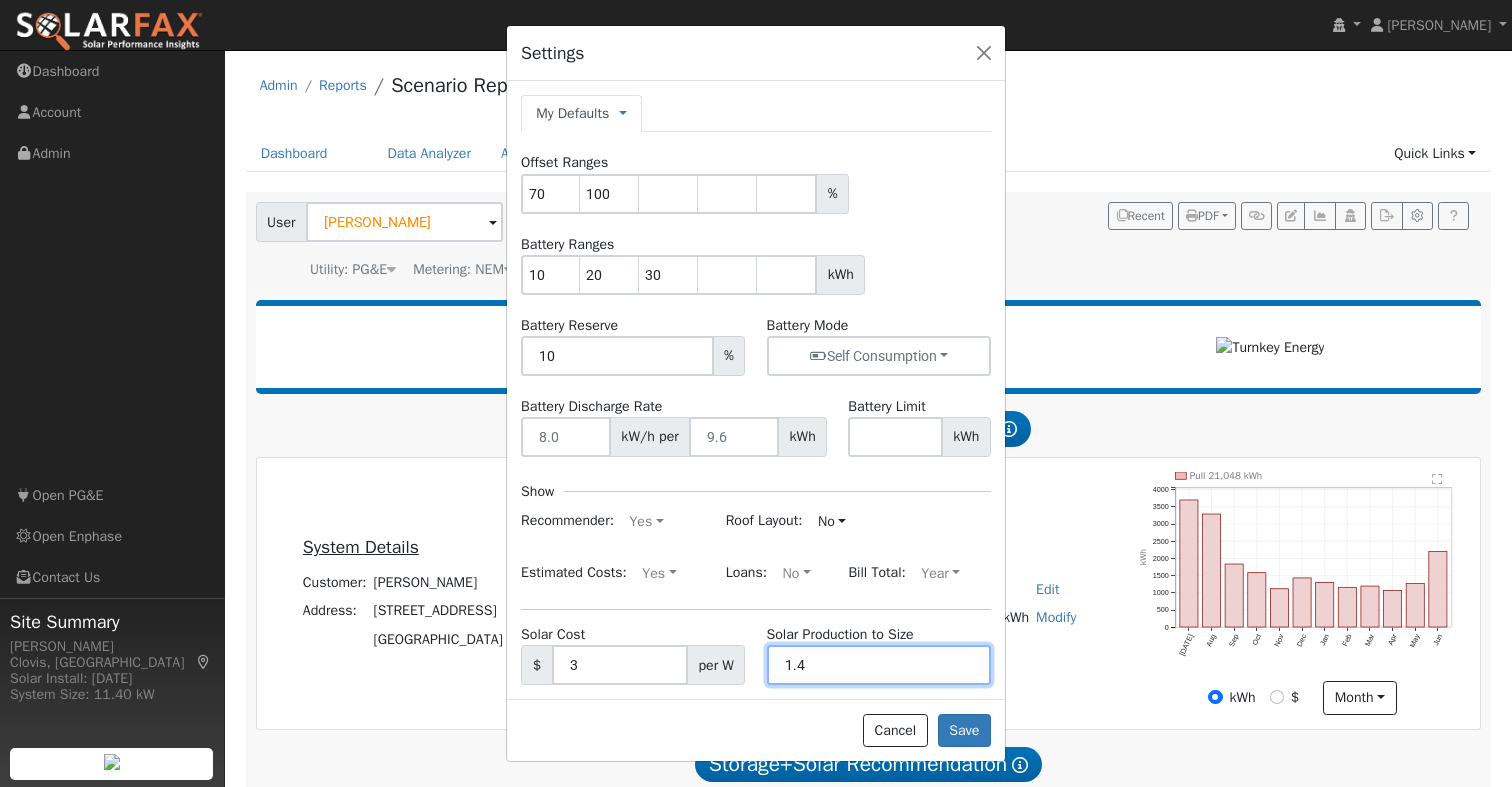 type on "1.4" 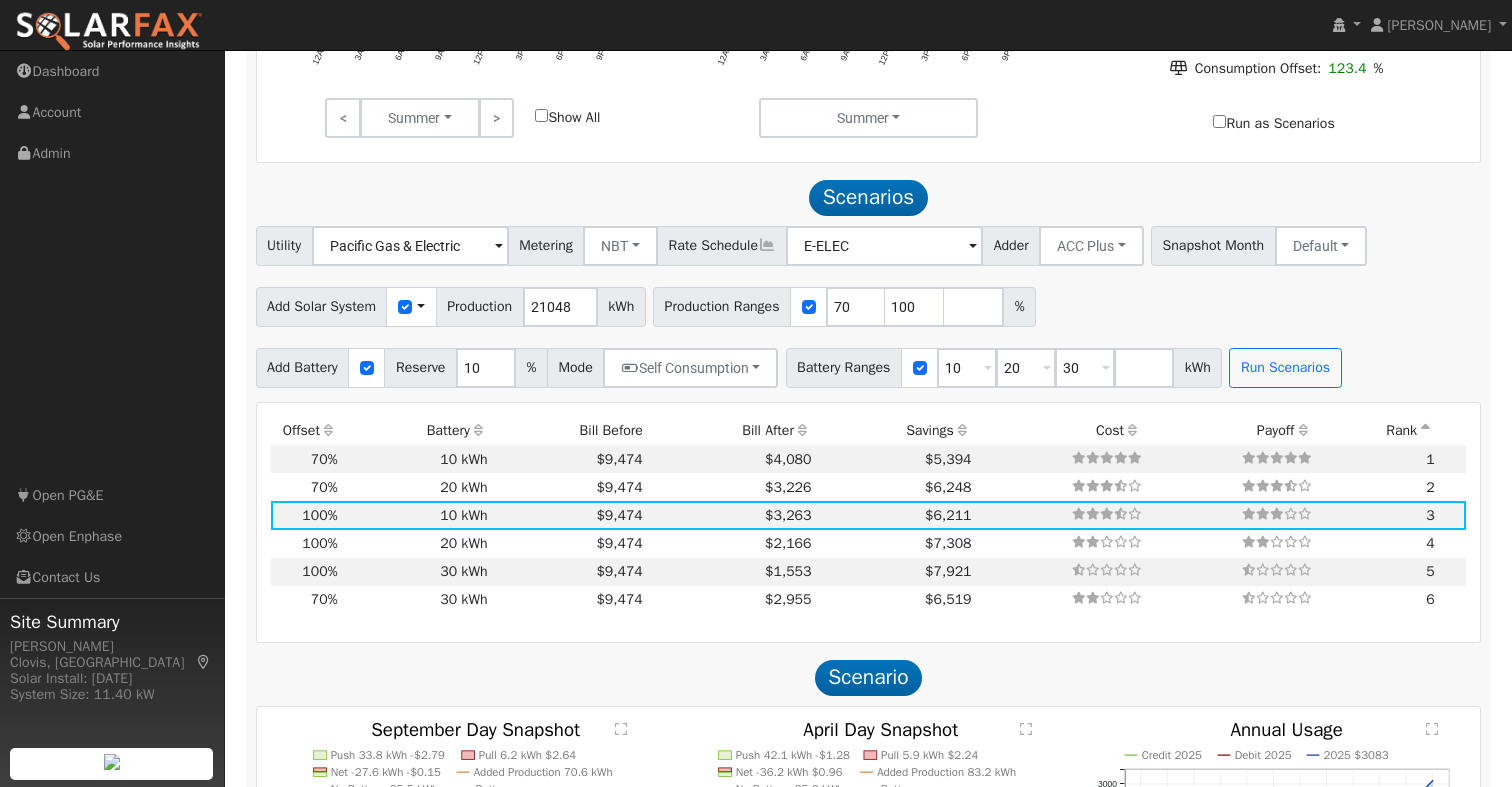 scroll, scrollTop: 775, scrollLeft: 0, axis: vertical 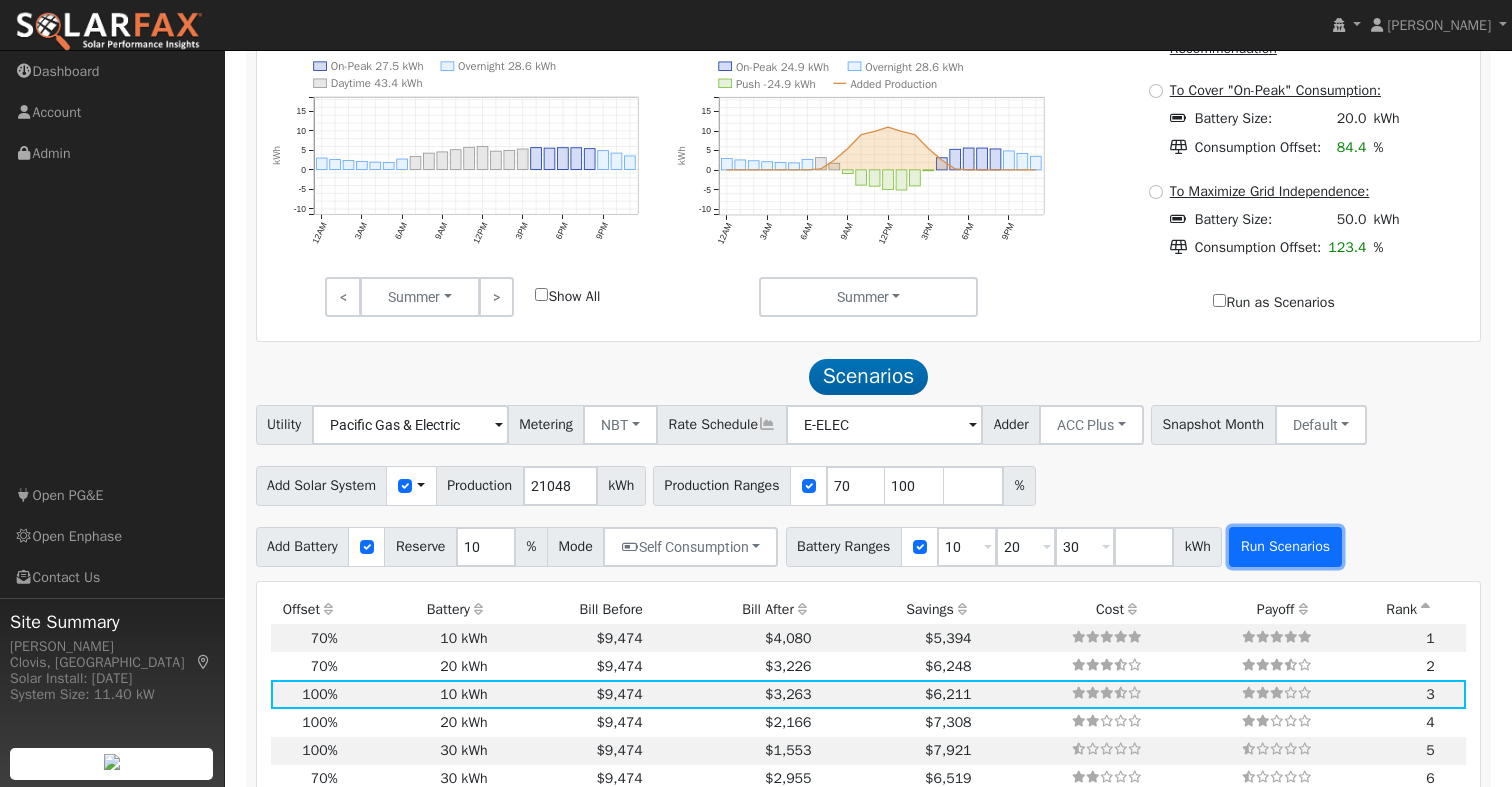 click on "Run Scenarios" at bounding box center [1285, 547] 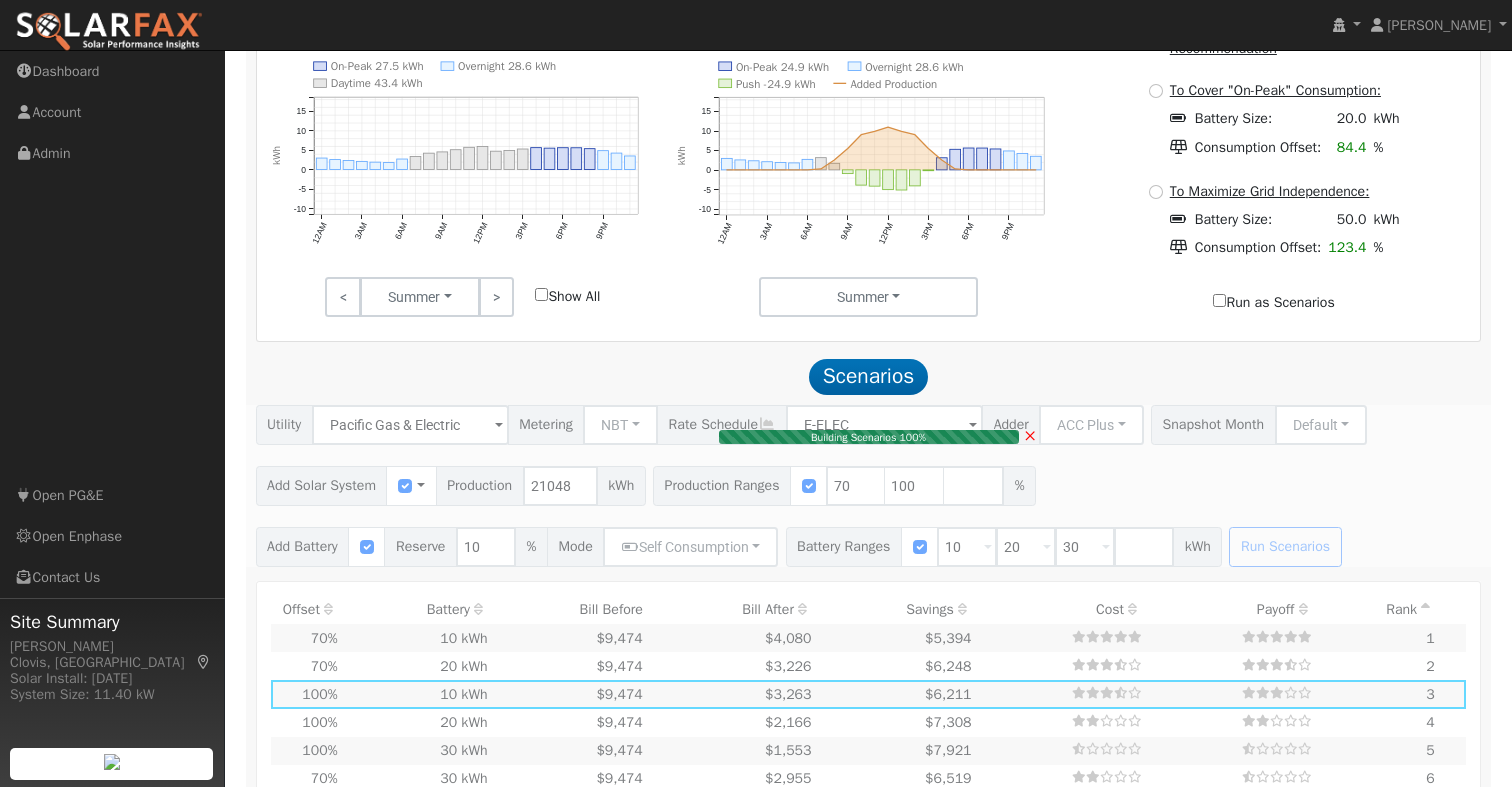 type on "10.5" 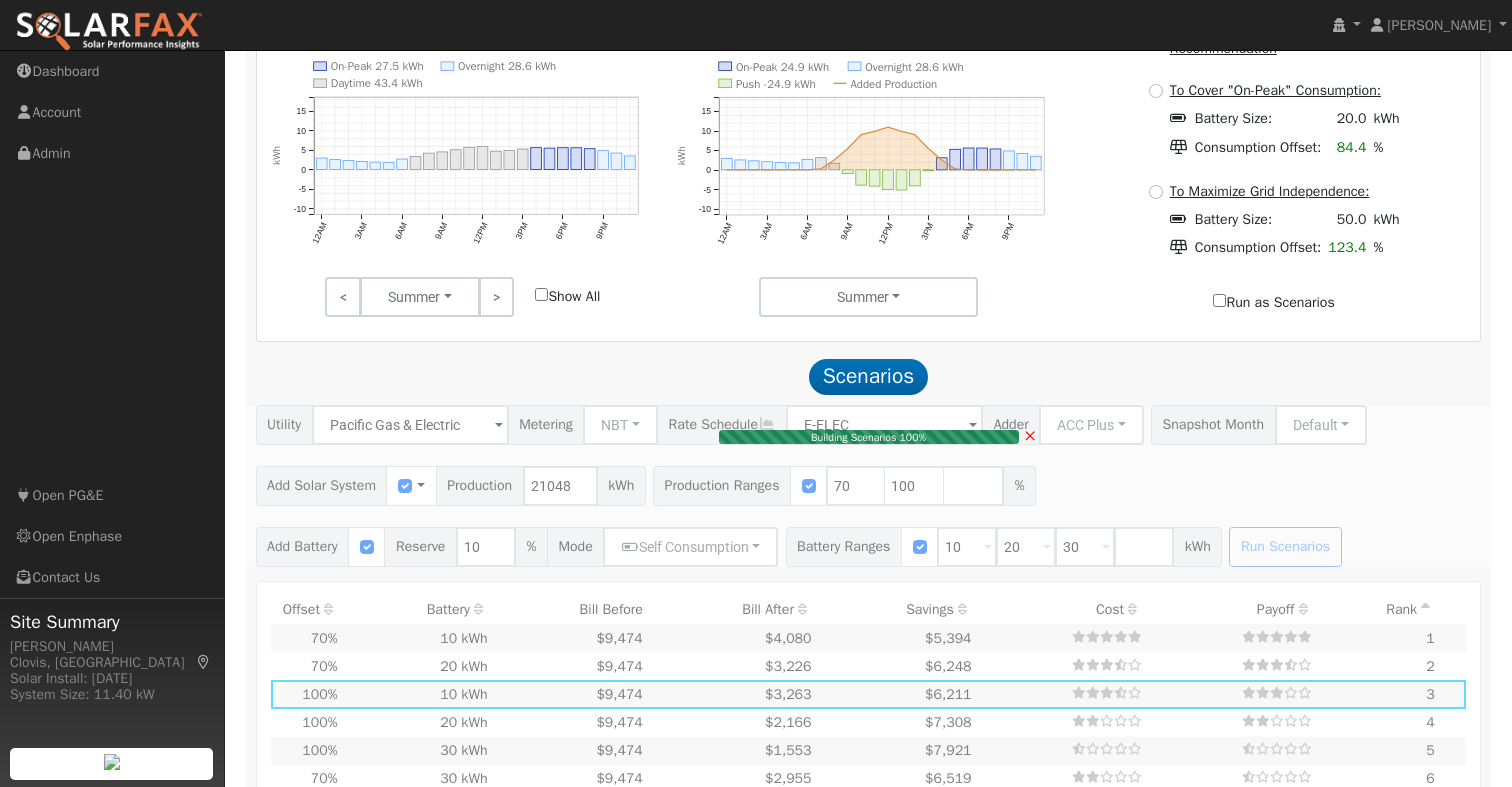 type on "$31,573" 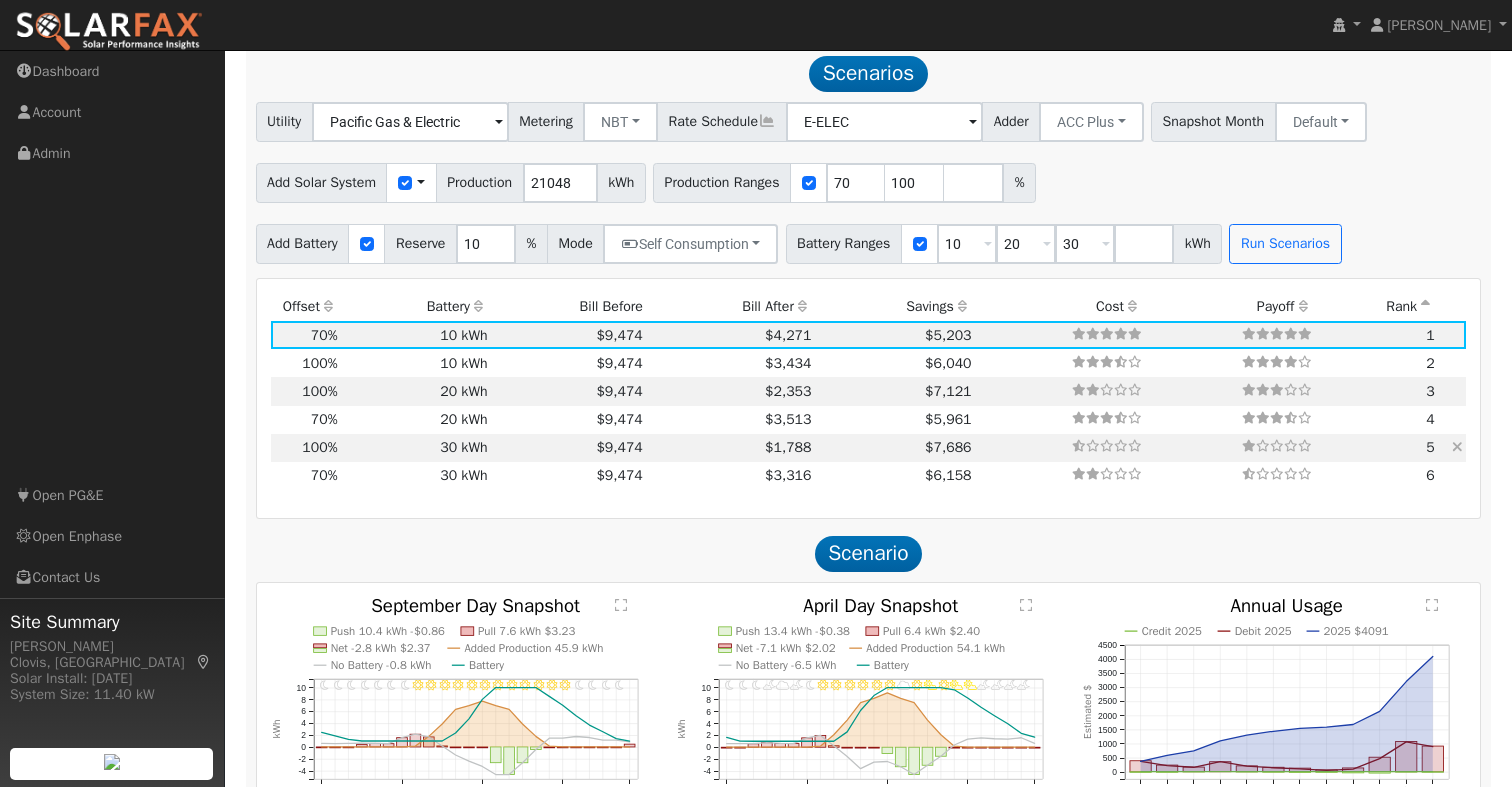 scroll, scrollTop: 1080, scrollLeft: 0, axis: vertical 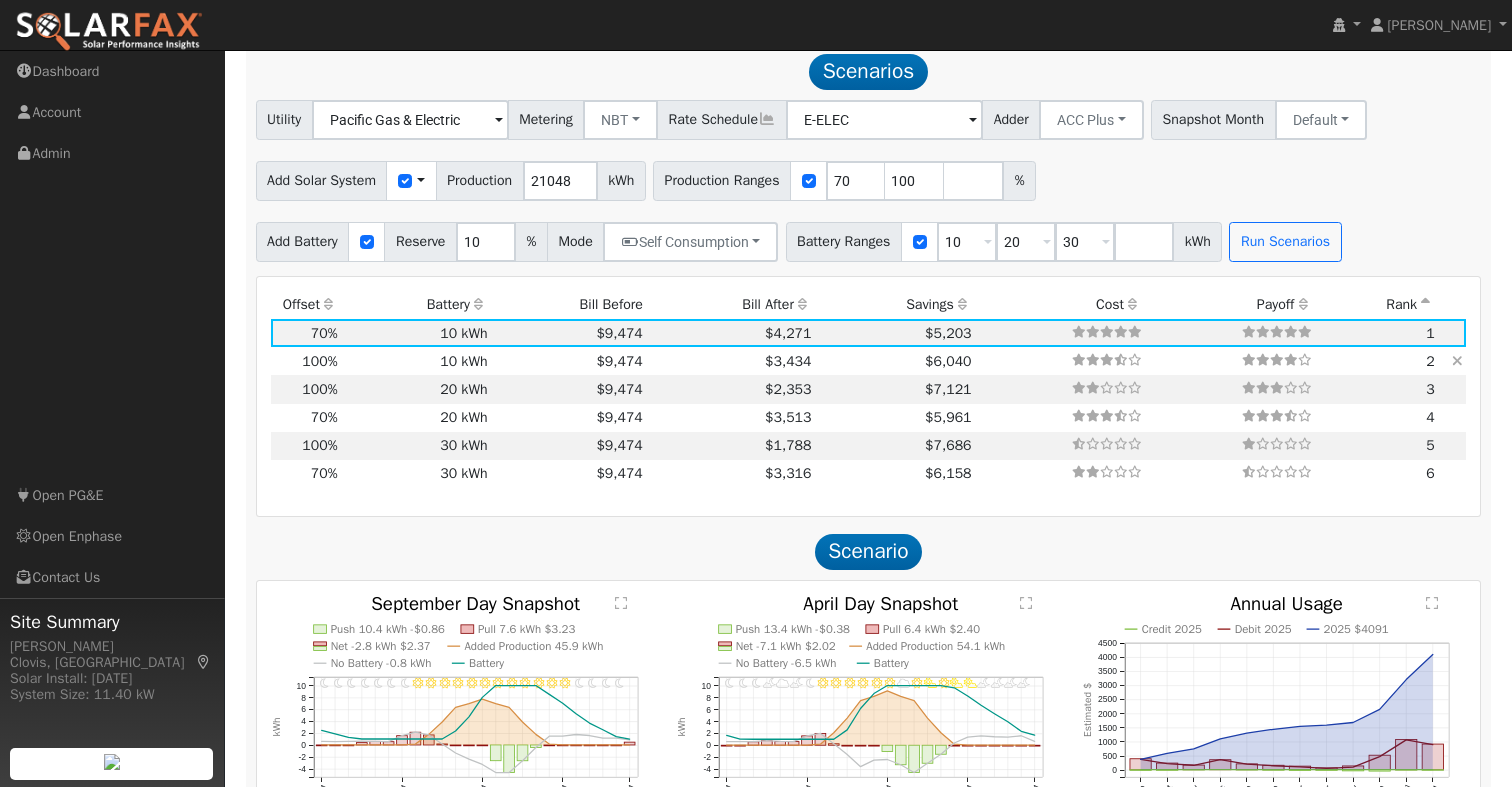 click on "$9,474" at bounding box center (568, 361) 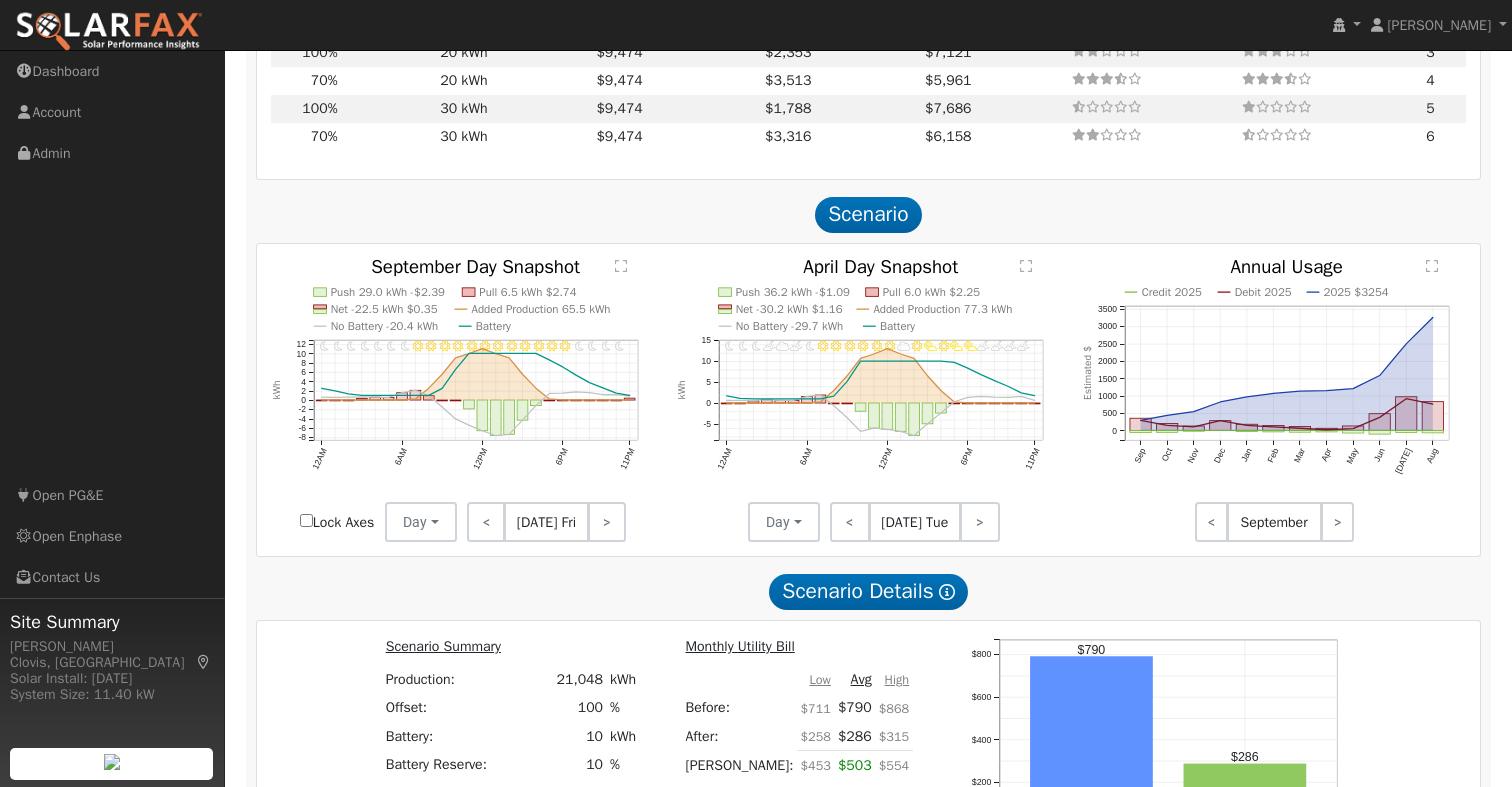 scroll, scrollTop: 1303, scrollLeft: 0, axis: vertical 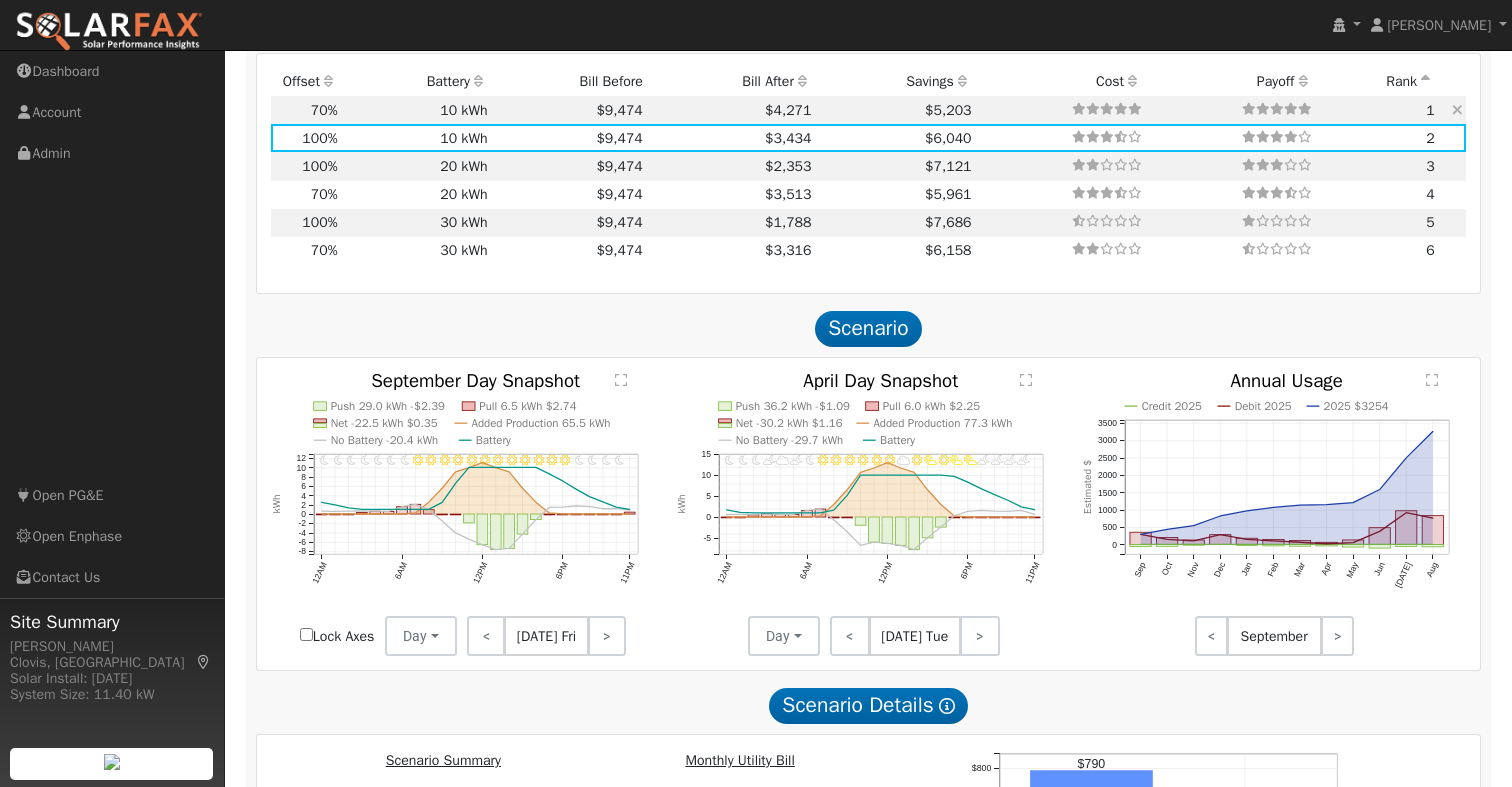 click on "10 kWh" at bounding box center [416, 110] 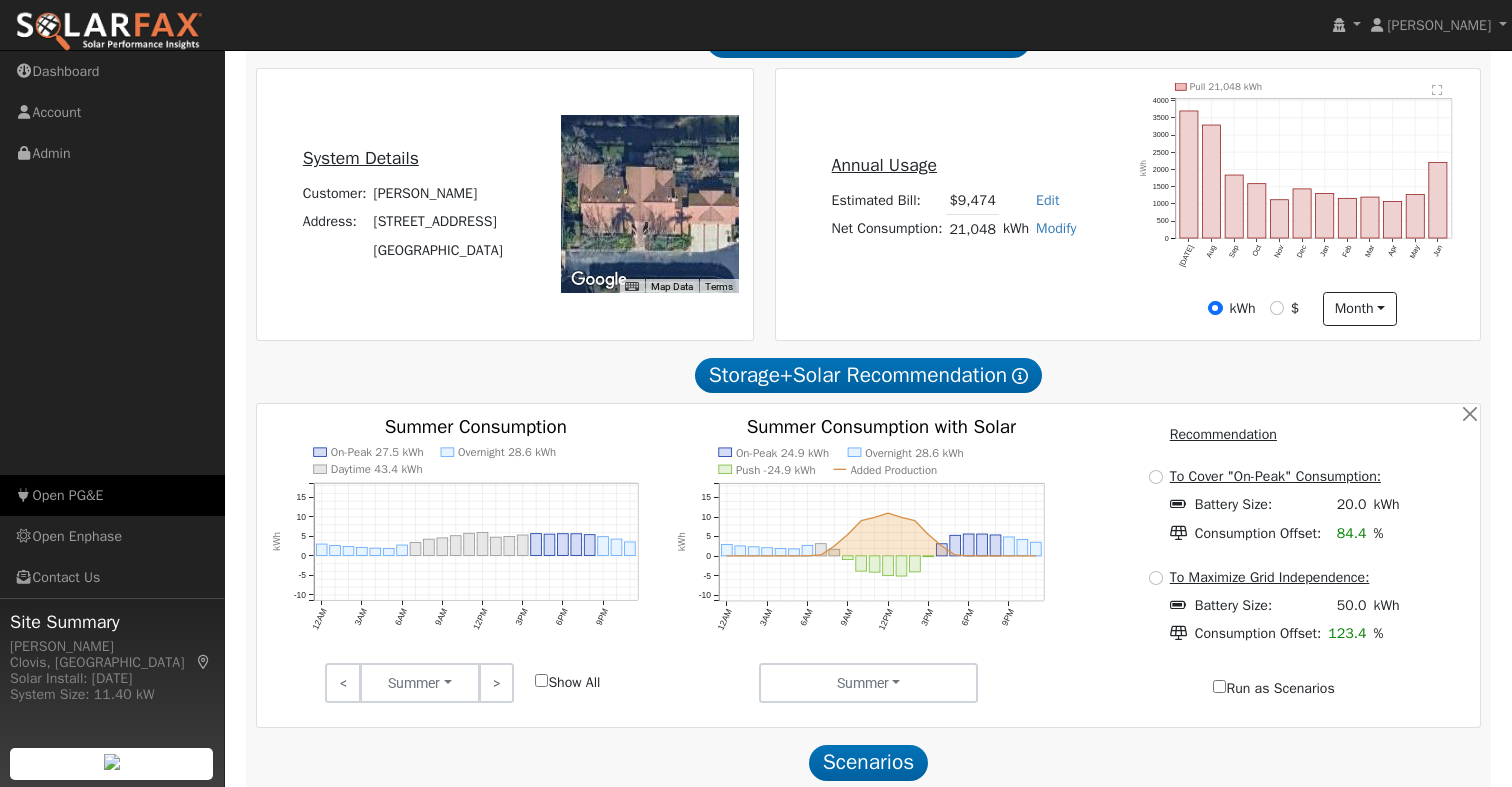 scroll, scrollTop: 374, scrollLeft: 0, axis: vertical 